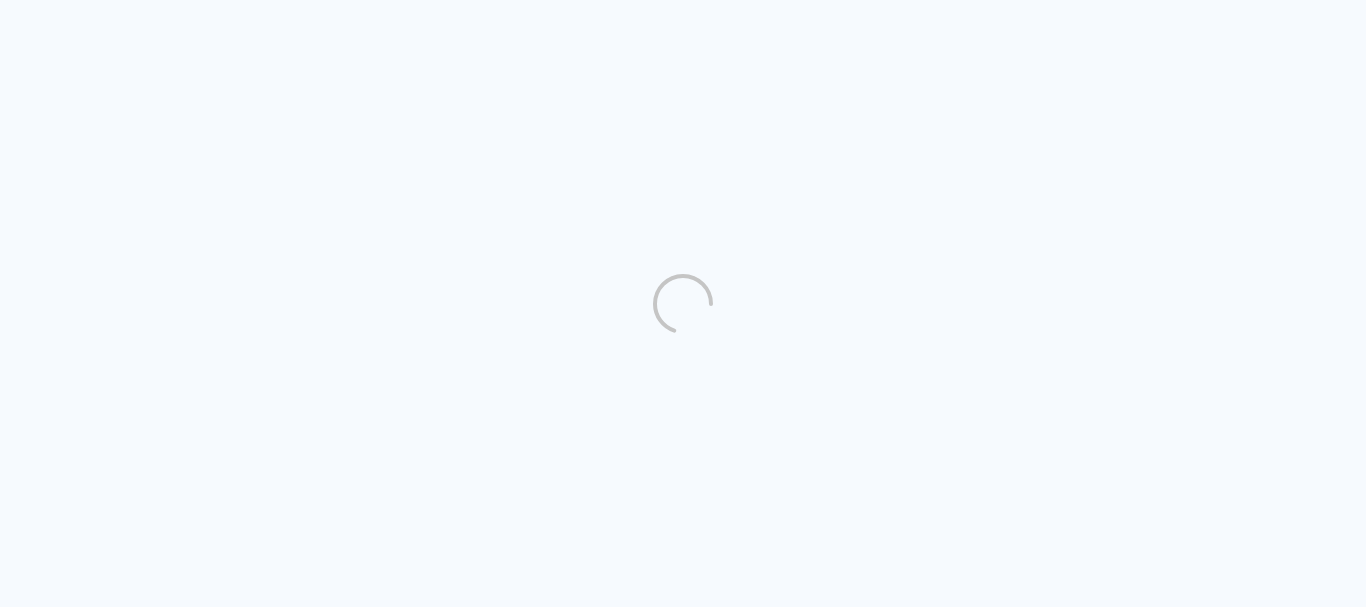 scroll, scrollTop: 0, scrollLeft: 0, axis: both 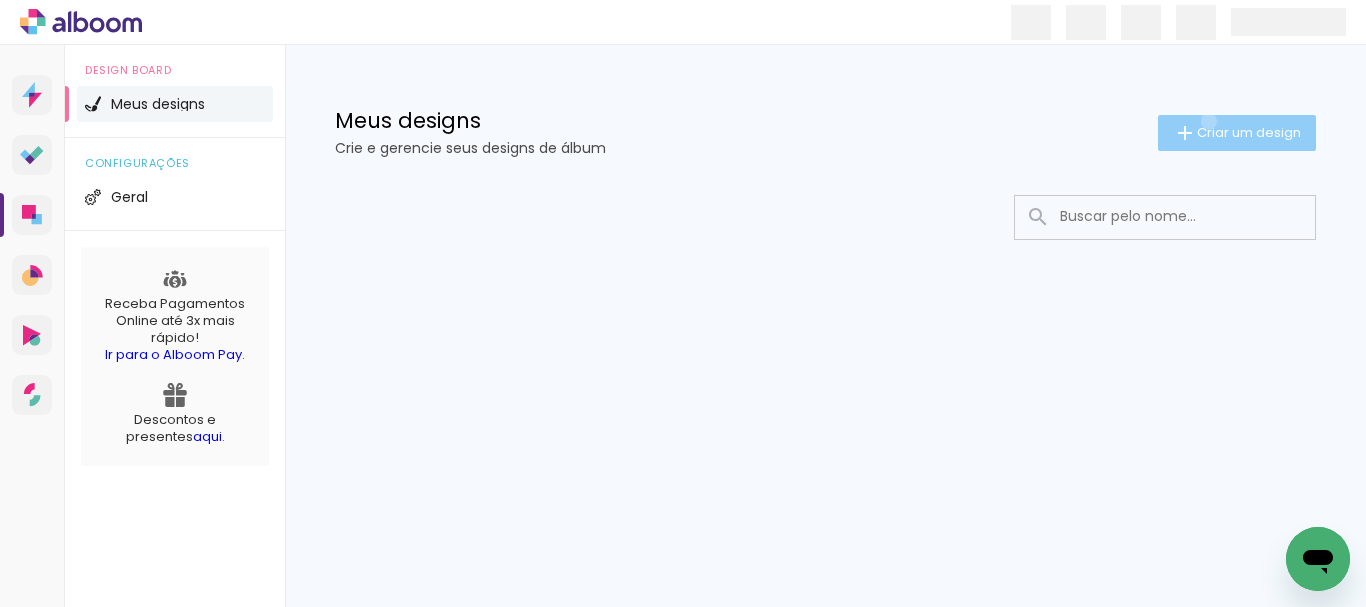 click on "Criar um design" 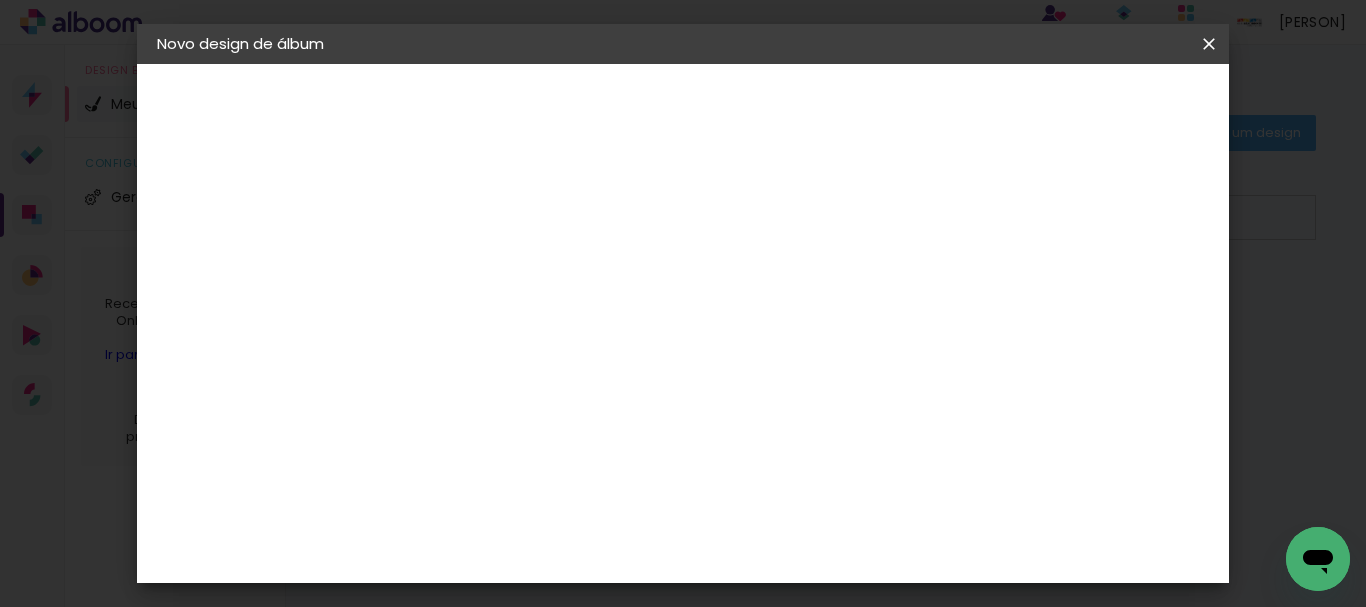 click at bounding box center [484, 268] 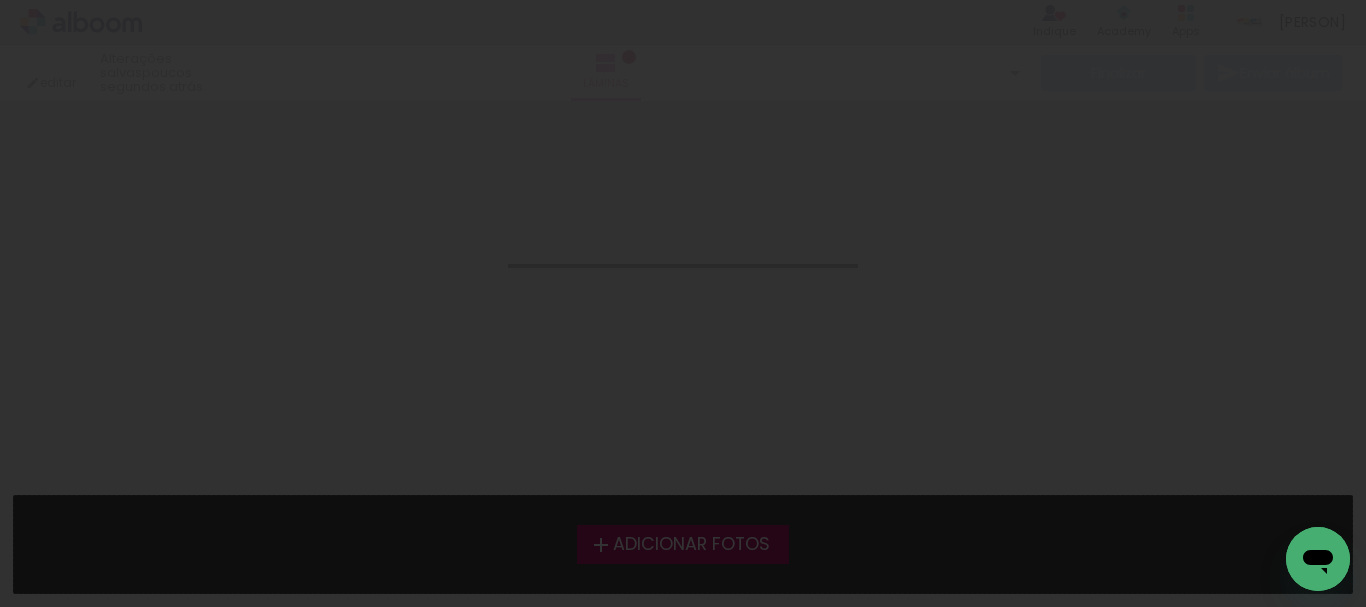 scroll, scrollTop: 0, scrollLeft: 0, axis: both 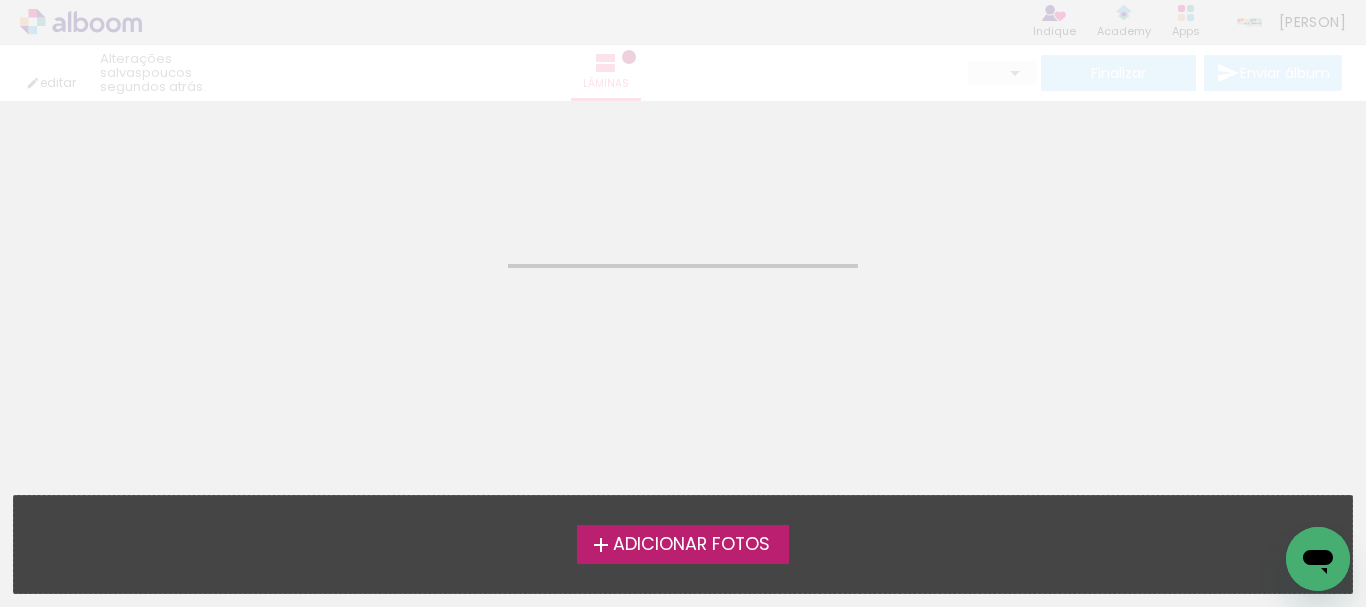 drag, startPoint x: 1221, startPoint y: 329, endPoint x: 1203, endPoint y: 198, distance: 132.23087 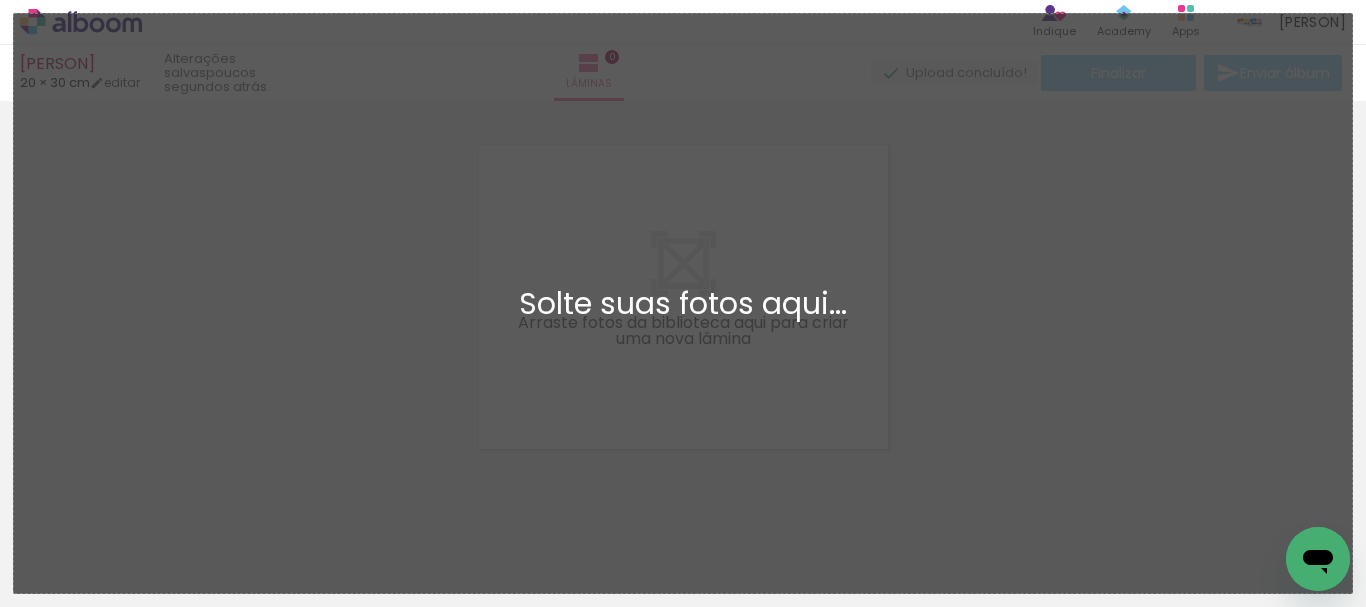 scroll, scrollTop: 26, scrollLeft: 0, axis: vertical 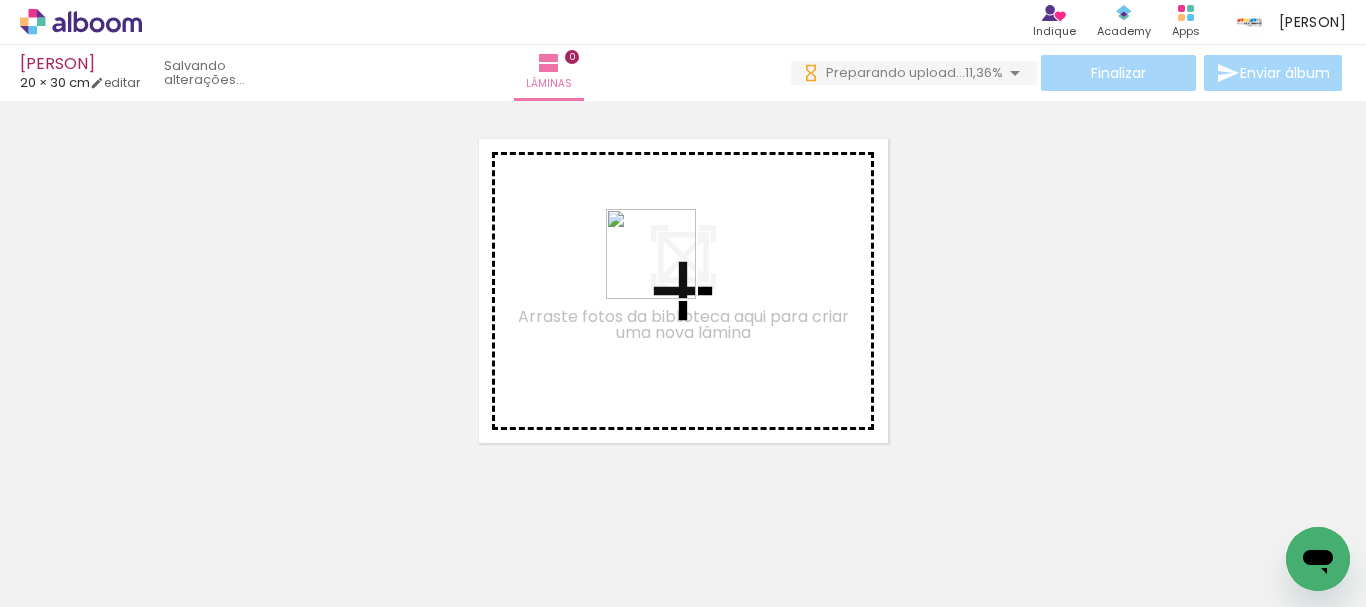 drag, startPoint x: 780, startPoint y: 548, endPoint x: 666, endPoint y: 268, distance: 302.31772 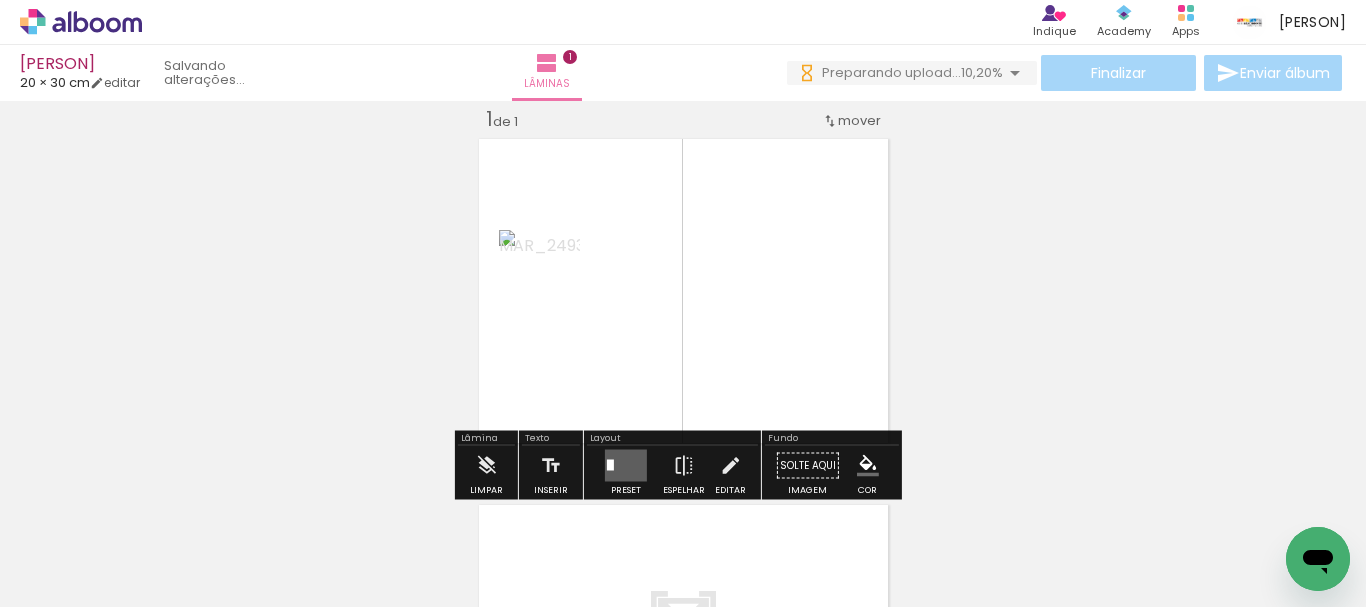 click 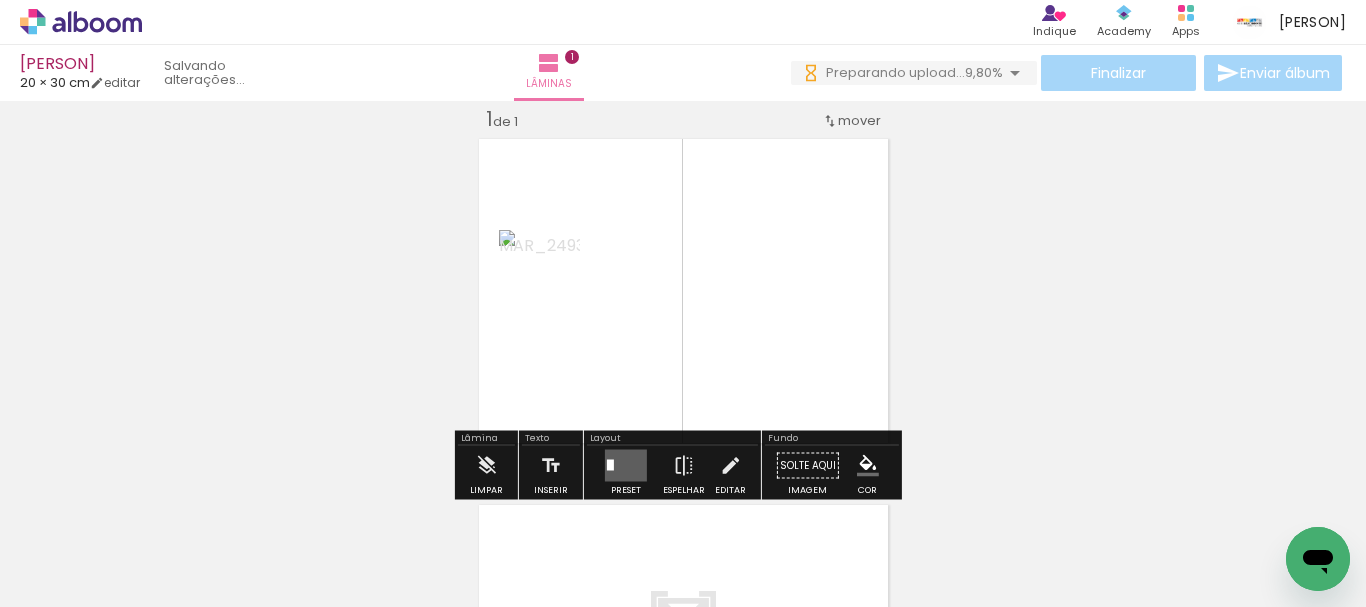 click at bounding box center [777, 539] 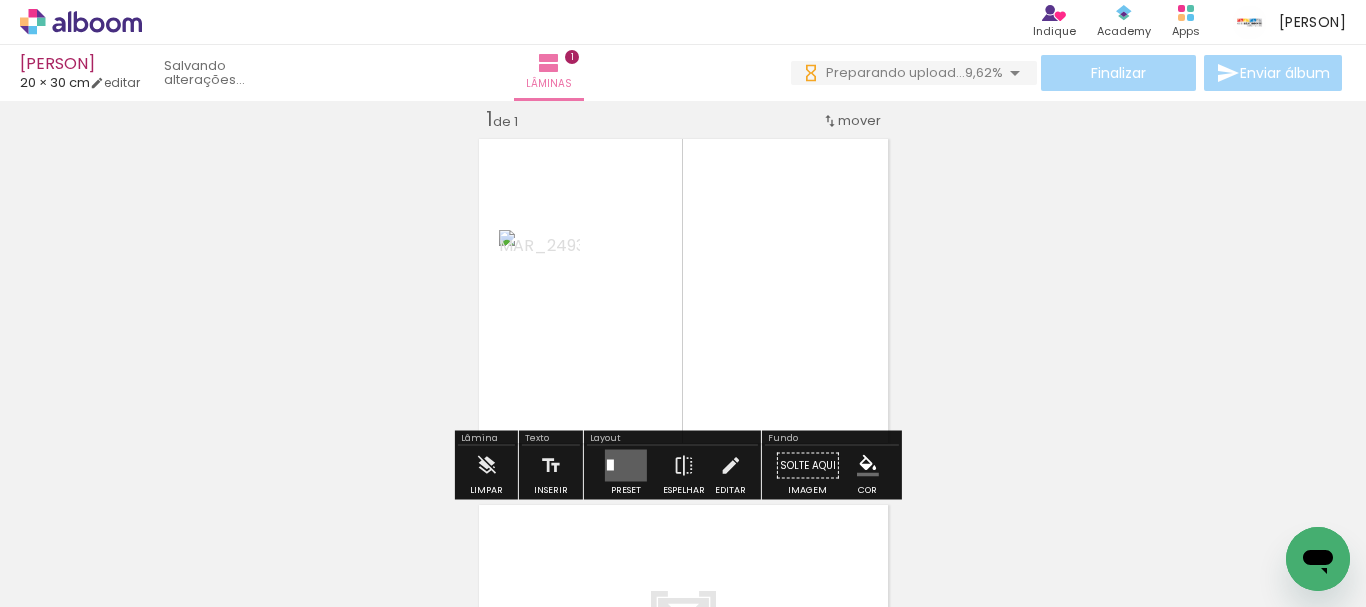 click at bounding box center [777, 539] 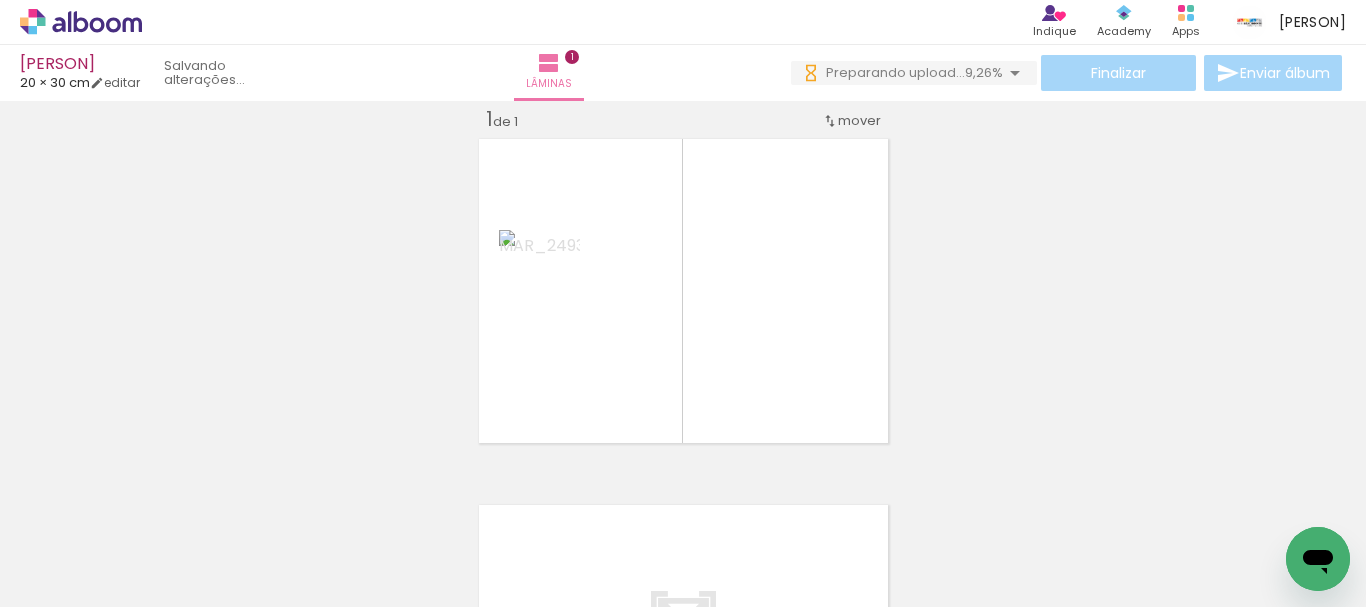 click at bounding box center [777, 539] 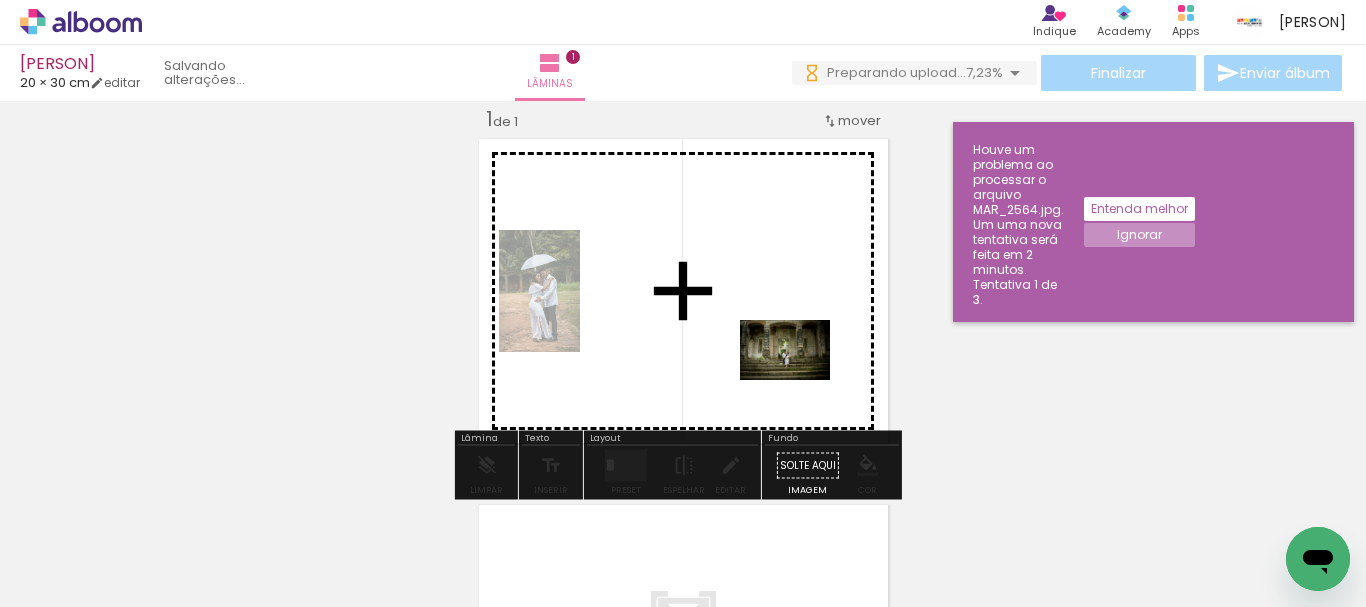 drag, startPoint x: 833, startPoint y: 538, endPoint x: 784, endPoint y: 335, distance: 208.83008 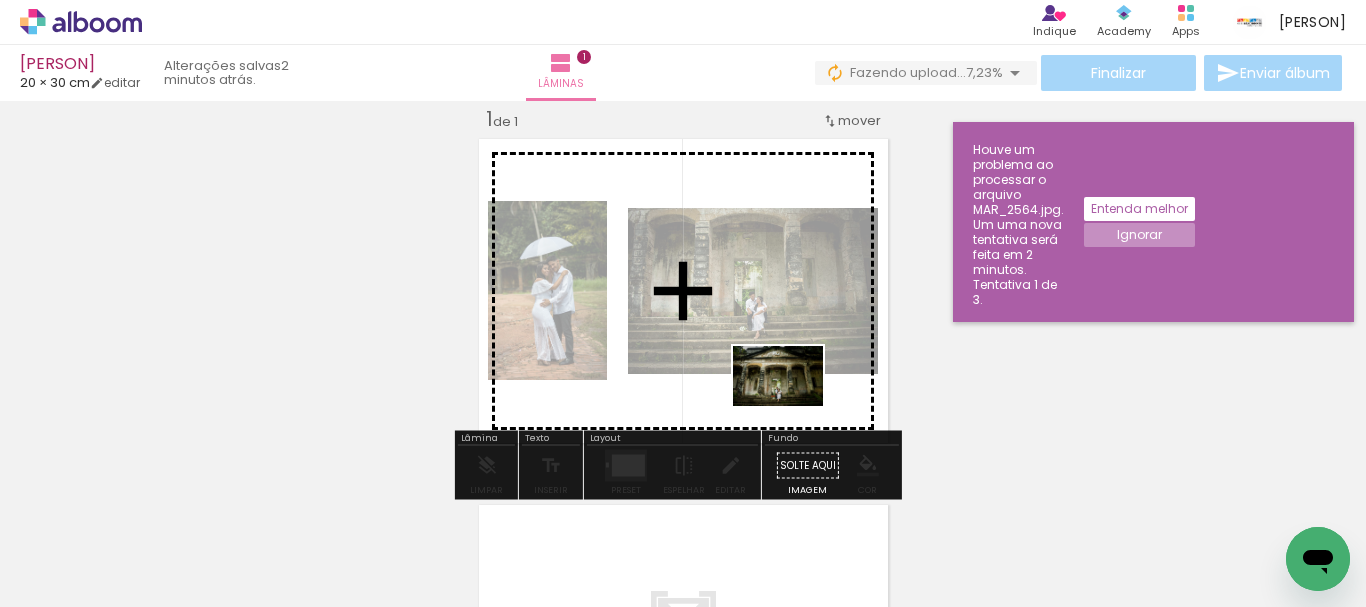 drag, startPoint x: 1039, startPoint y: 557, endPoint x: 803, endPoint y: 405, distance: 280.71338 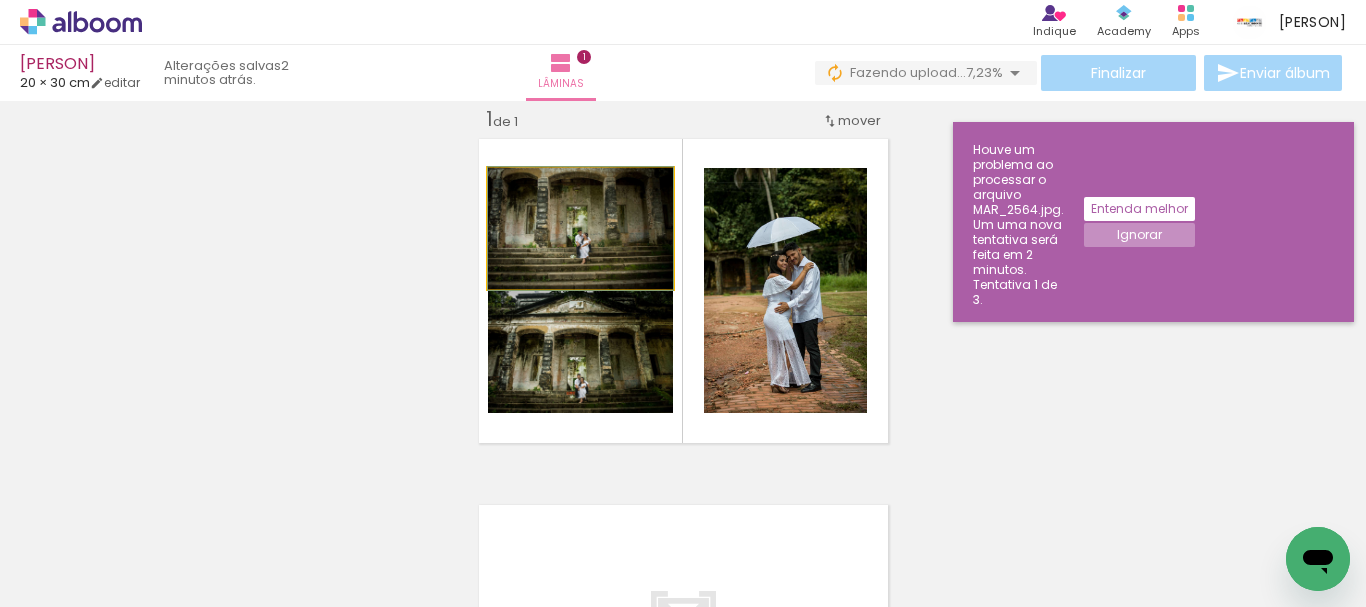 click 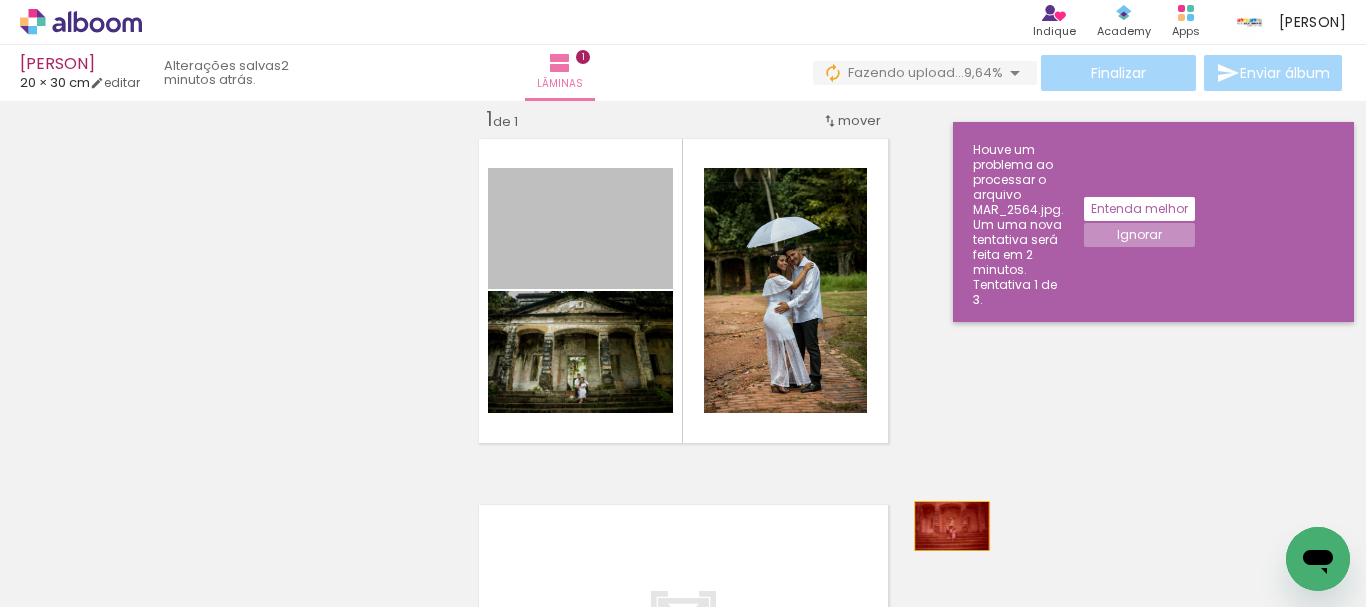 drag, startPoint x: 628, startPoint y: 265, endPoint x: 944, endPoint y: 526, distance: 409.84998 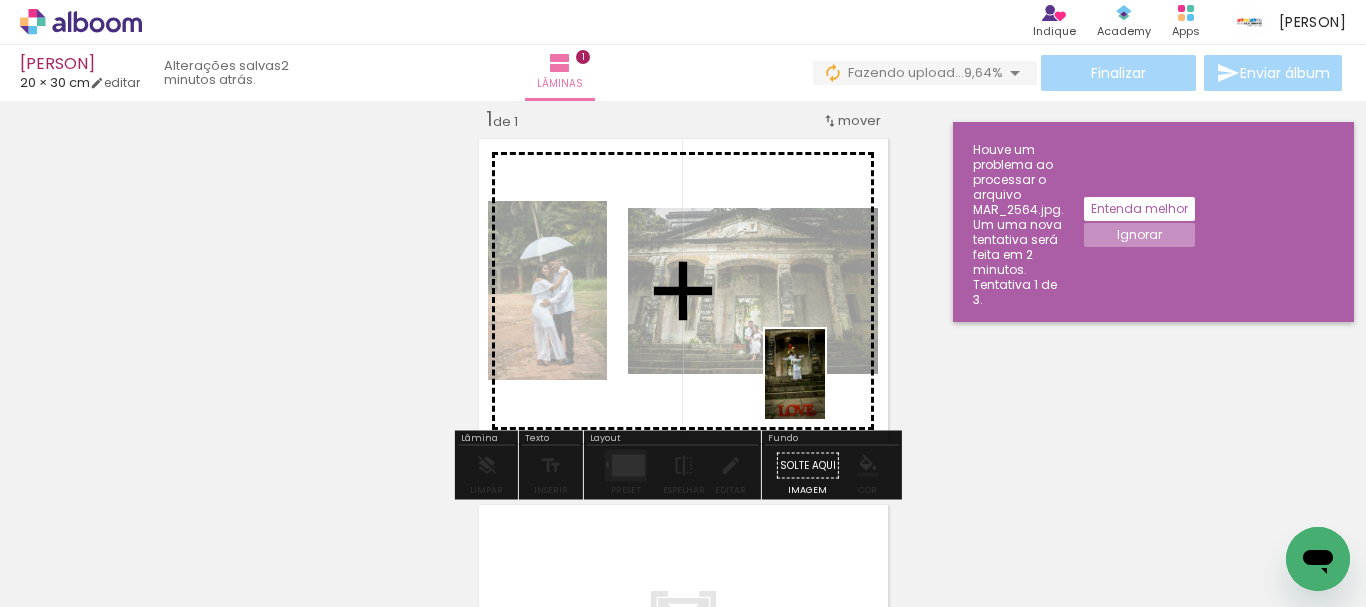 drag, startPoint x: 1271, startPoint y: 569, endPoint x: 825, endPoint y: 389, distance: 480.95322 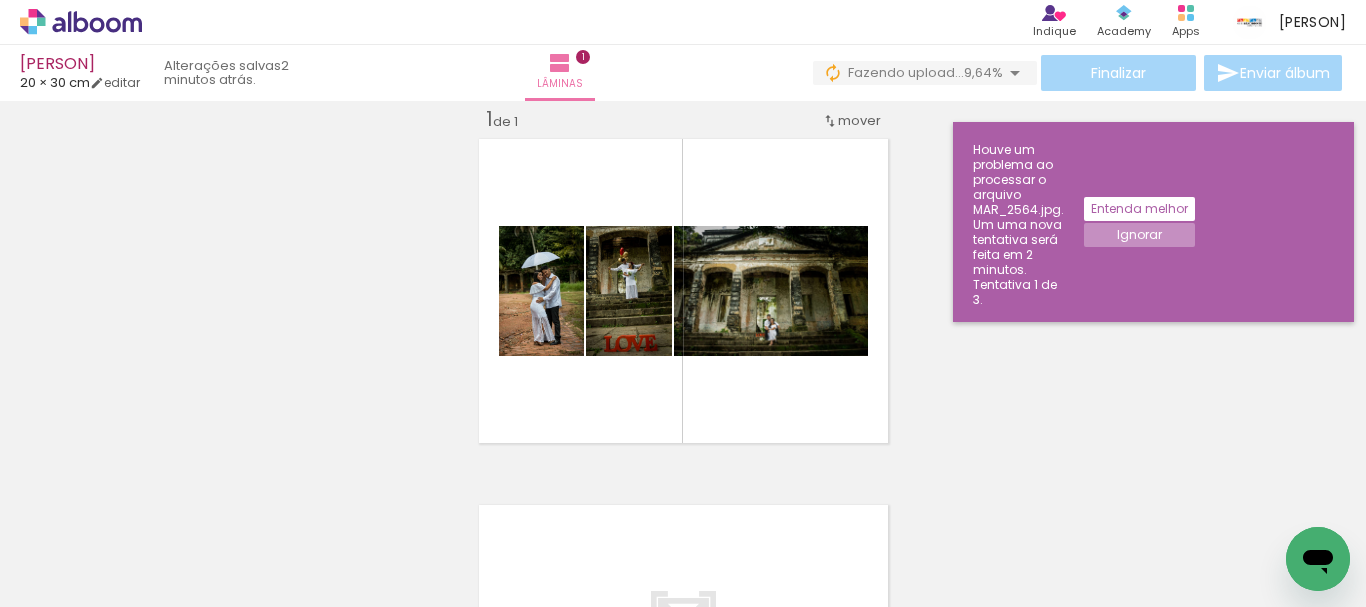 scroll, scrollTop: 0, scrollLeft: 4568, axis: horizontal 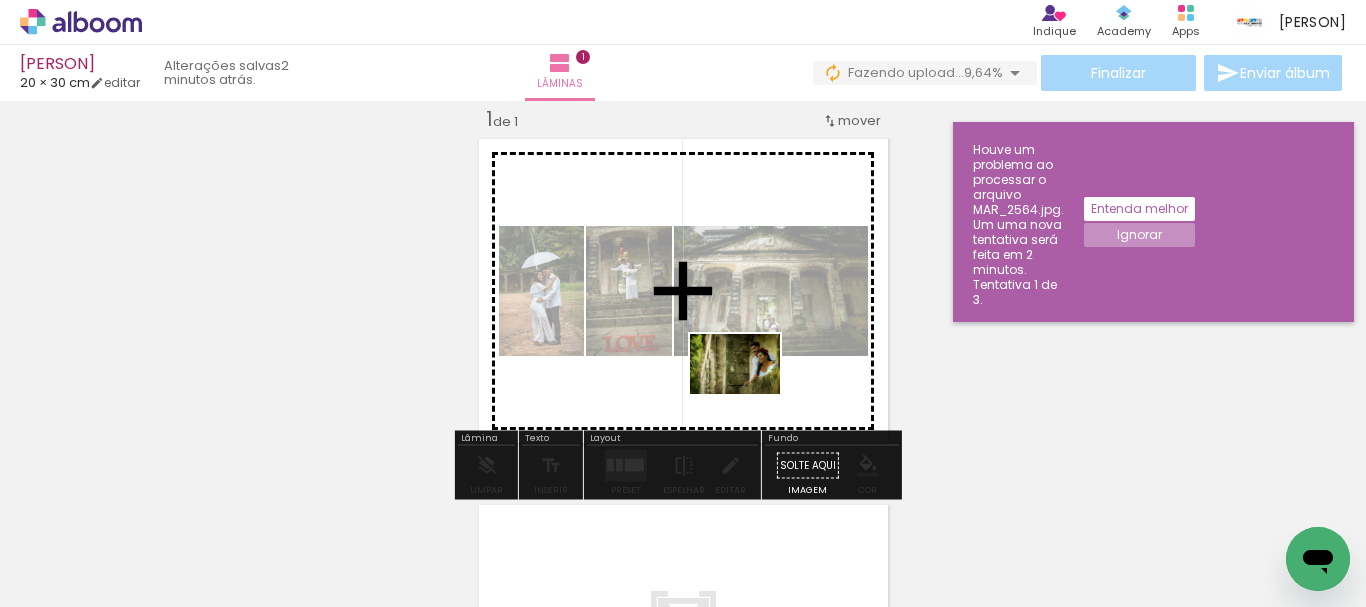 drag, startPoint x: 777, startPoint y: 559, endPoint x: 750, endPoint y: 394, distance: 167.1945 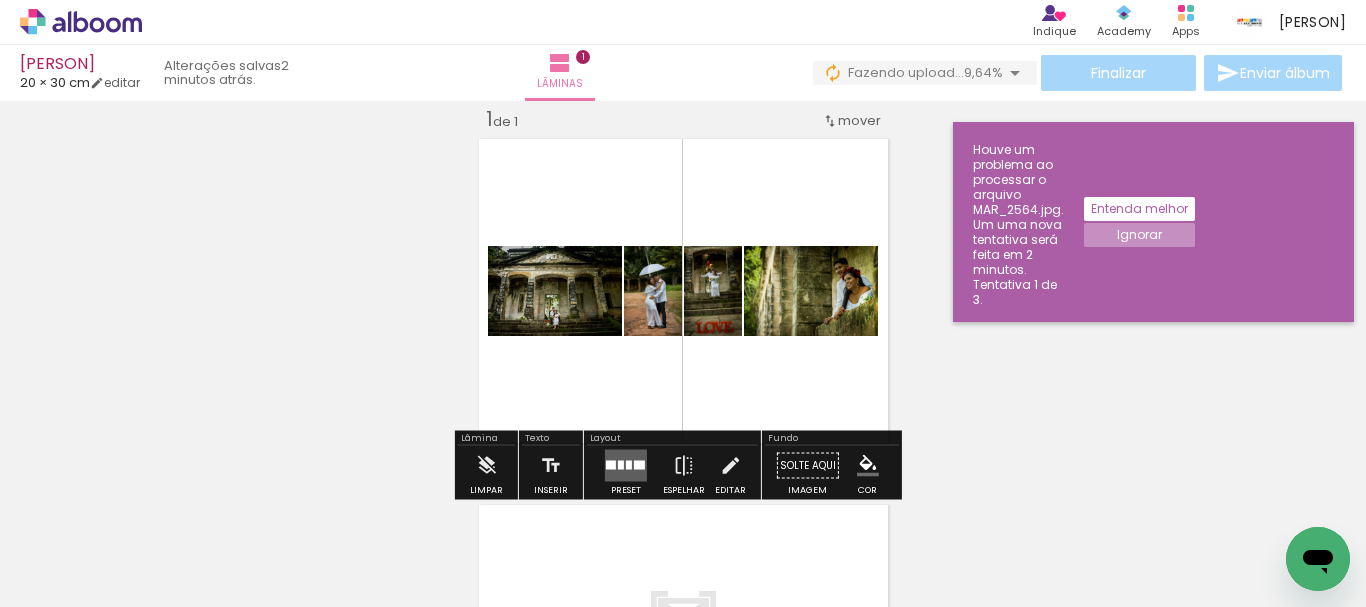drag, startPoint x: 629, startPoint y: 474, endPoint x: 1084, endPoint y: 529, distance: 458.31213 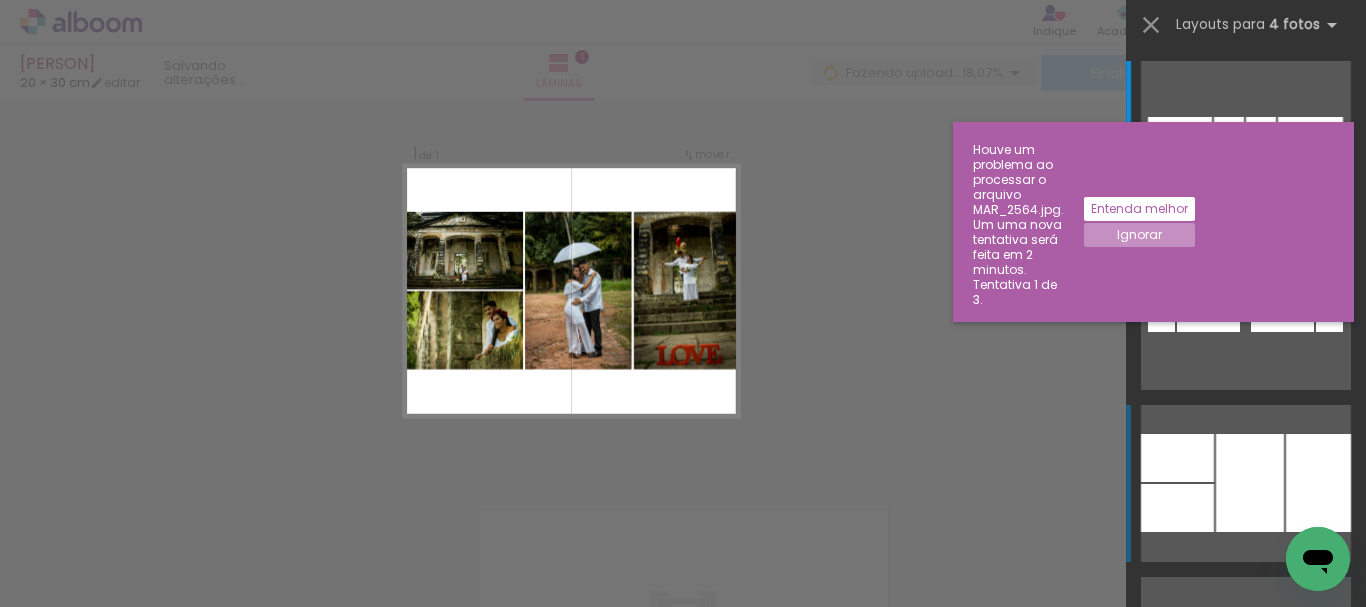 click at bounding box center (1250, 483) 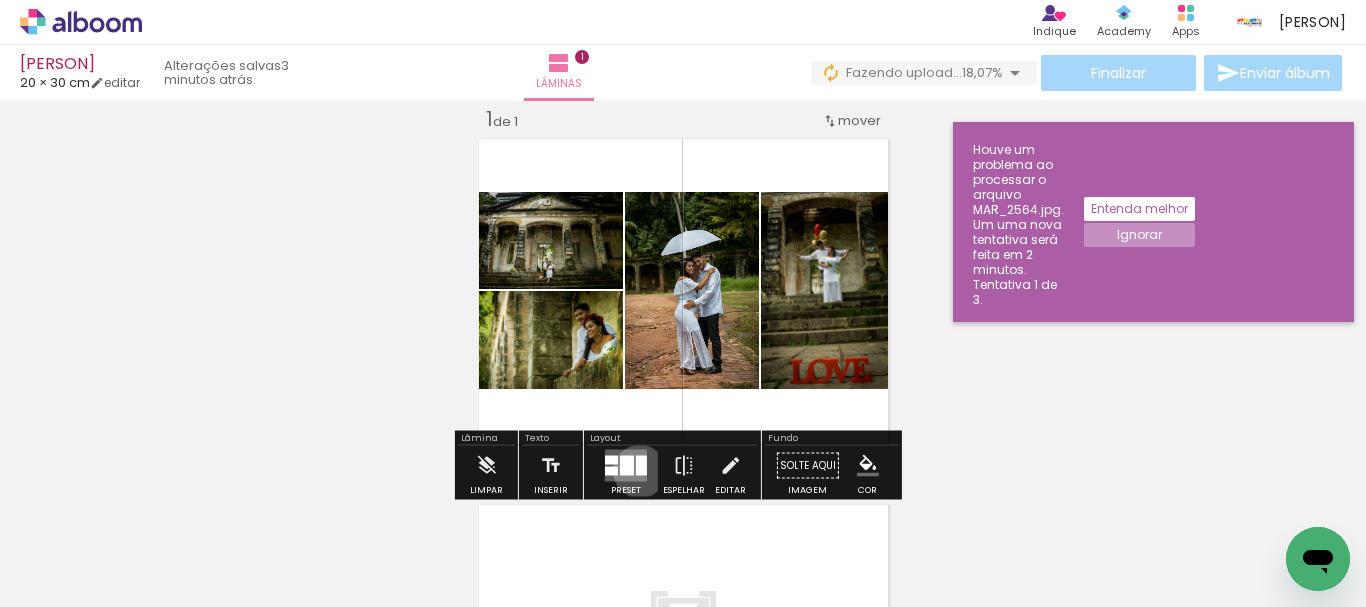 drag, startPoint x: 635, startPoint y: 471, endPoint x: 940, endPoint y: 359, distance: 324.91385 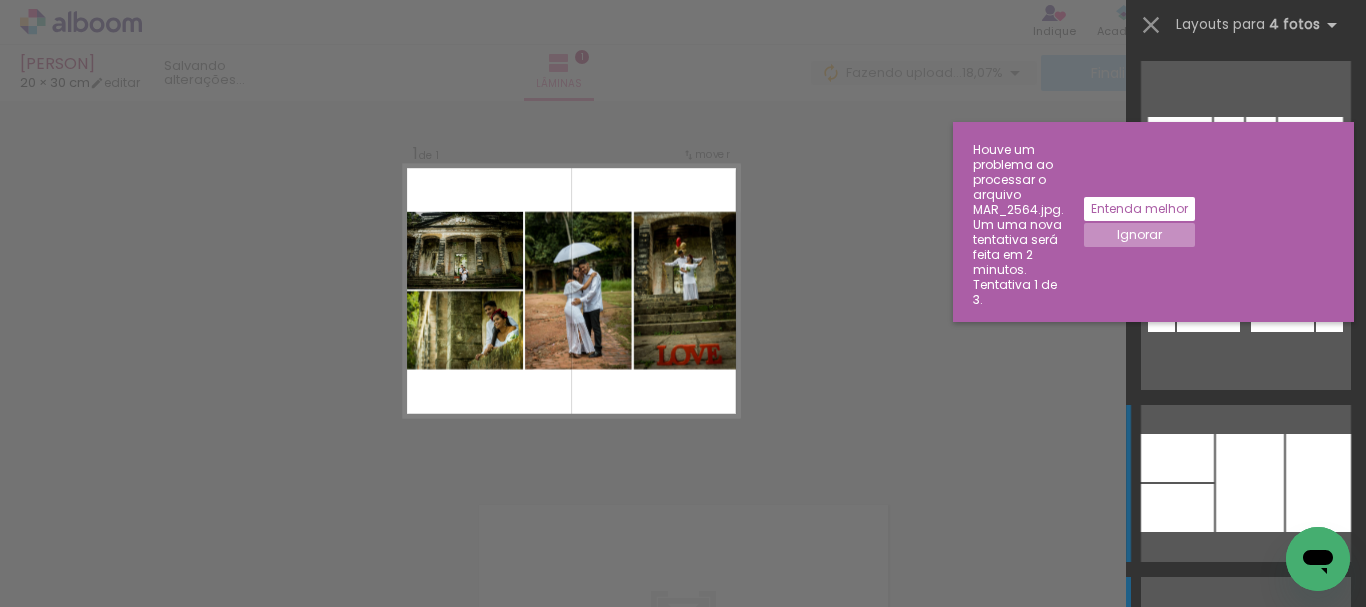 scroll, scrollTop: 344, scrollLeft: 0, axis: vertical 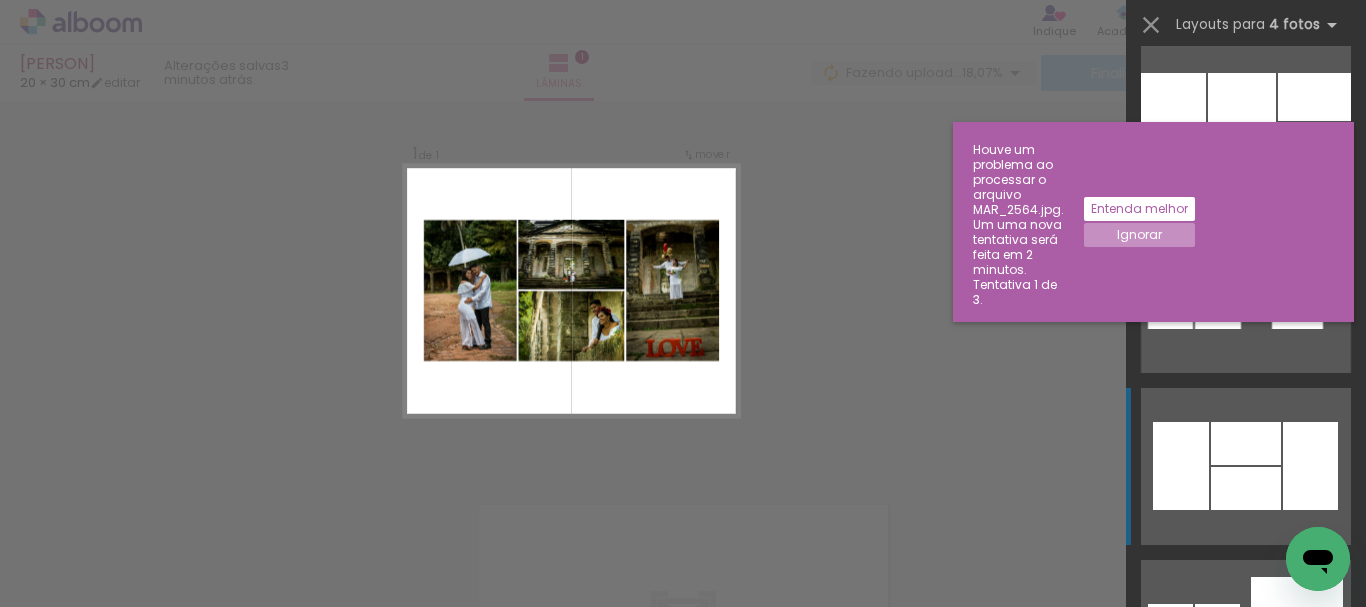 click at bounding box center [1170, 294] 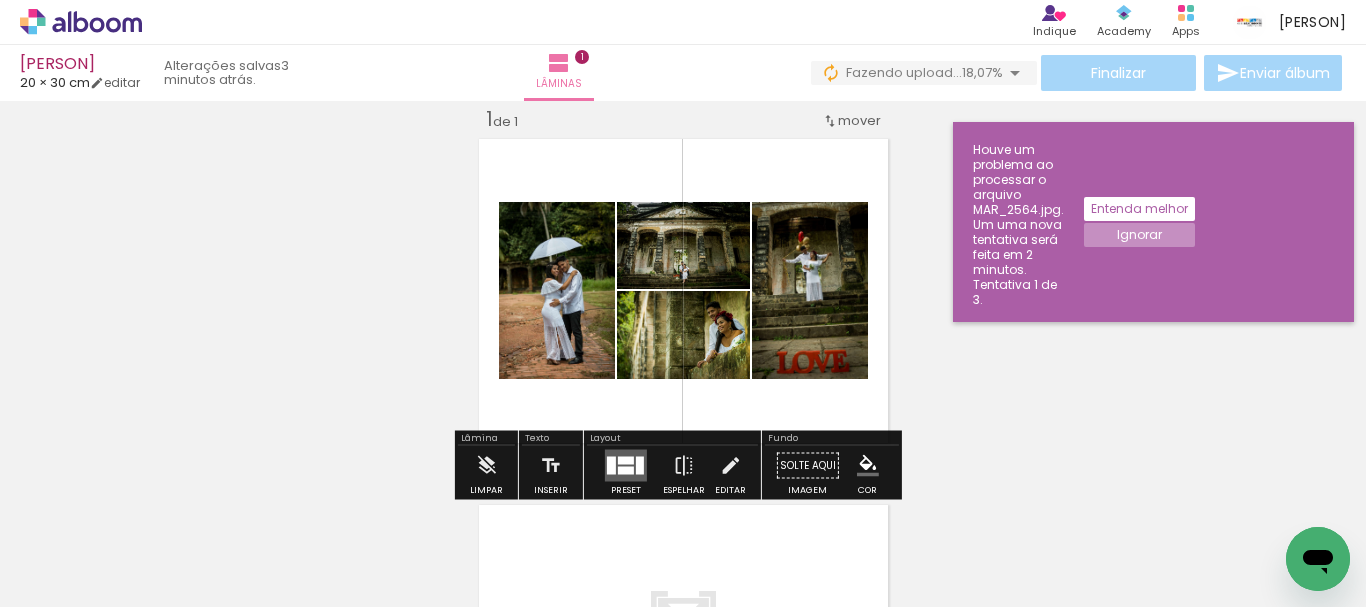 click at bounding box center (626, 466) 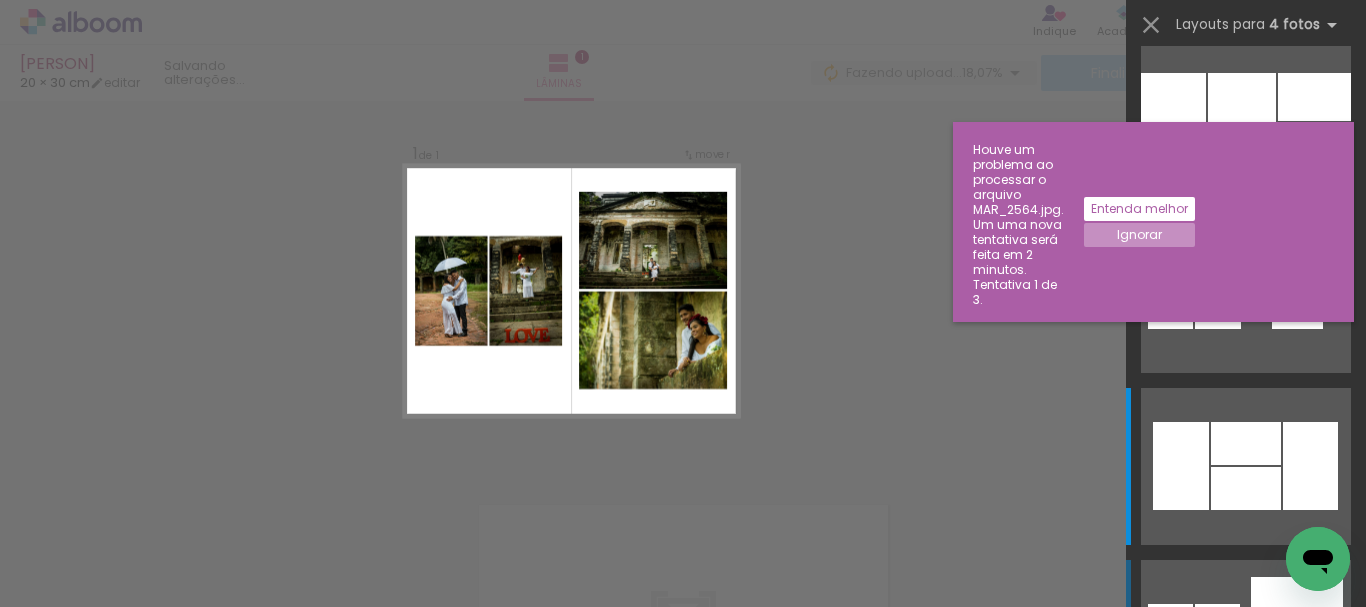 scroll, scrollTop: 2924, scrollLeft: 0, axis: vertical 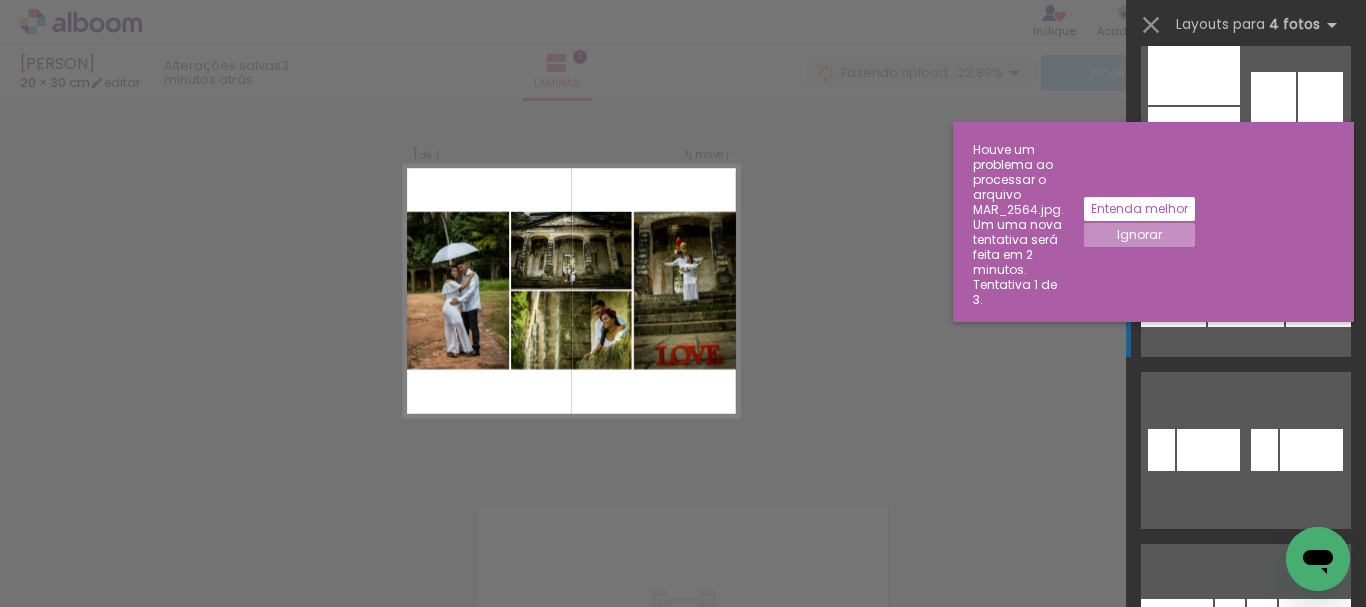 click at bounding box center (1315, -410) 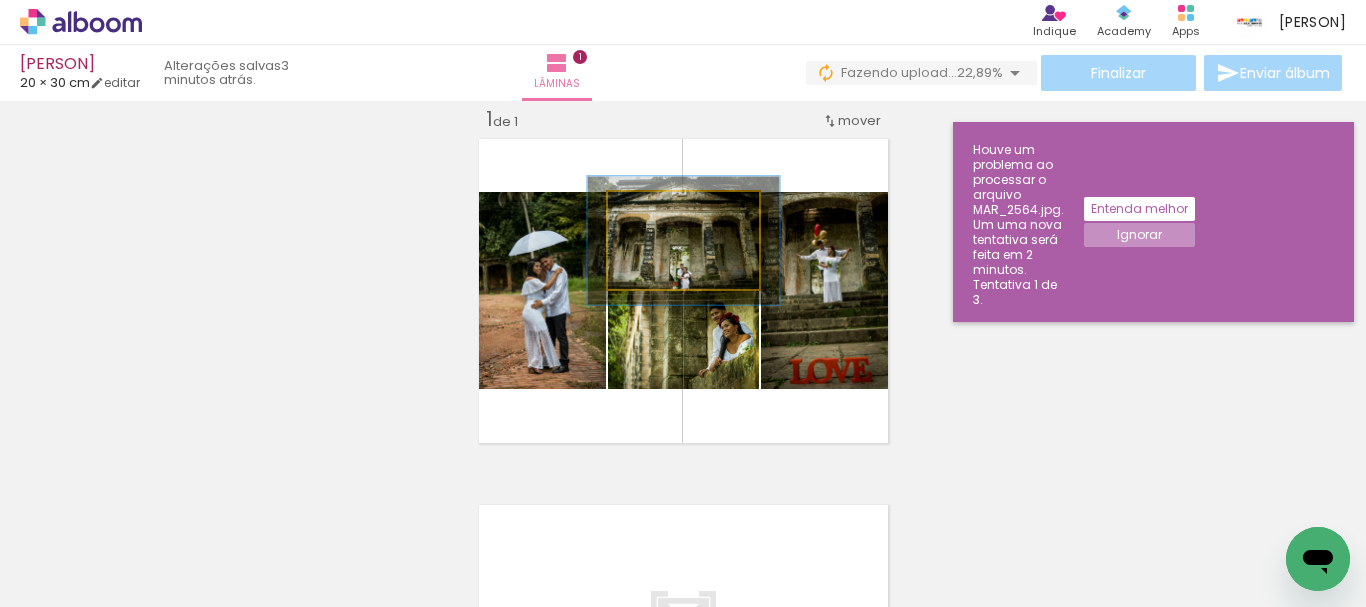 click at bounding box center [694, 213] 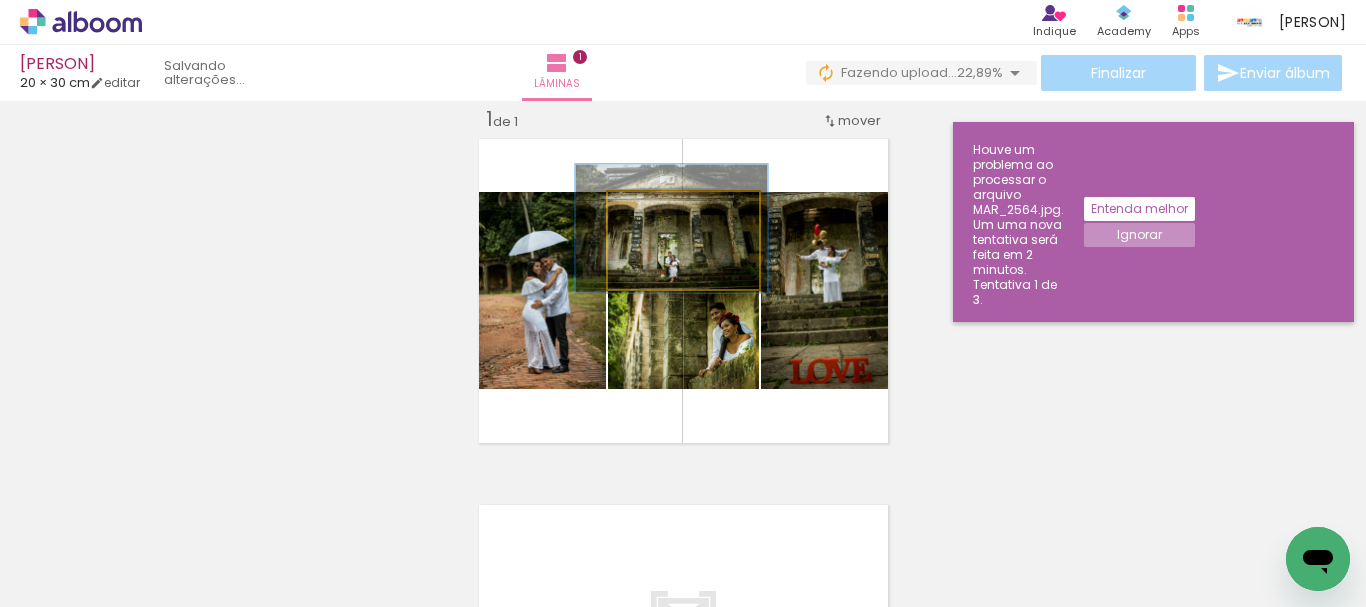 drag, startPoint x: 725, startPoint y: 270, endPoint x: 713, endPoint y: 258, distance: 16.970562 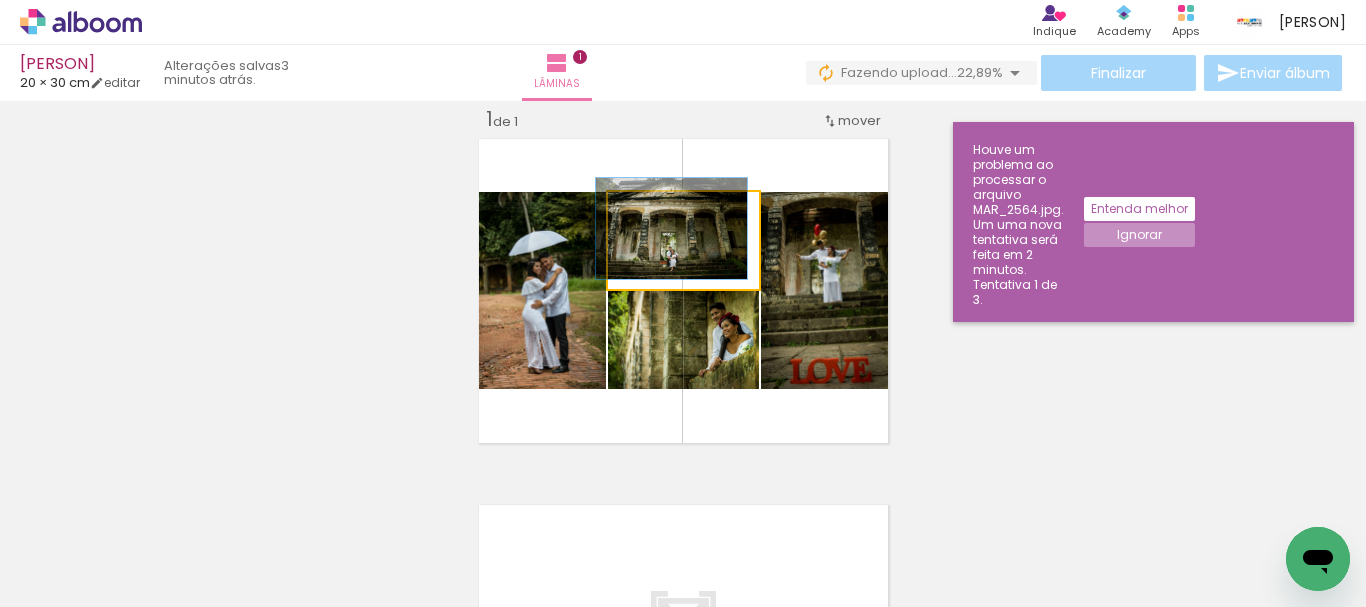 drag, startPoint x: 655, startPoint y: 215, endPoint x: 643, endPoint y: 212, distance: 12.369317 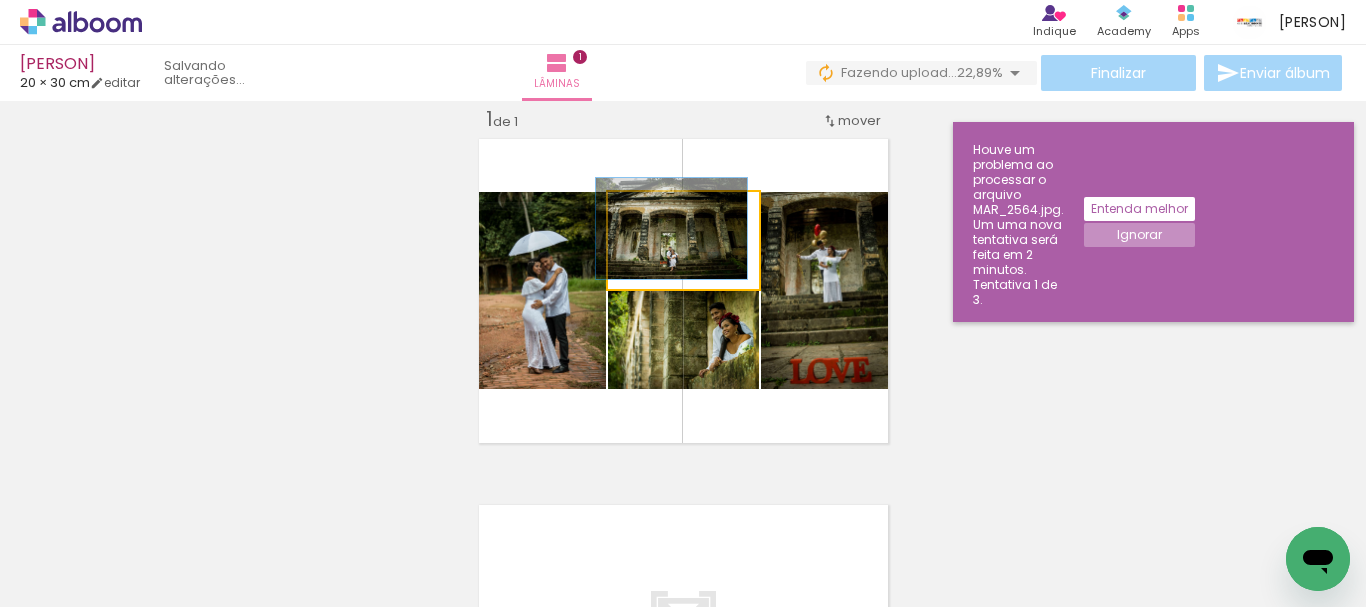 click 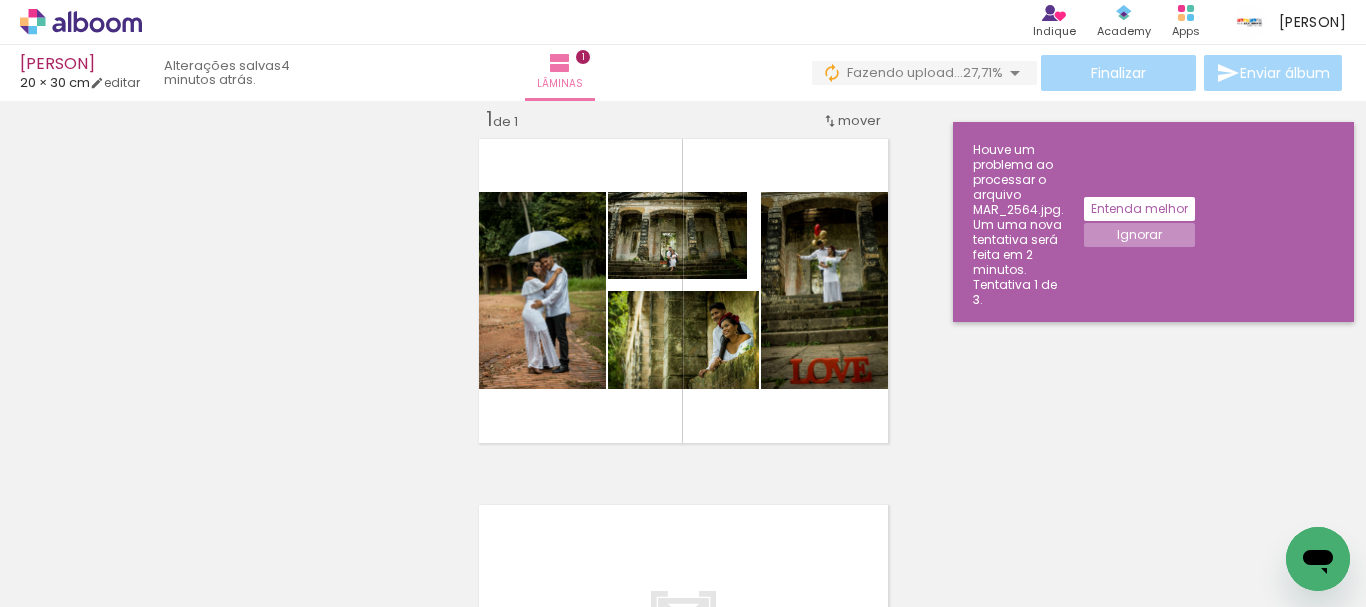 click on "Inserir lâmina 1  de 1" at bounding box center [683, 448] 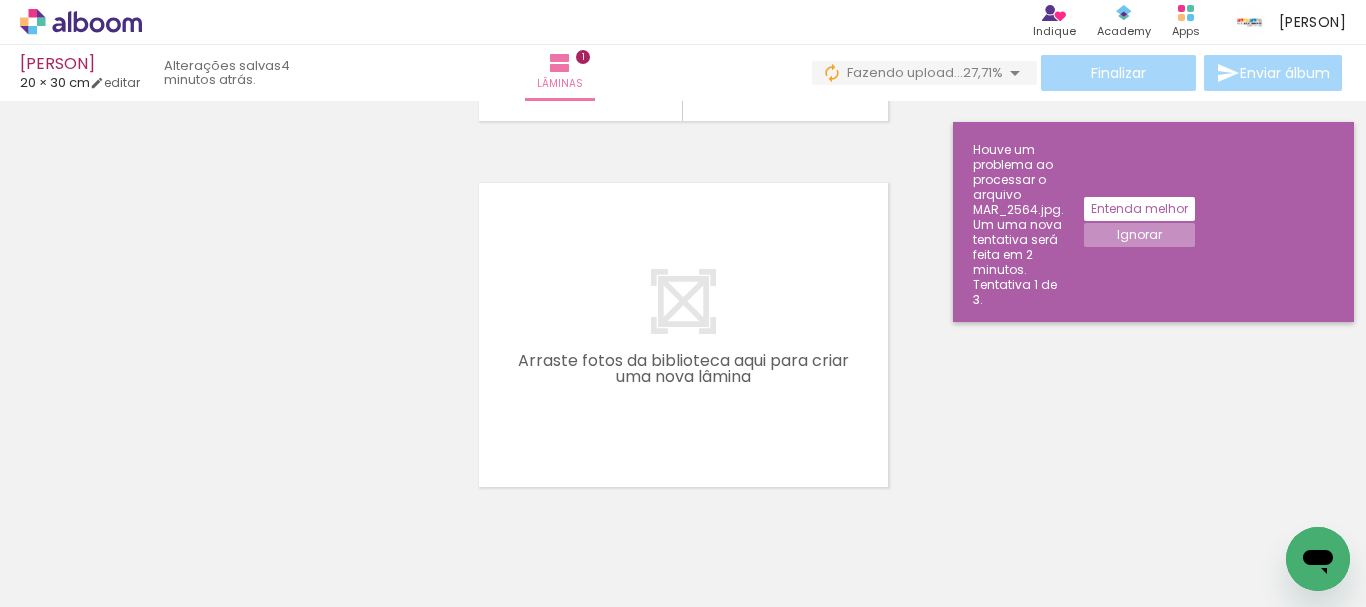 scroll, scrollTop: 350, scrollLeft: 0, axis: vertical 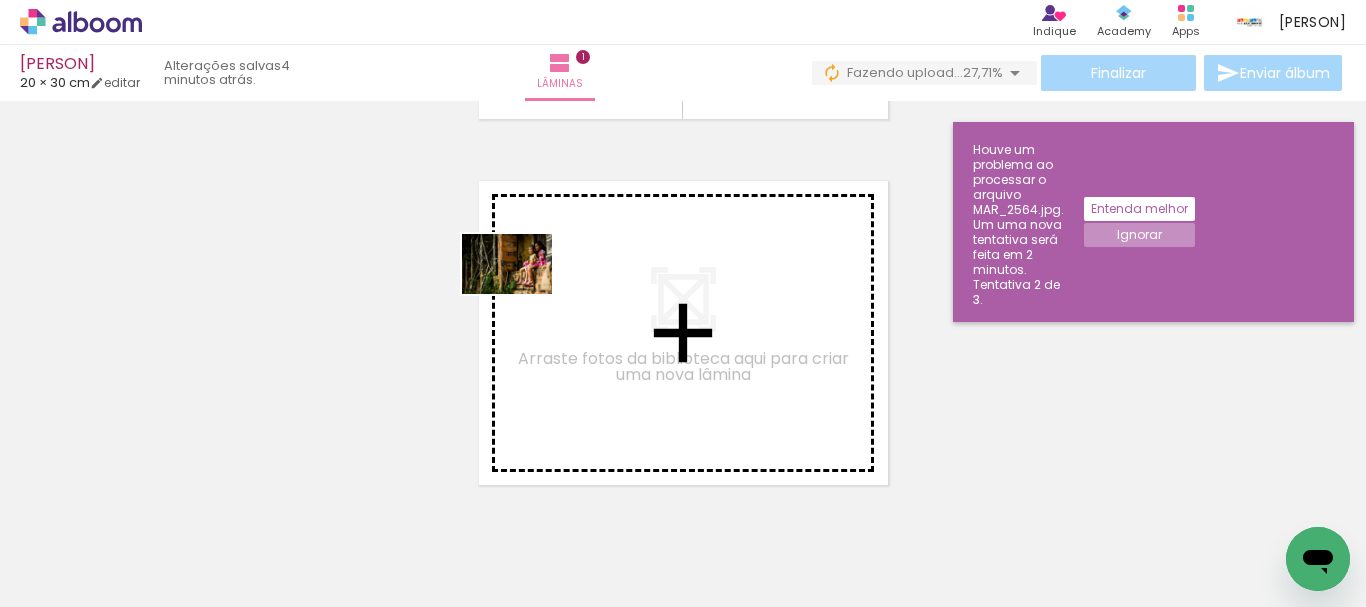 drag, startPoint x: 451, startPoint y: 564, endPoint x: 522, endPoint y: 294, distance: 279.17917 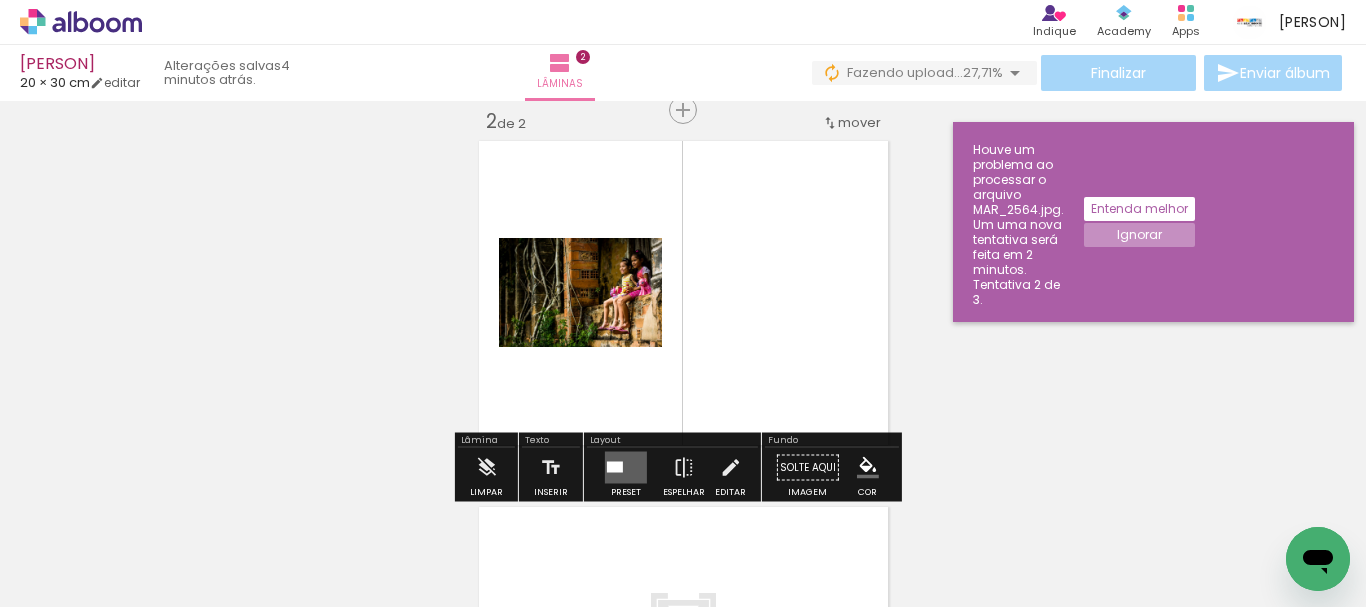scroll, scrollTop: 392, scrollLeft: 0, axis: vertical 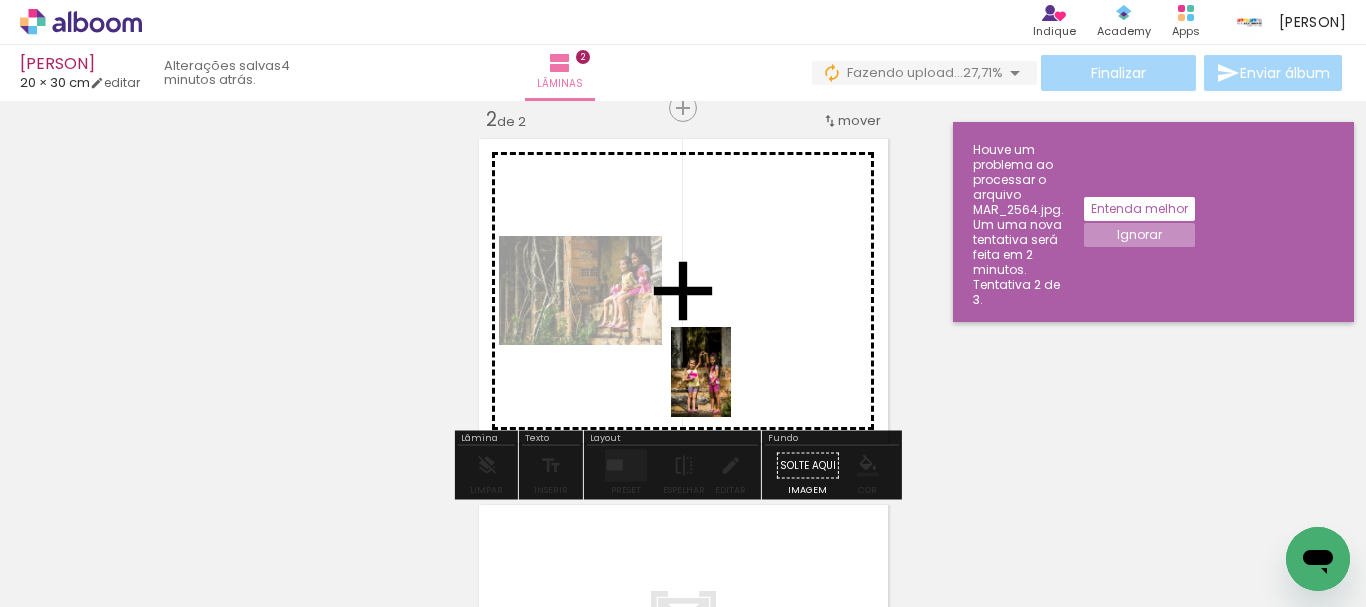 drag, startPoint x: 758, startPoint y: 518, endPoint x: 731, endPoint y: 387, distance: 133.75351 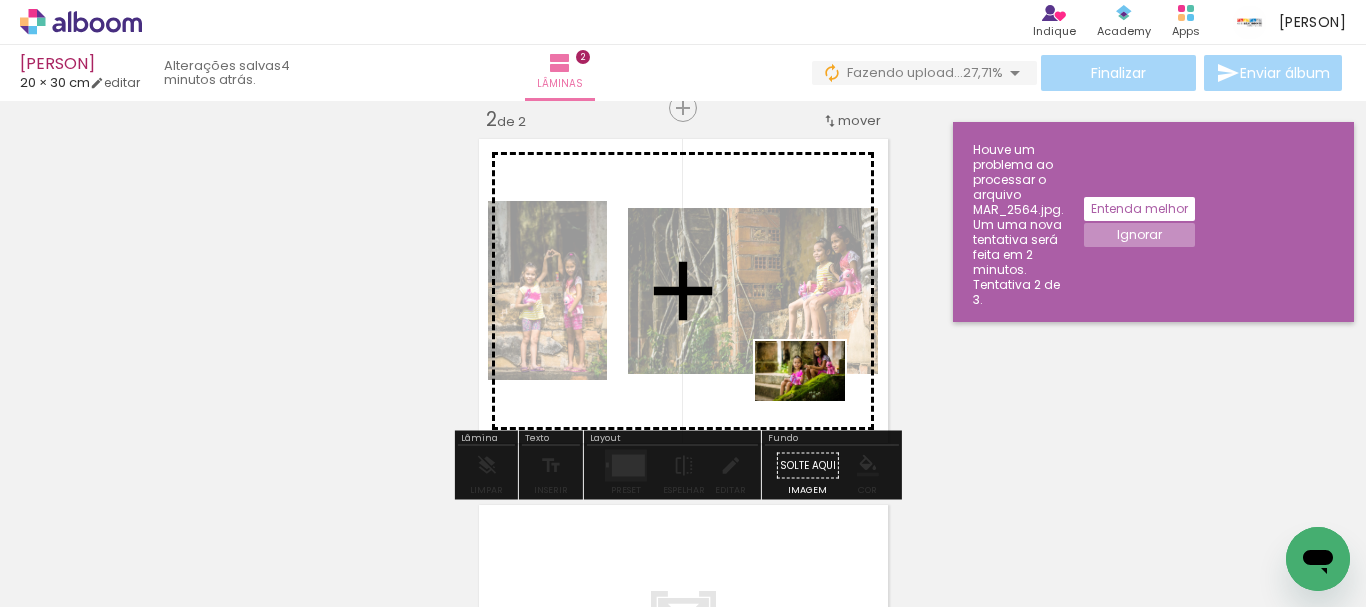drag, startPoint x: 1035, startPoint y: 471, endPoint x: 815, endPoint y: 401, distance: 230.86794 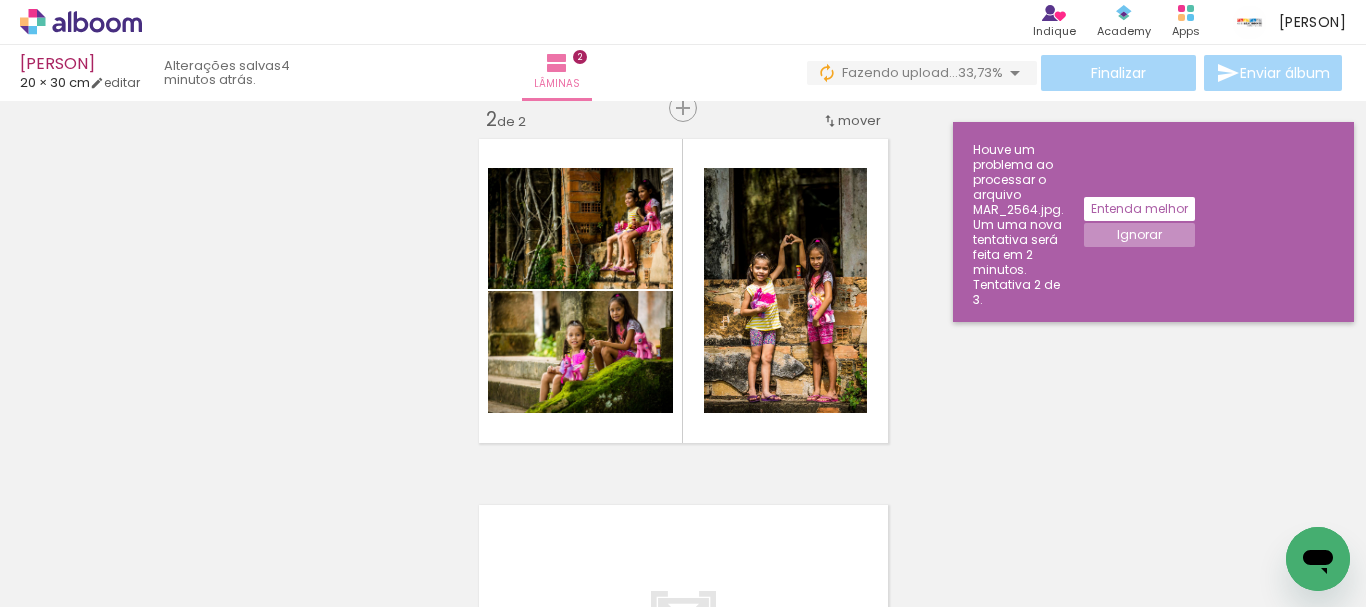 scroll, scrollTop: 0, scrollLeft: 520, axis: horizontal 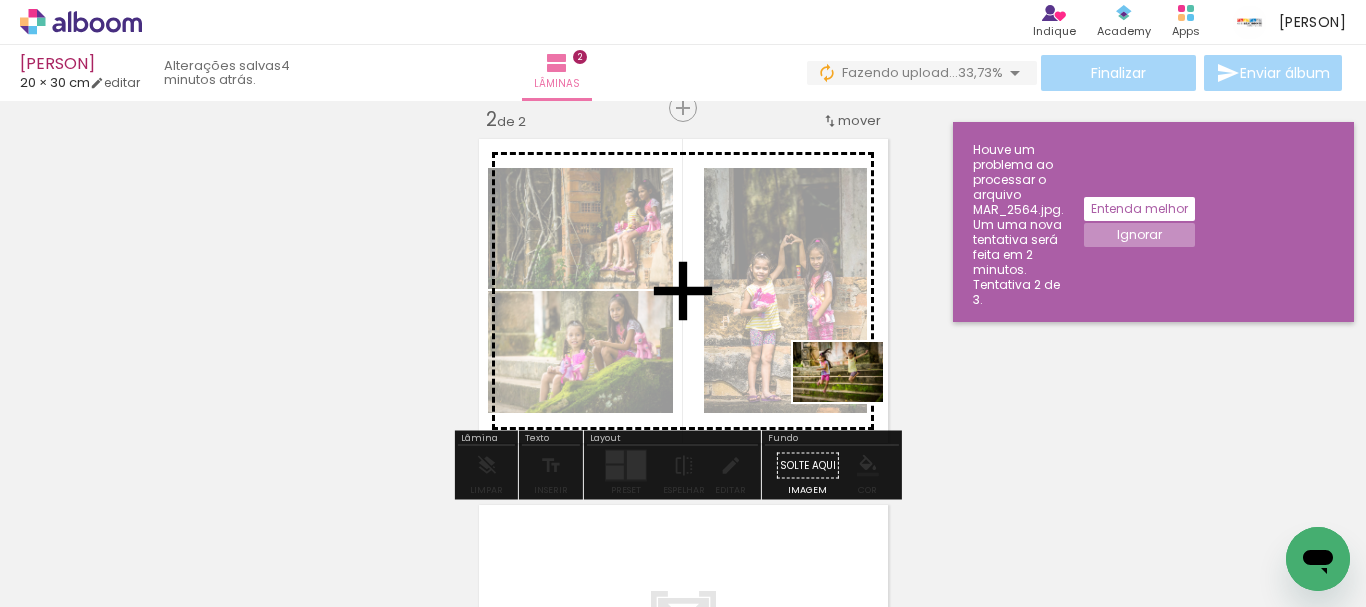 drag, startPoint x: 1043, startPoint y: 536, endPoint x: 853, endPoint y: 402, distance: 232.49947 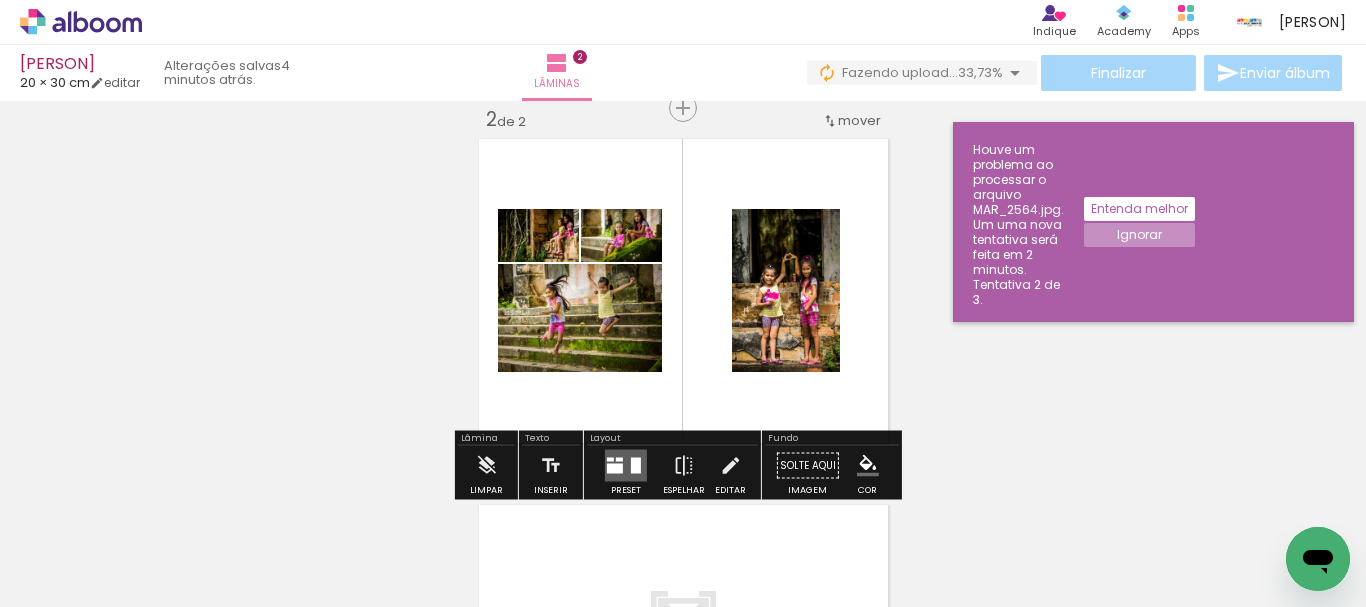 drag, startPoint x: 628, startPoint y: 464, endPoint x: 1257, endPoint y: 186, distance: 687.69543 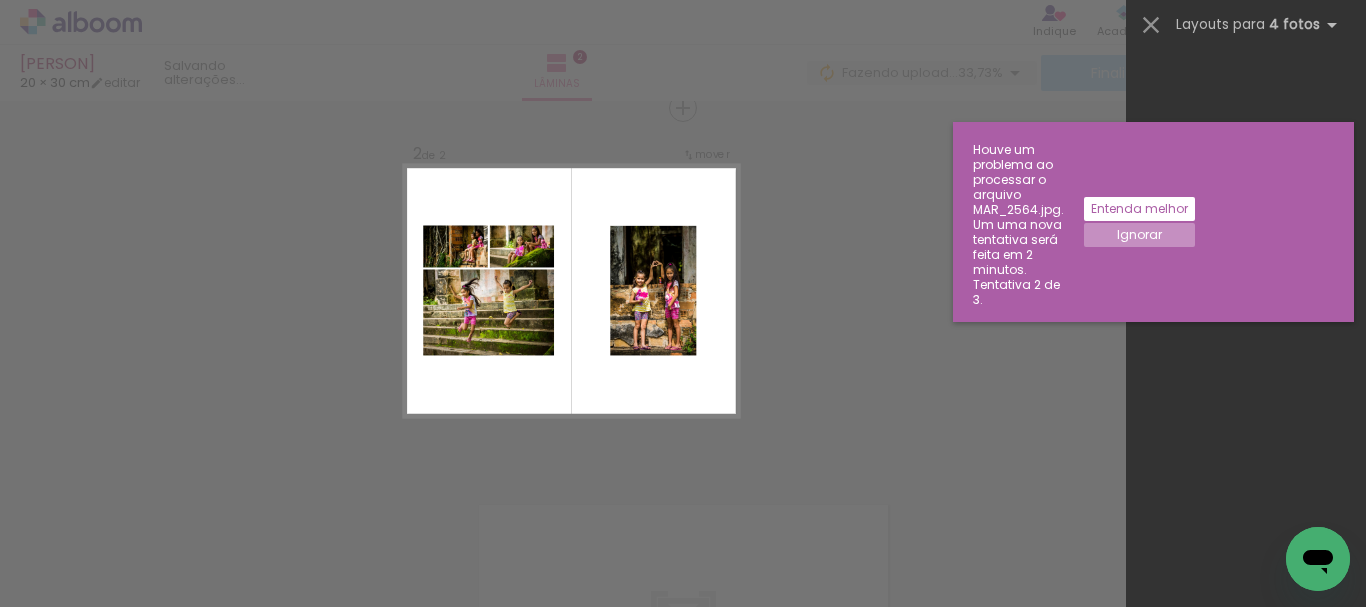 scroll, scrollTop: 0, scrollLeft: 0, axis: both 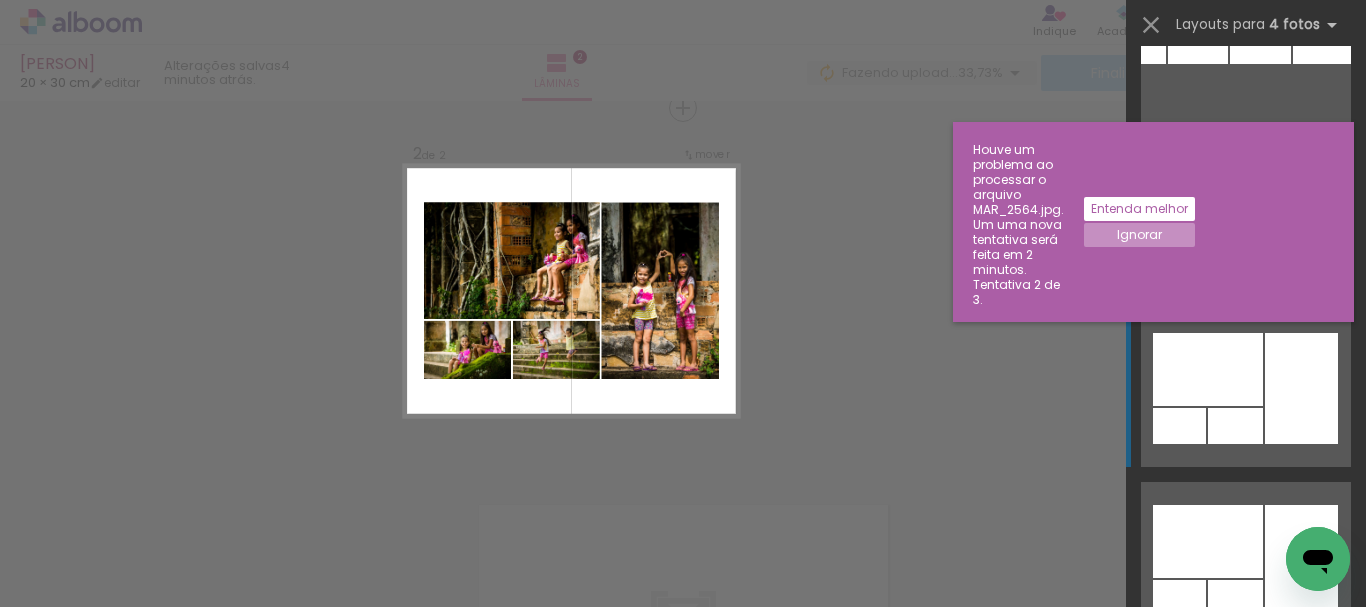 click at bounding box center [1235, -260] 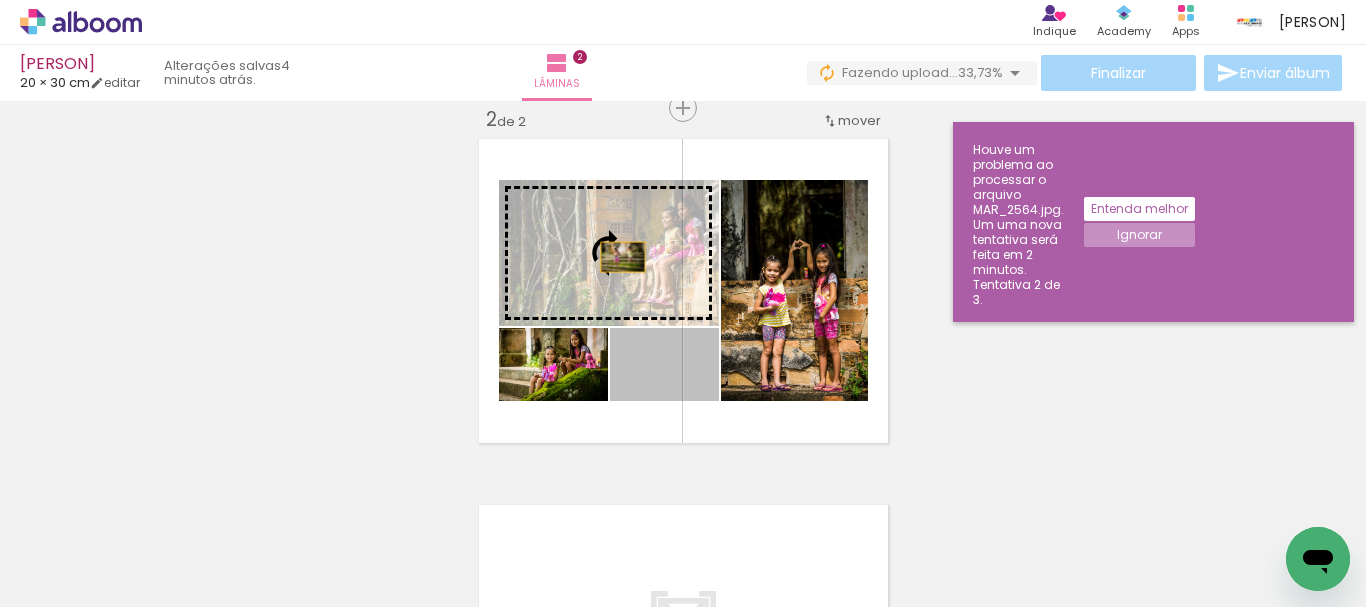 drag, startPoint x: 697, startPoint y: 385, endPoint x: 615, endPoint y: 257, distance: 152.01315 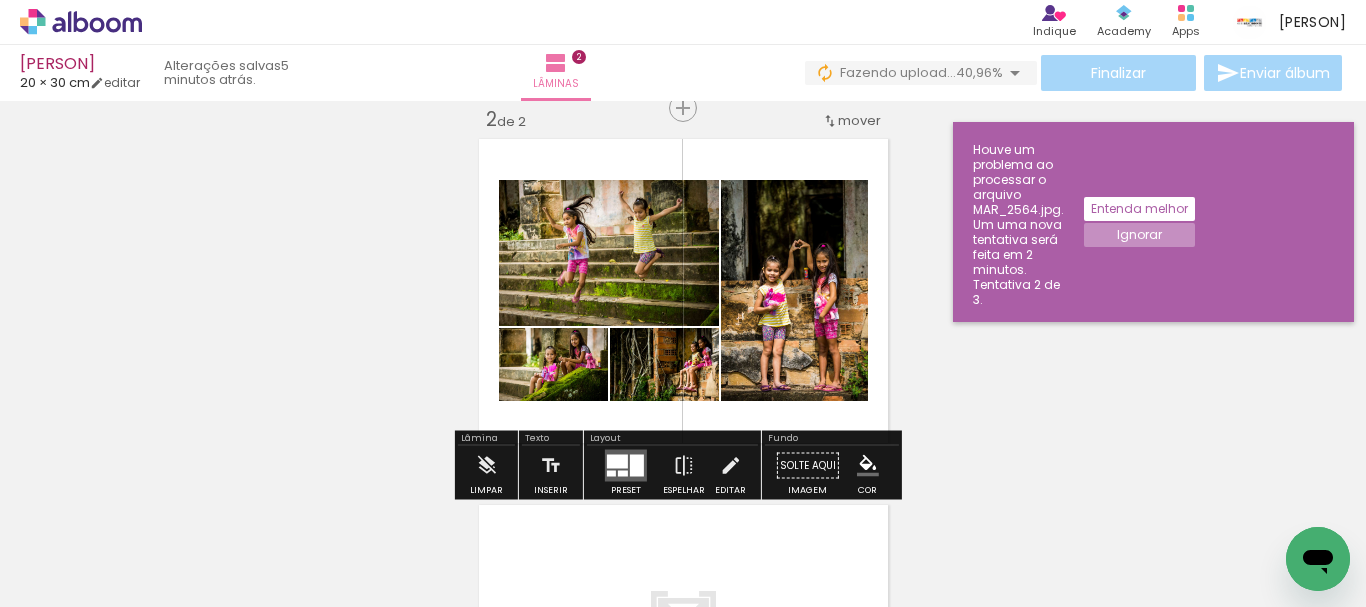 drag, startPoint x: 623, startPoint y: 460, endPoint x: 1066, endPoint y: 264, distance: 484.42233 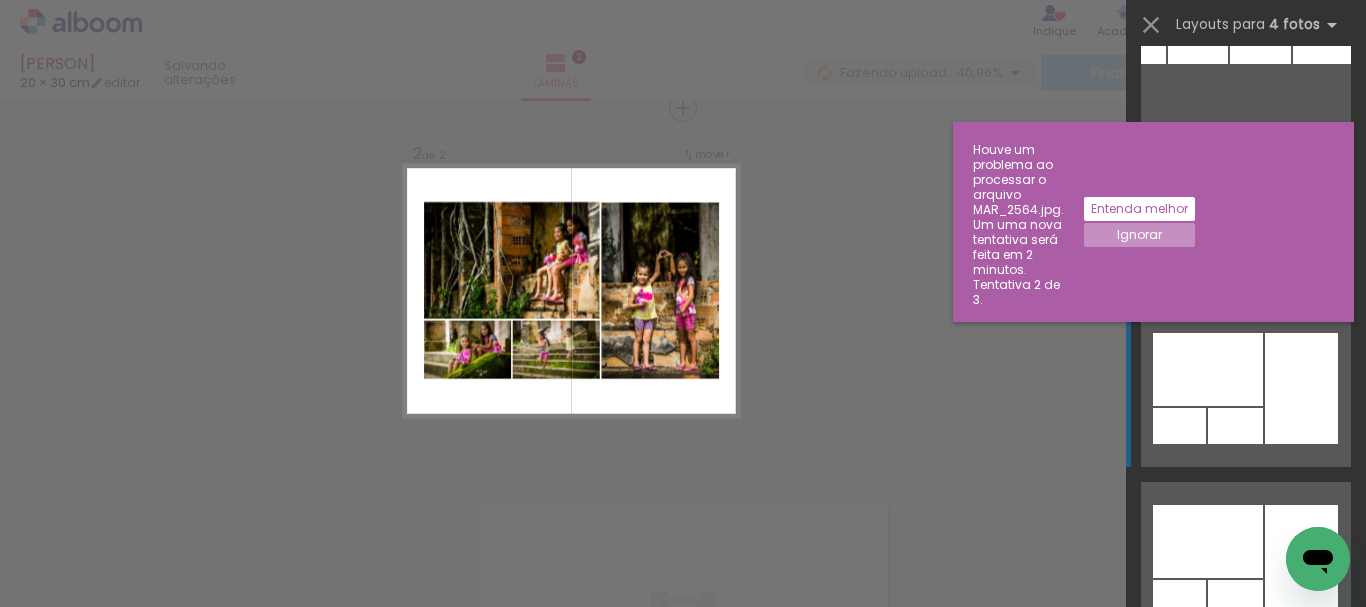 scroll, scrollTop: 1376, scrollLeft: 0, axis: vertical 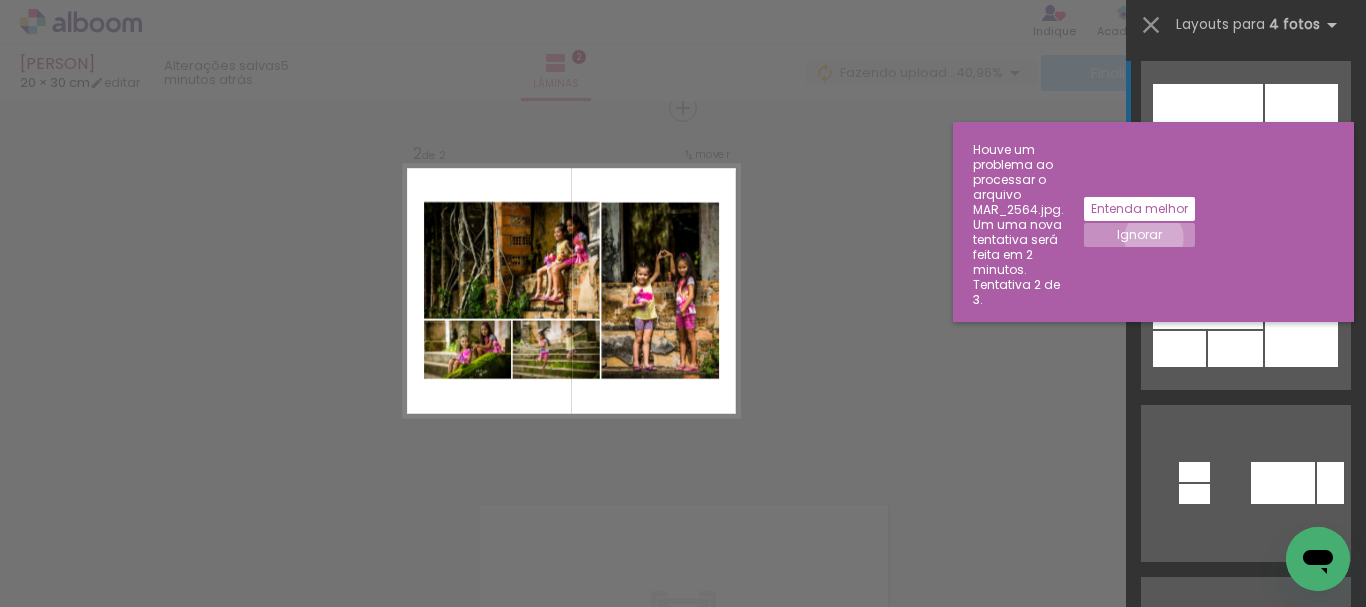 click on "Ignorar" 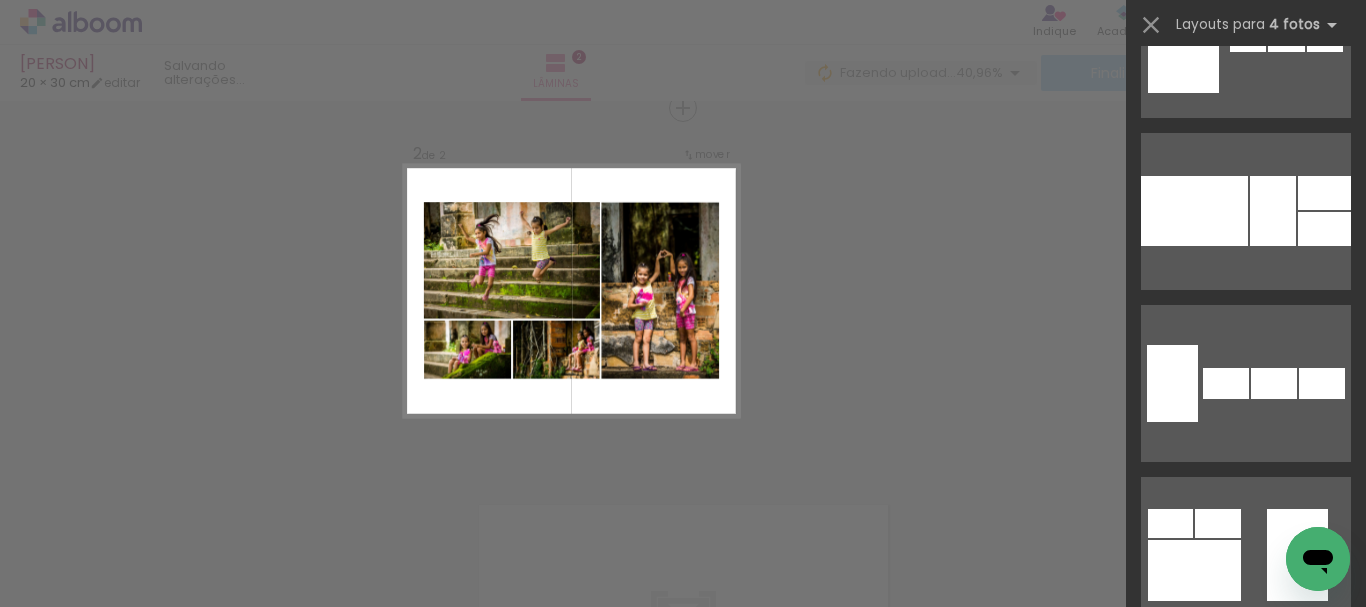 scroll, scrollTop: 3963, scrollLeft: 0, axis: vertical 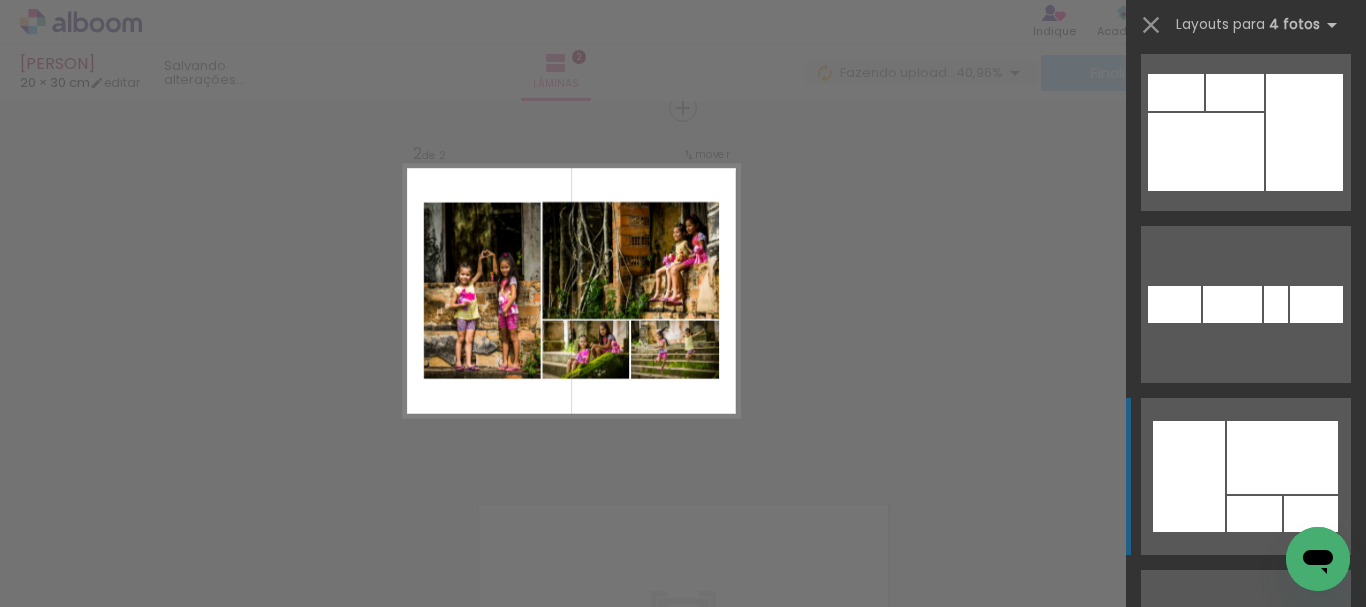 click at bounding box center [1234, 820] 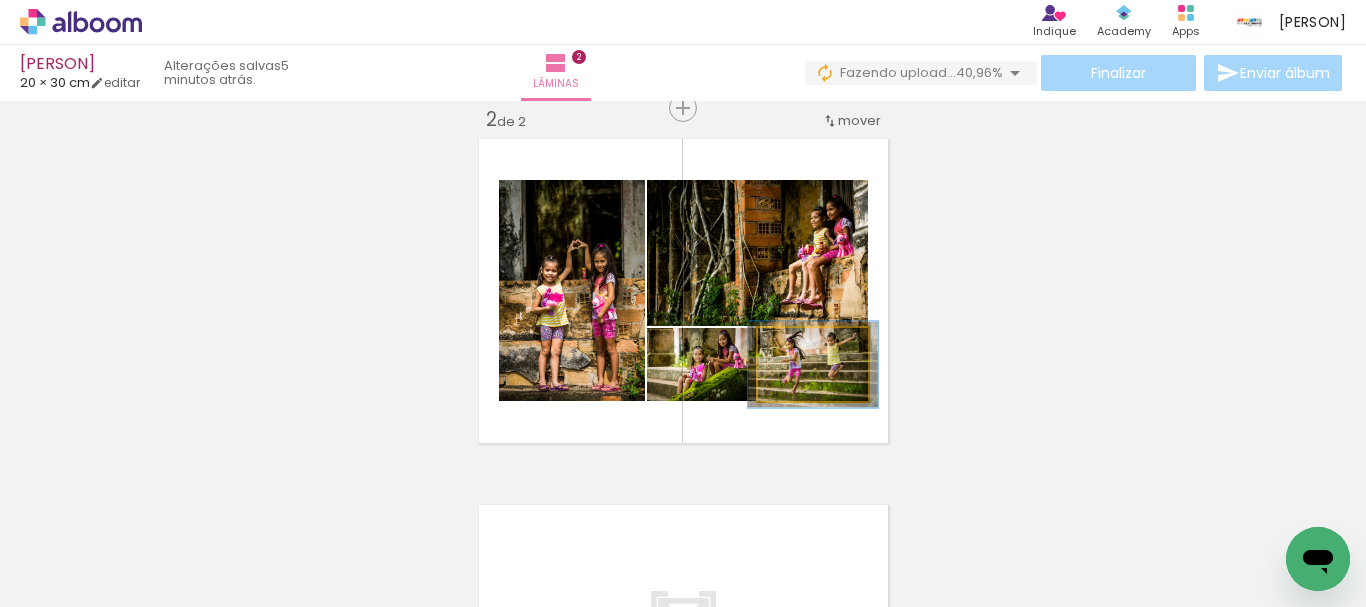 drag, startPoint x: 817, startPoint y: 354, endPoint x: 802, endPoint y: 252, distance: 103.09704 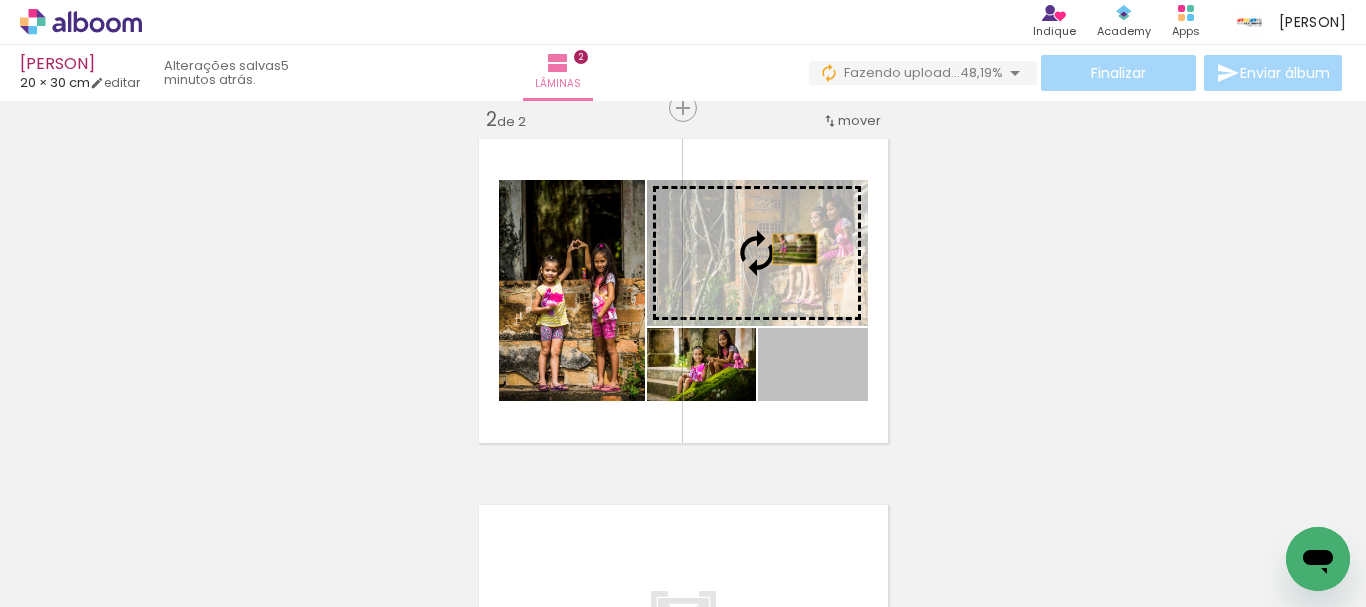 drag, startPoint x: 846, startPoint y: 380, endPoint x: 787, endPoint y: 249, distance: 143.67323 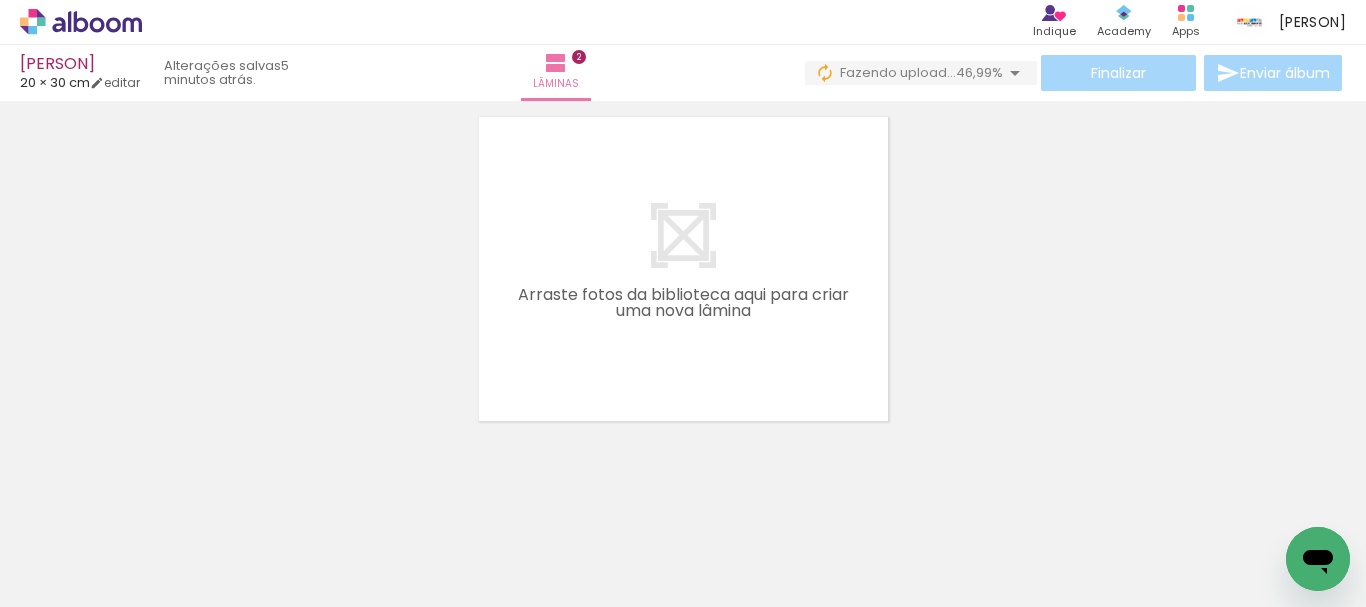 scroll, scrollTop: 795, scrollLeft: 0, axis: vertical 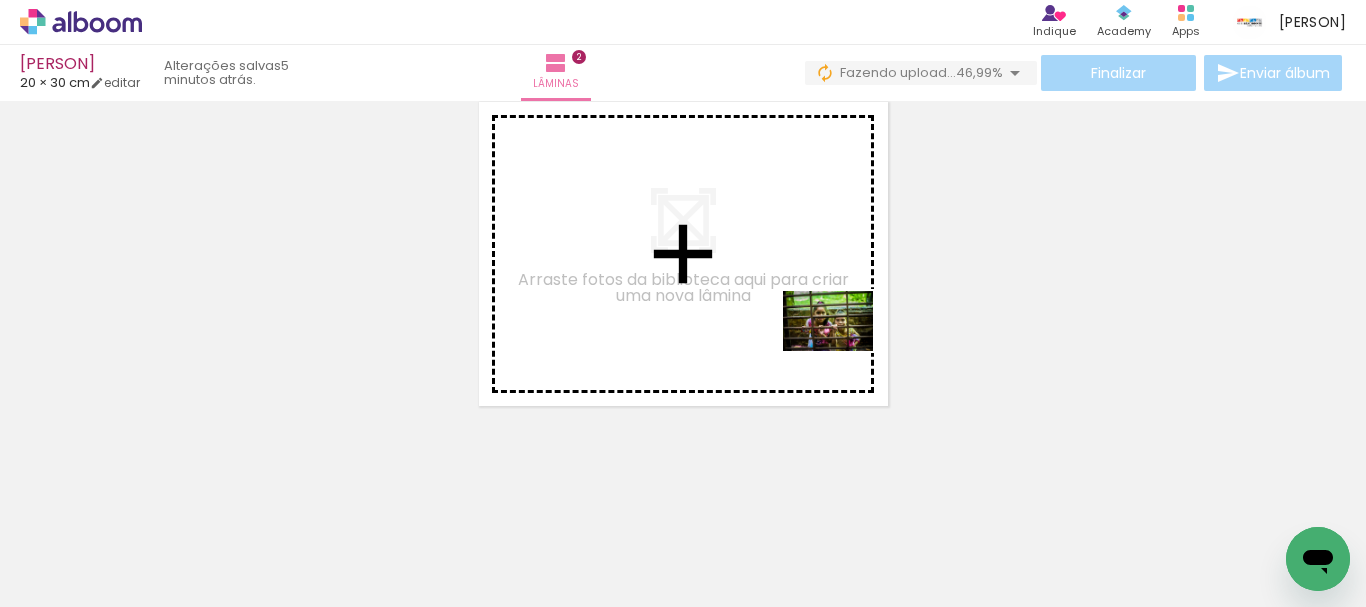 drag, startPoint x: 1014, startPoint y: 550, endPoint x: 843, endPoint y: 351, distance: 262.3776 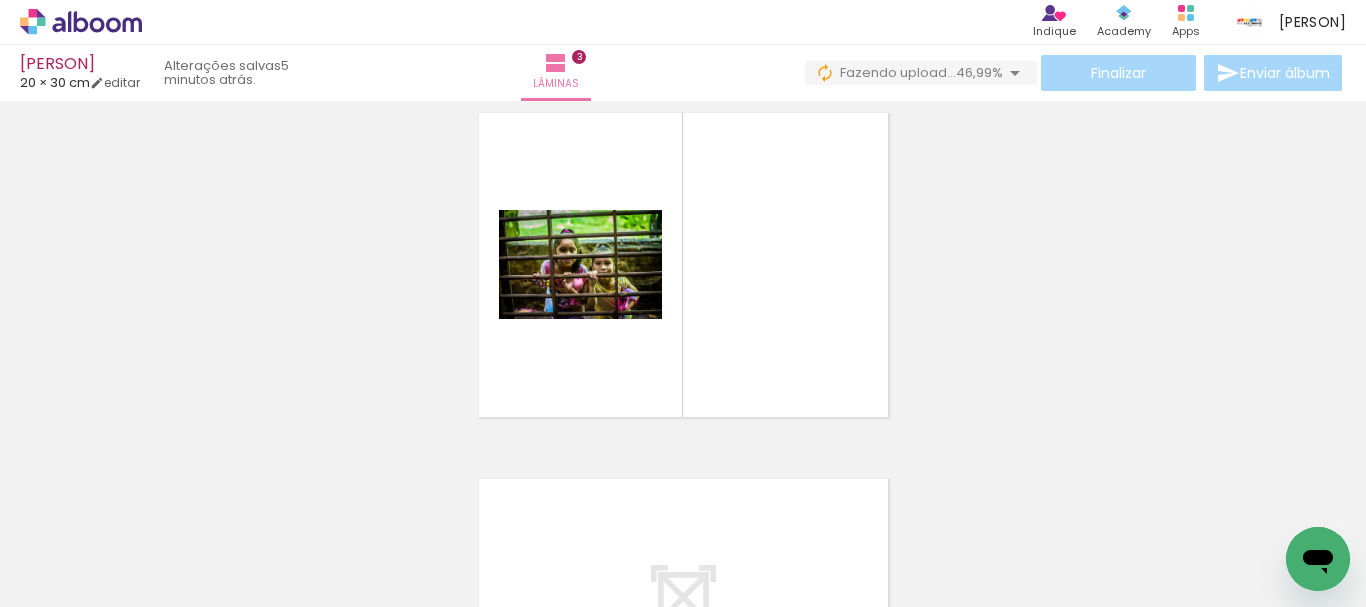 scroll, scrollTop: 758, scrollLeft: 0, axis: vertical 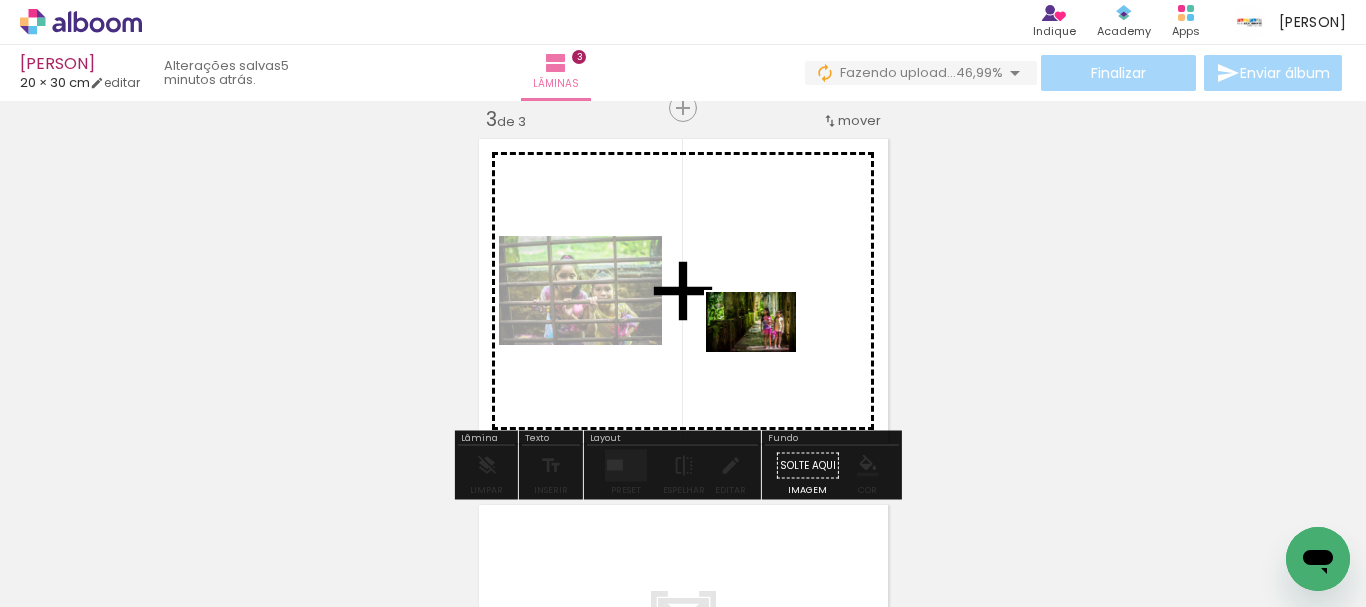 drag, startPoint x: 1228, startPoint y: 544, endPoint x: 766, endPoint y: 352, distance: 500.3079 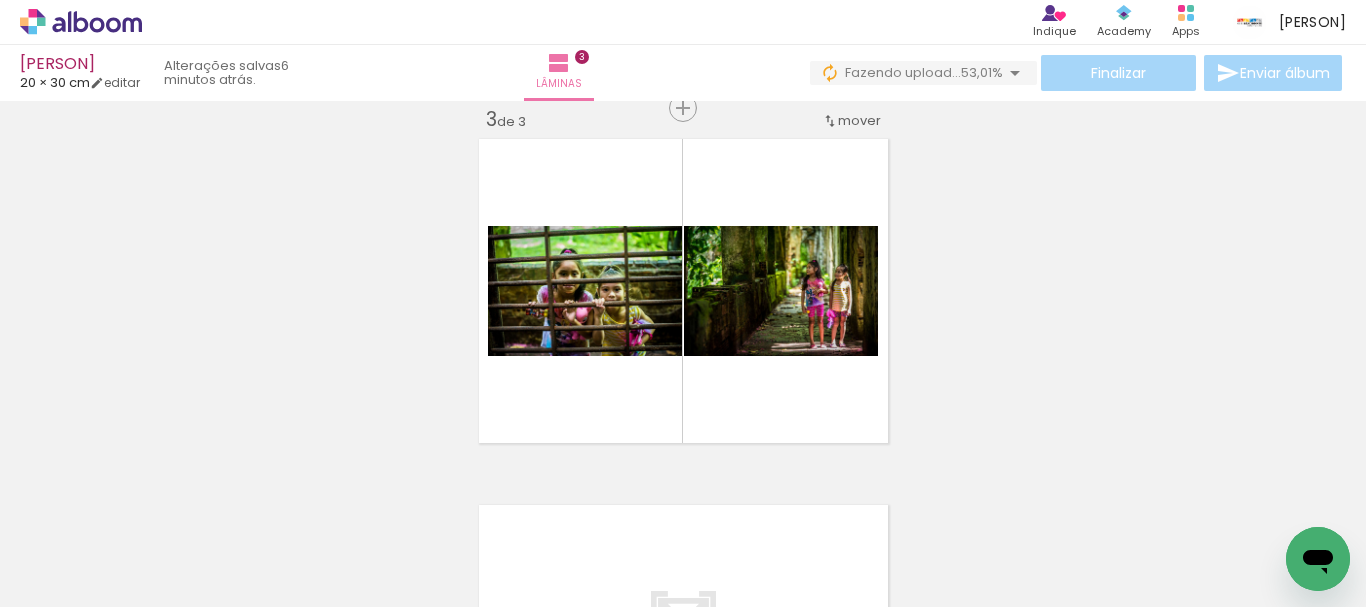 scroll, scrollTop: 0, scrollLeft: 2132, axis: horizontal 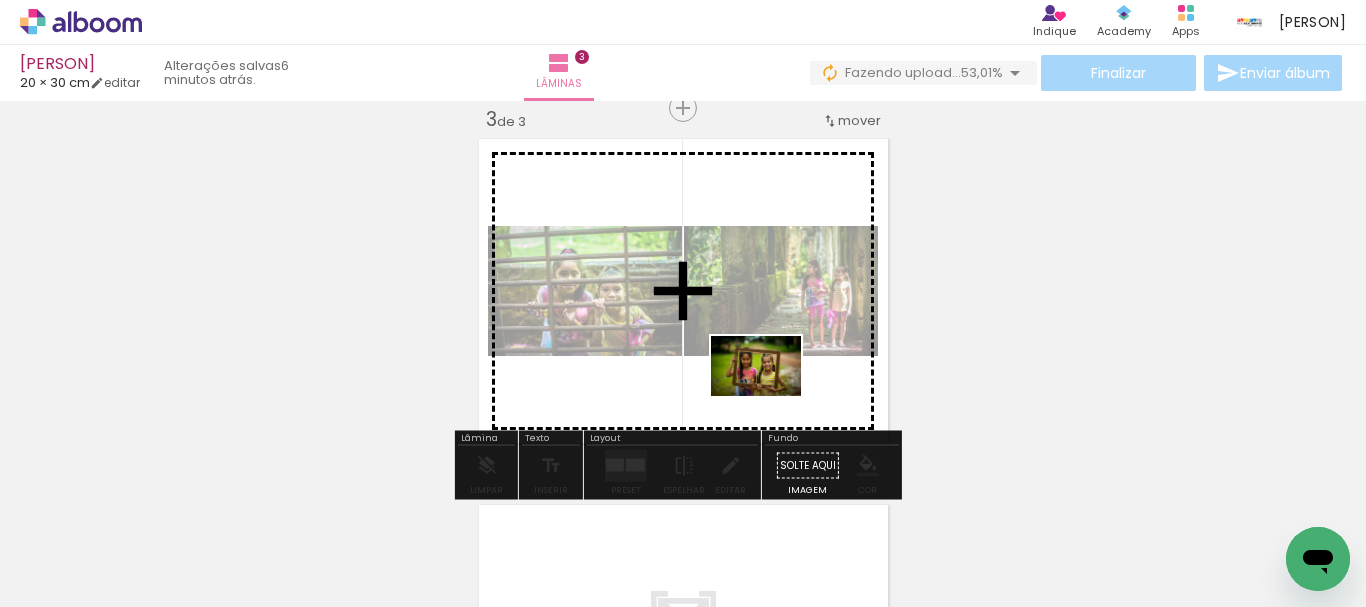 drag, startPoint x: 1084, startPoint y: 547, endPoint x: 771, endPoint y: 396, distance: 347.51978 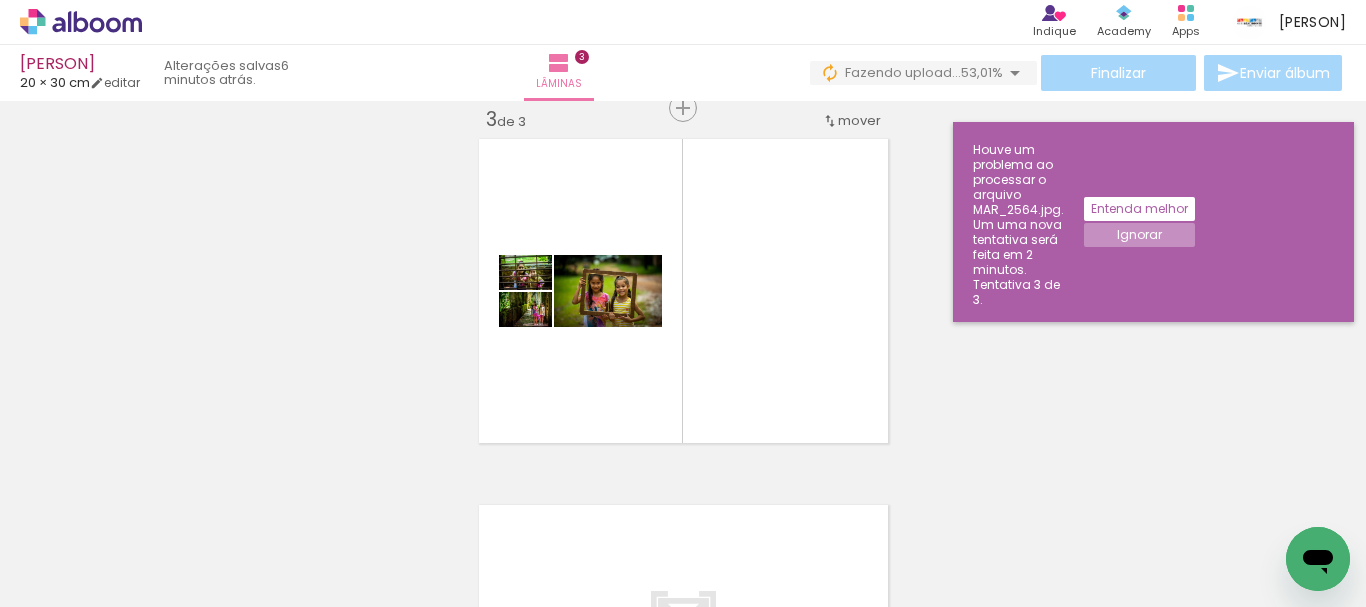 scroll, scrollTop: 0, scrollLeft: 2732, axis: horizontal 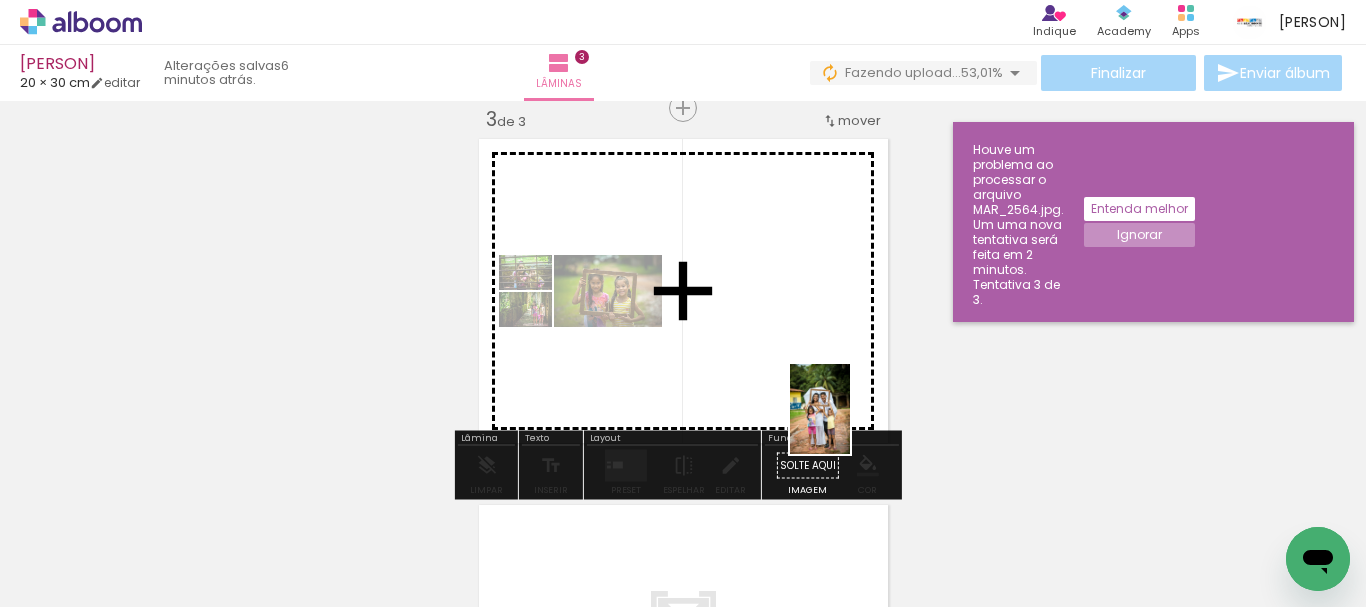 drag, startPoint x: 966, startPoint y: 558, endPoint x: 850, endPoint y: 424, distance: 177.23431 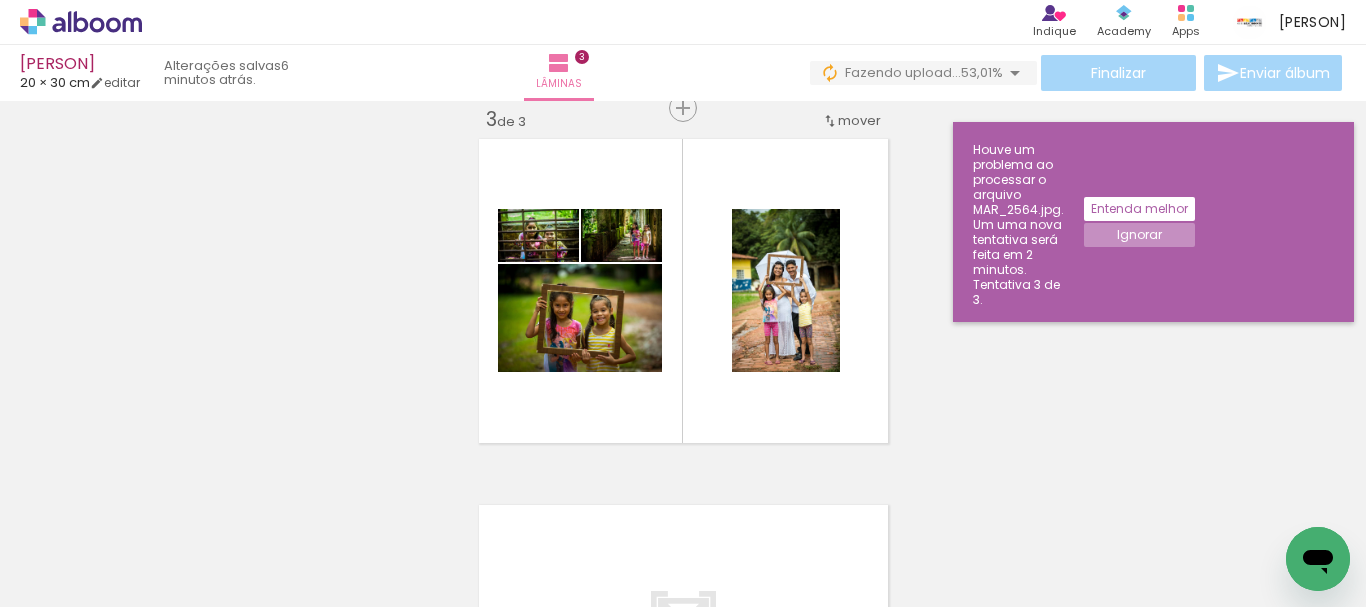 scroll, scrollTop: 0, scrollLeft: 3532, axis: horizontal 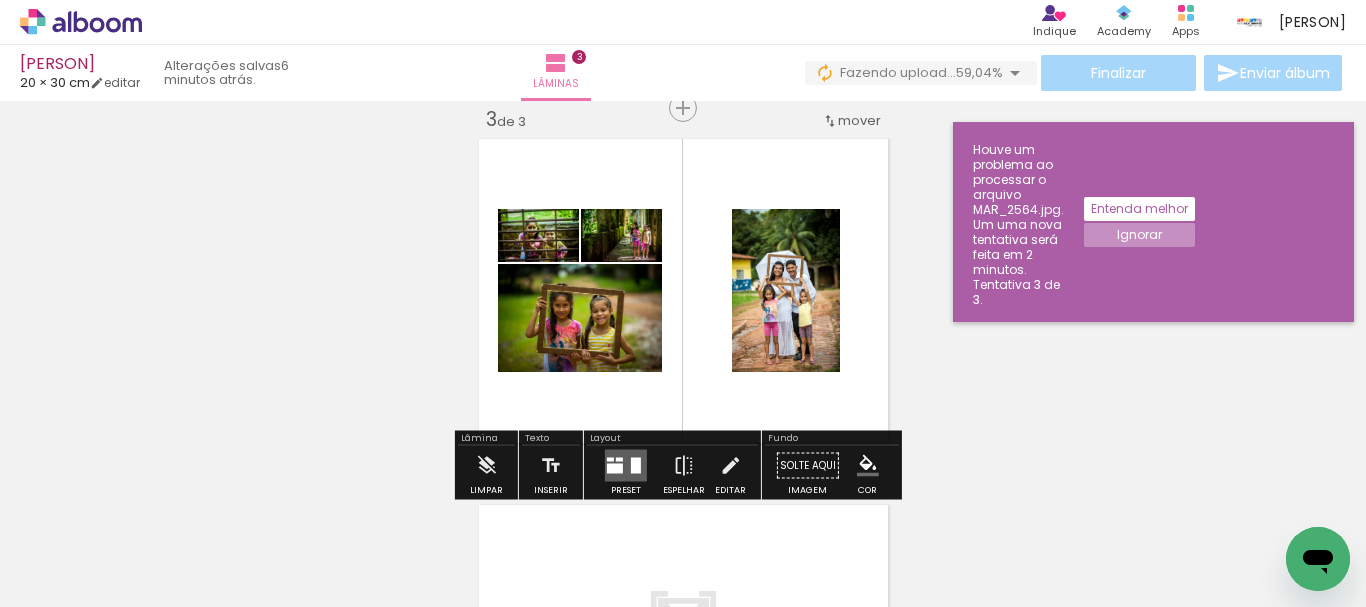 click at bounding box center (626, 466) 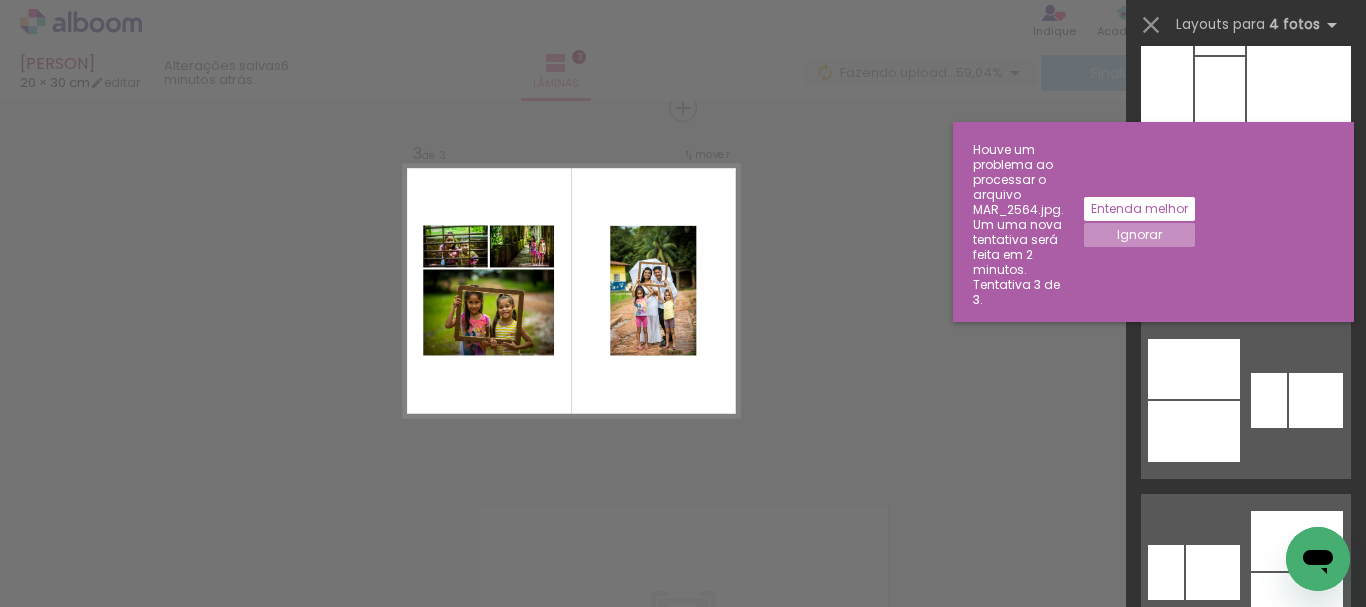 scroll, scrollTop: 9734, scrollLeft: 0, axis: vertical 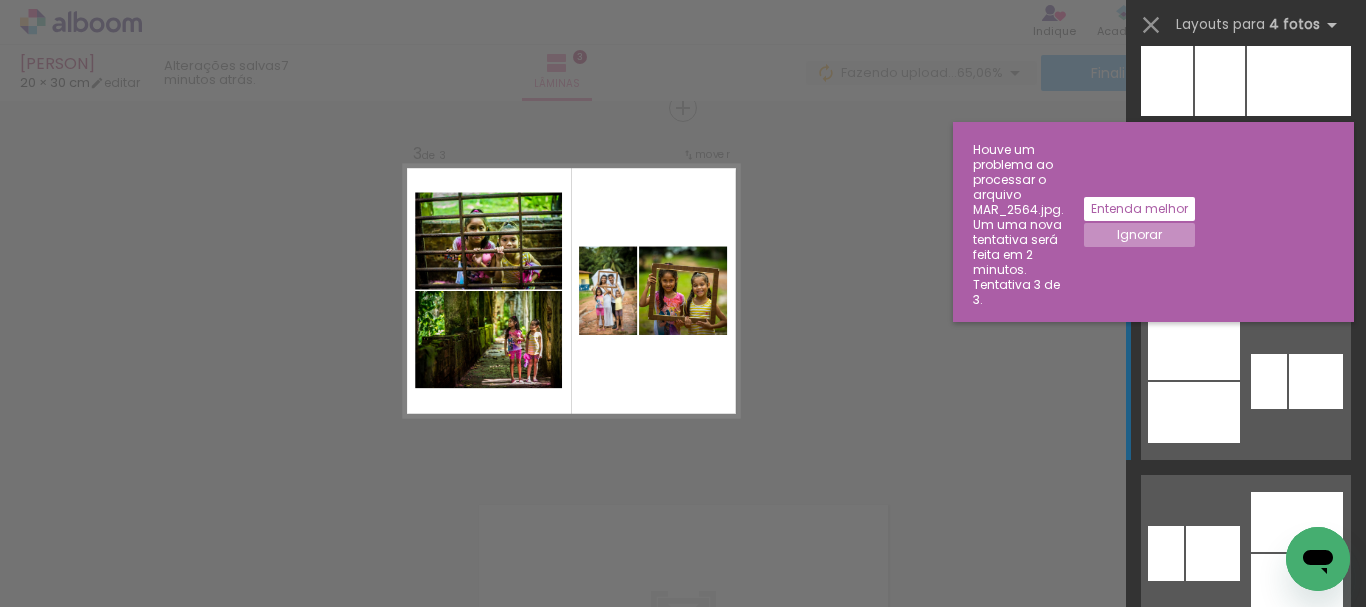click at bounding box center (1246, 209) 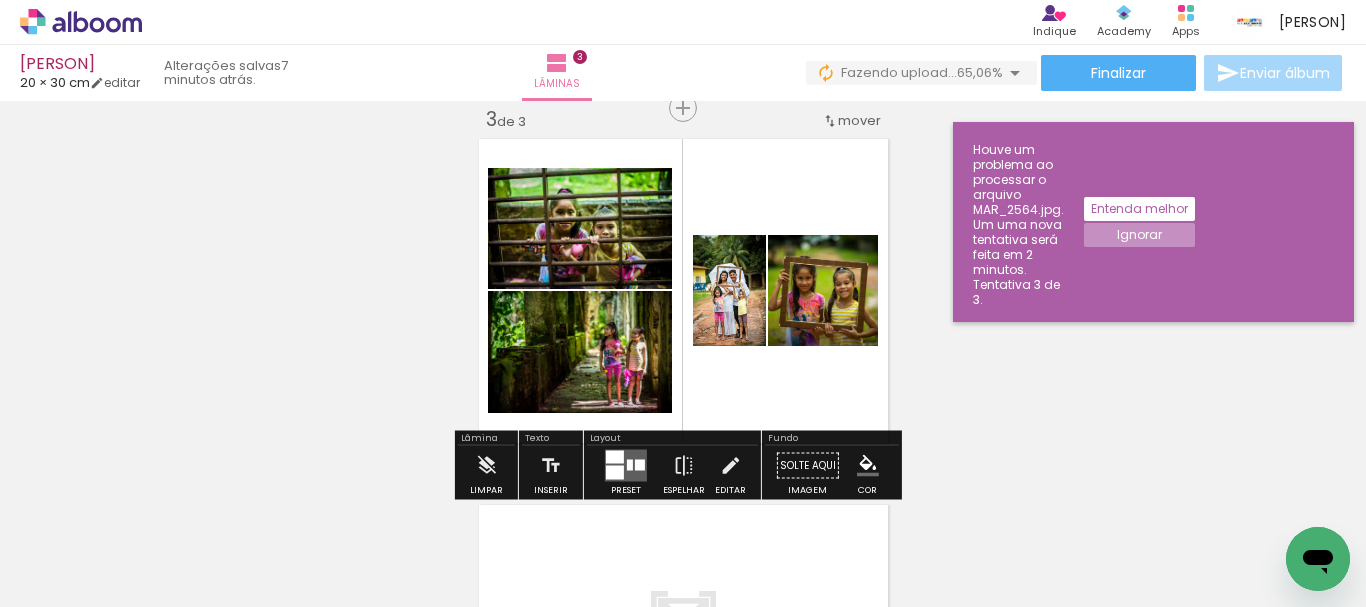 click 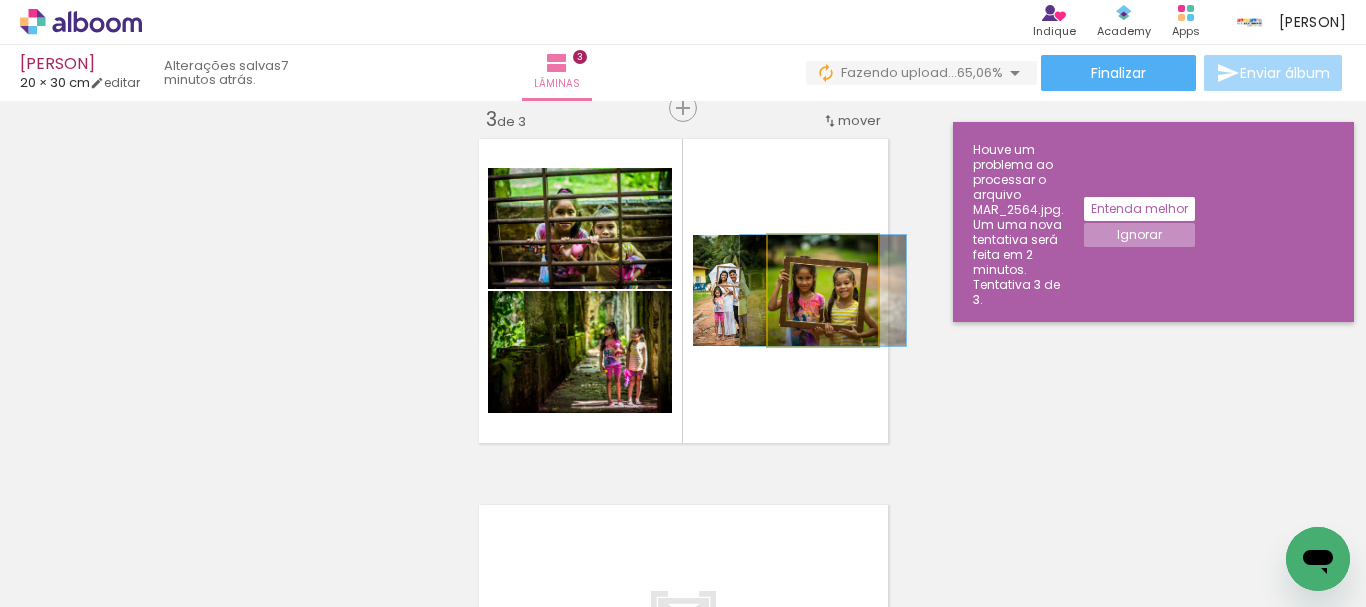 click 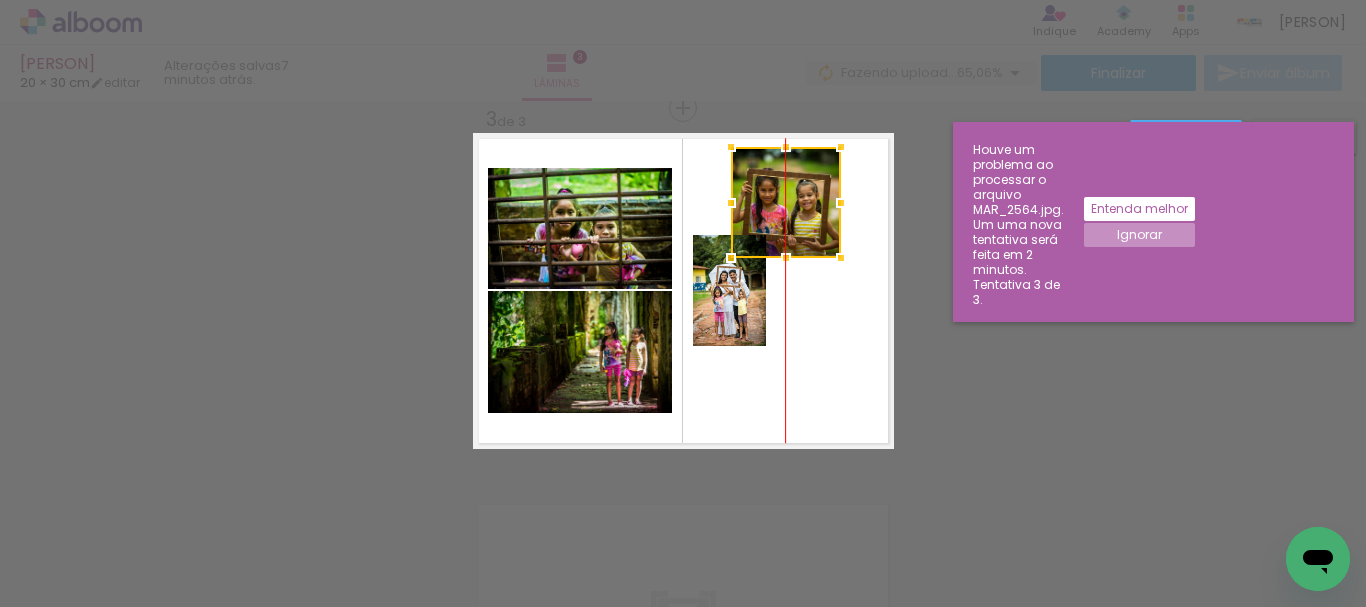 drag, startPoint x: 846, startPoint y: 317, endPoint x: 824, endPoint y: 229, distance: 90.70832 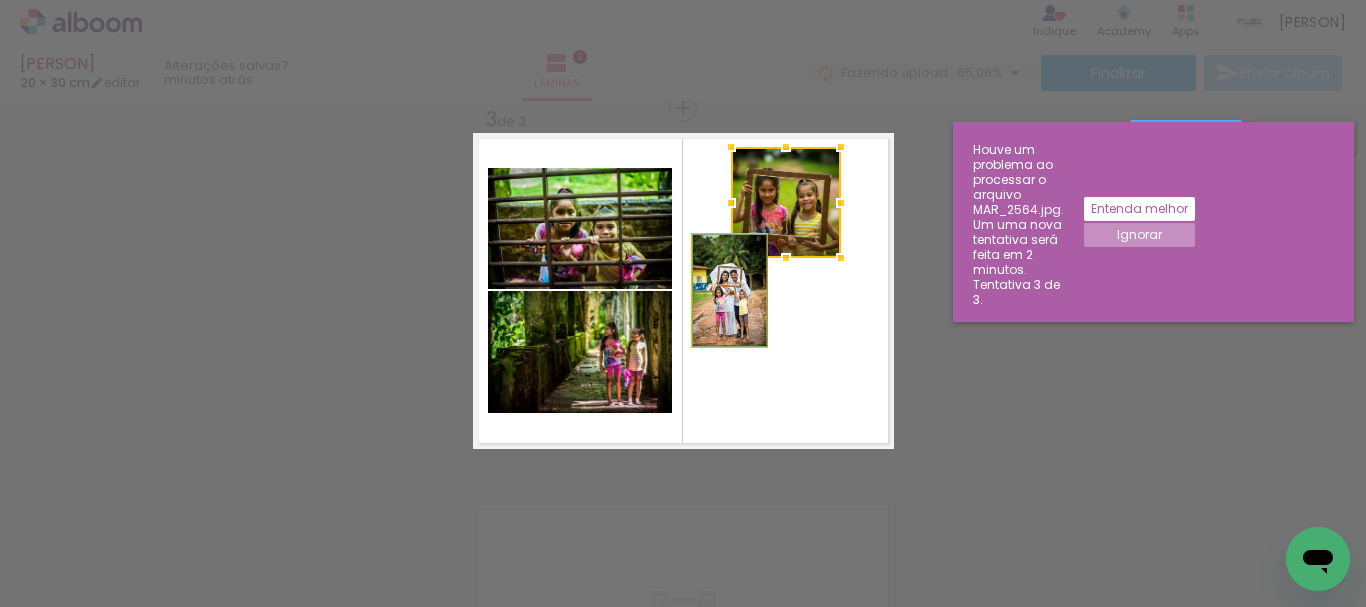 drag, startPoint x: 736, startPoint y: 316, endPoint x: 740, endPoint y: 306, distance: 10.770329 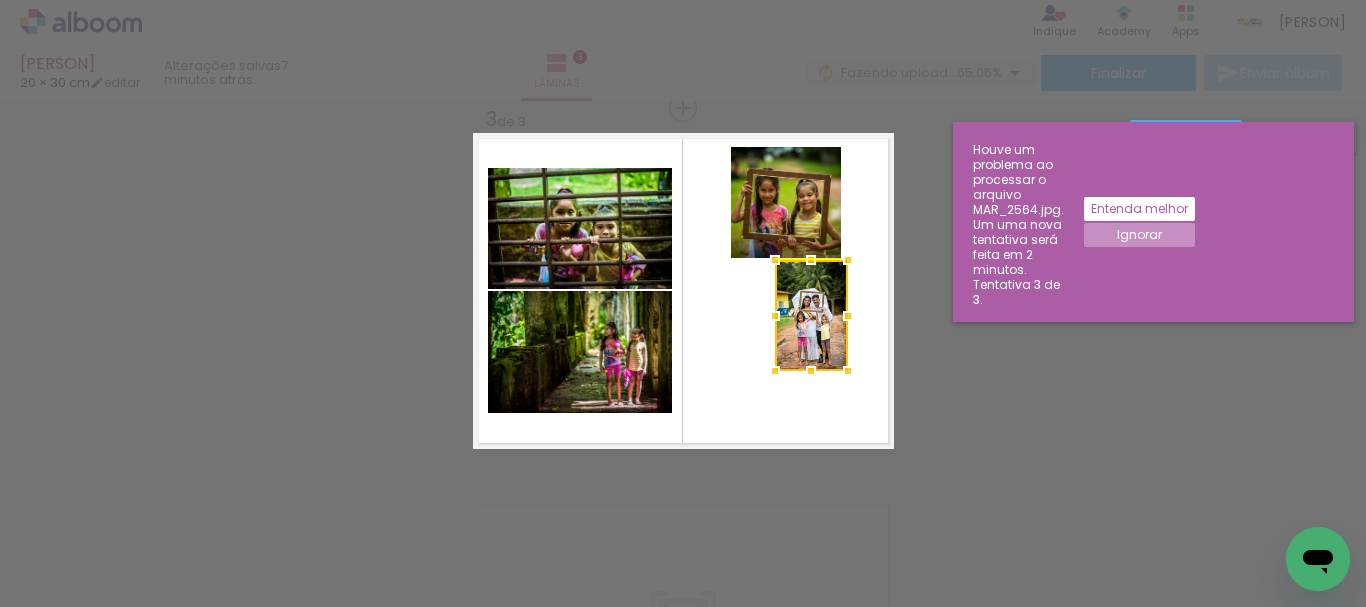drag, startPoint x: 733, startPoint y: 303, endPoint x: 815, endPoint y: 337, distance: 88.76936 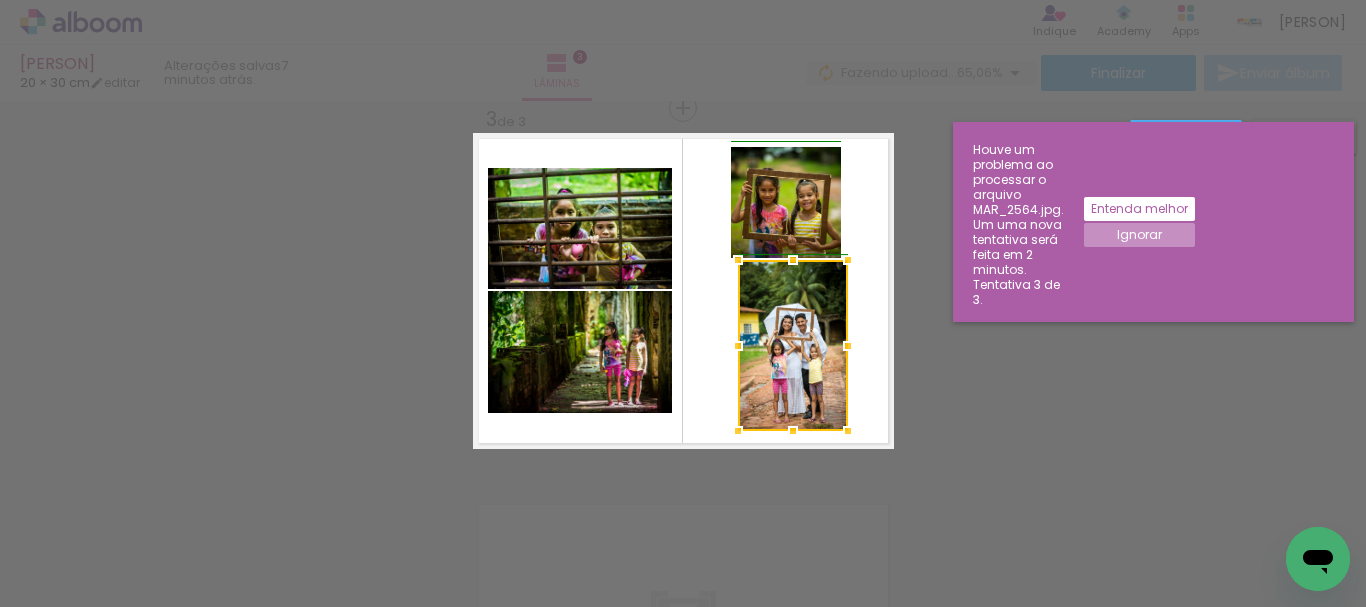 drag, startPoint x: 771, startPoint y: 370, endPoint x: 732, endPoint y: 421, distance: 64.202805 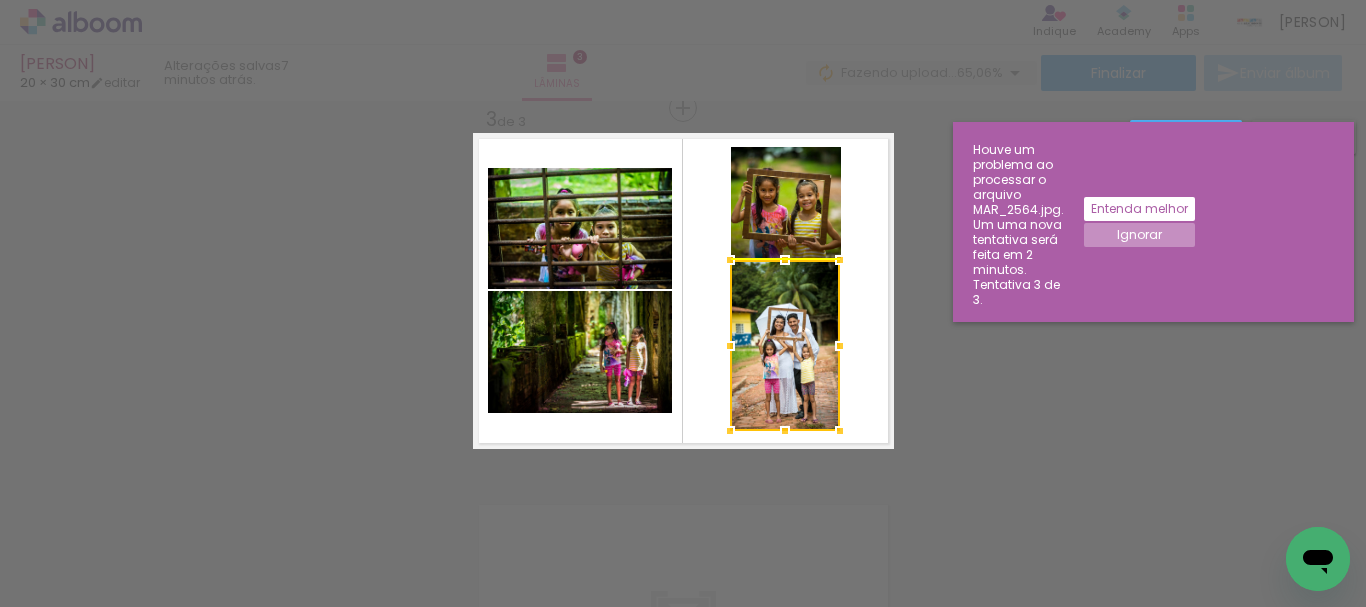 click at bounding box center (785, 345) 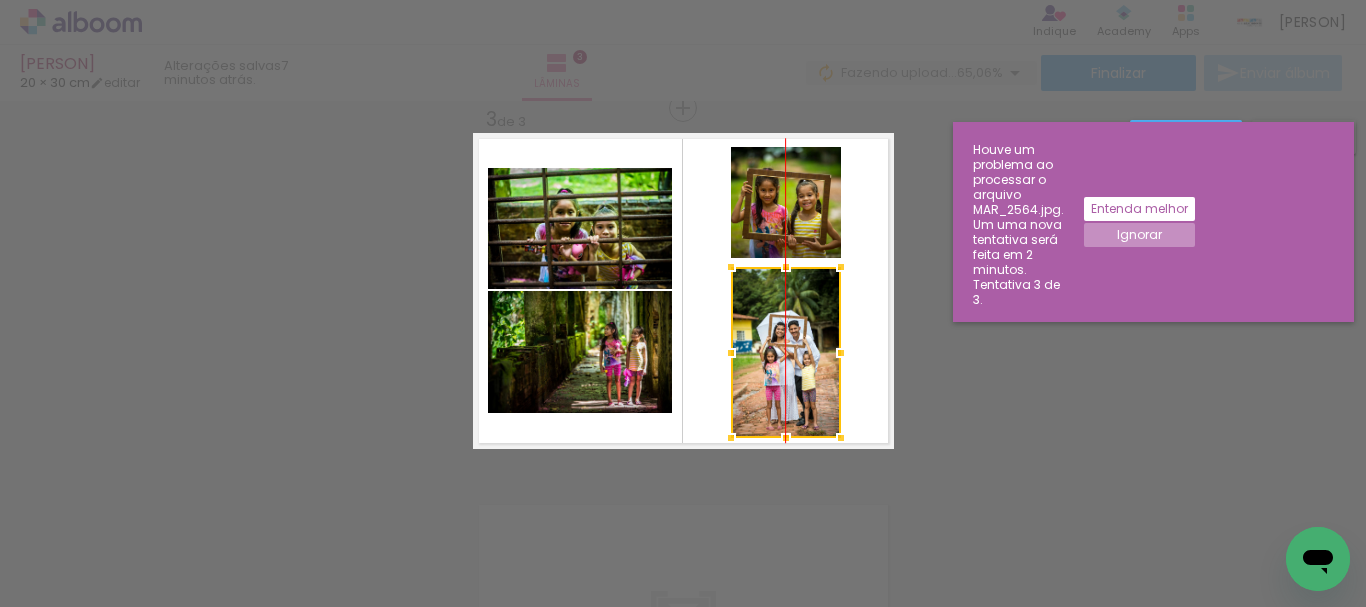 click at bounding box center (786, 352) 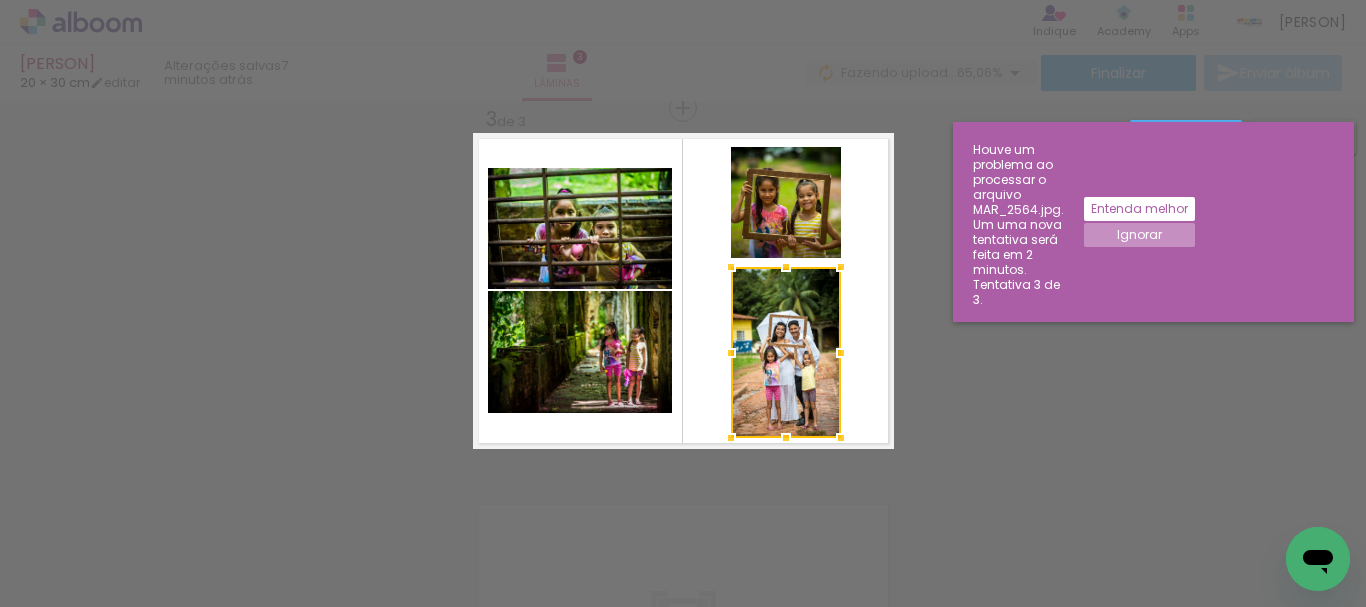 click on "Confirmar Cancelar" at bounding box center [683, 99] 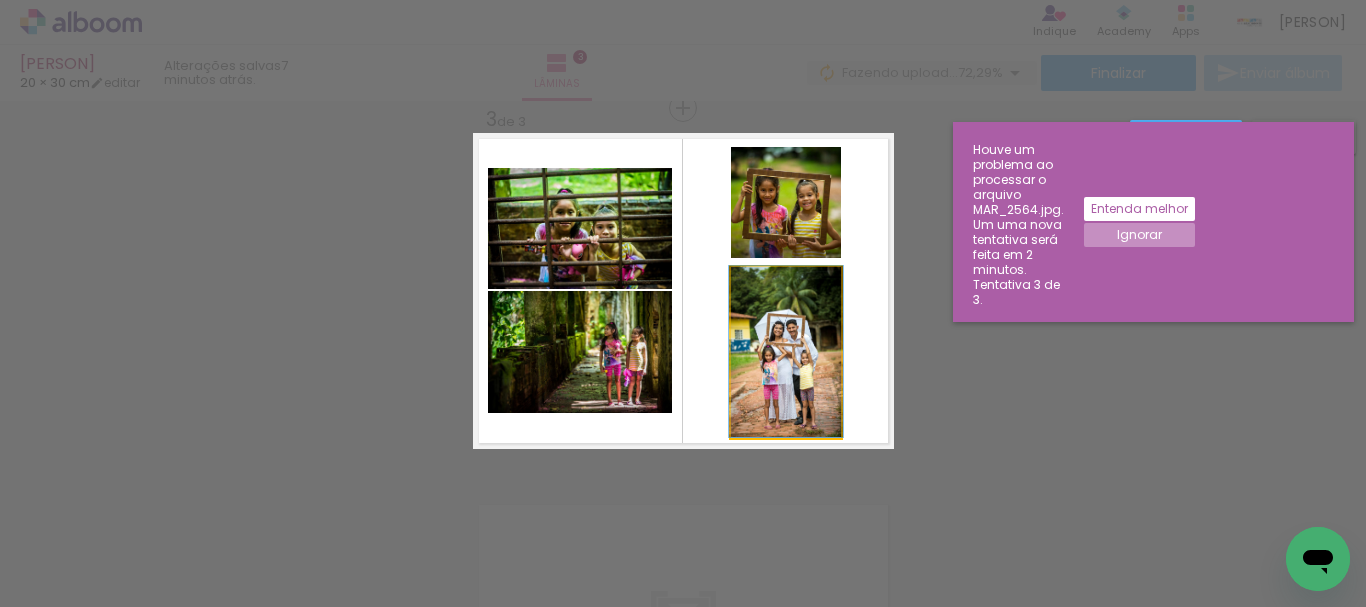 drag, startPoint x: 809, startPoint y: 375, endPoint x: 809, endPoint y: 342, distance: 33 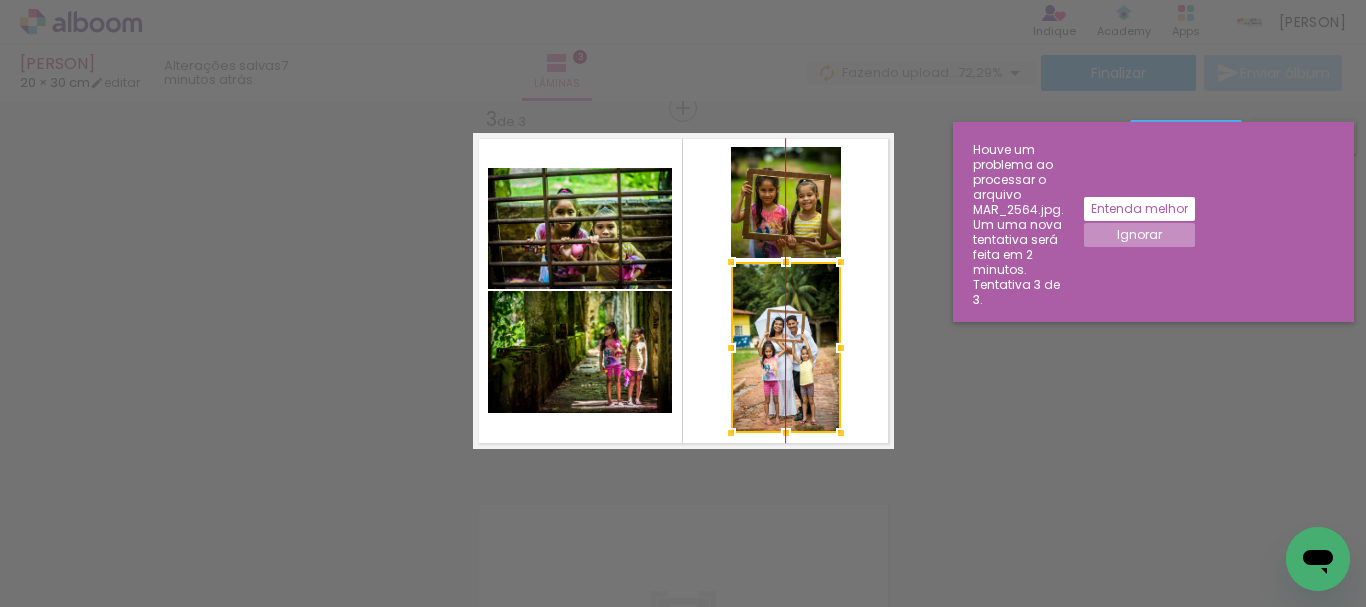 click at bounding box center (786, 347) 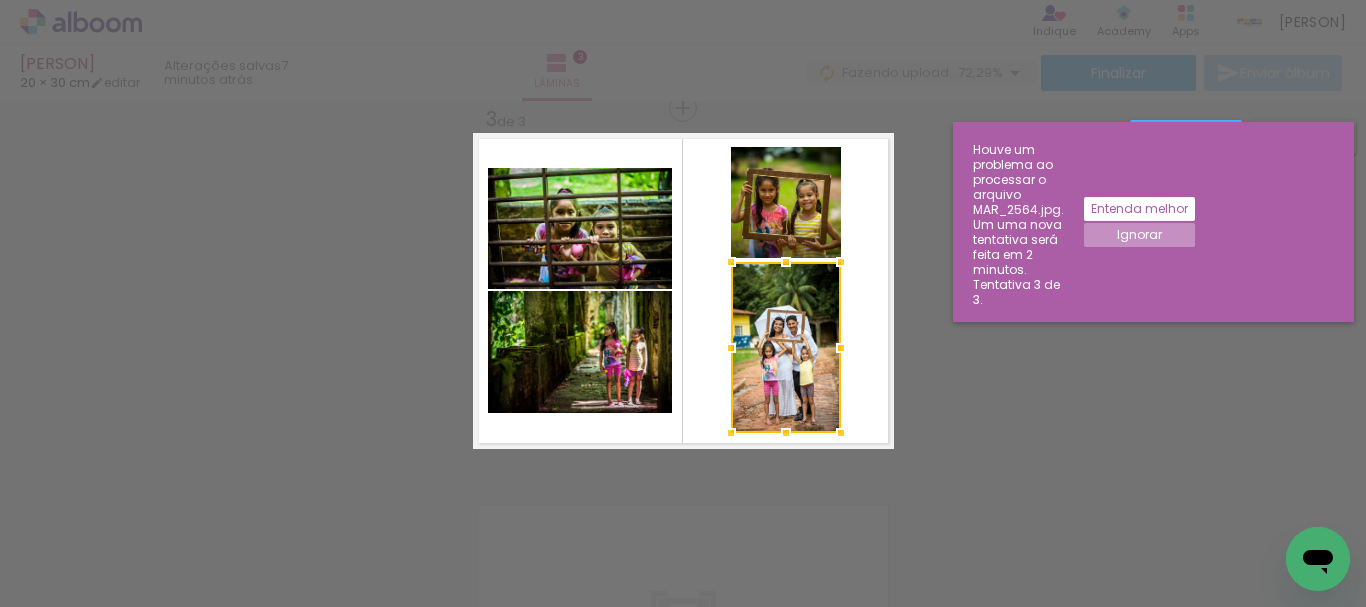 click on "Confirmar Cancelar" at bounding box center (683, 99) 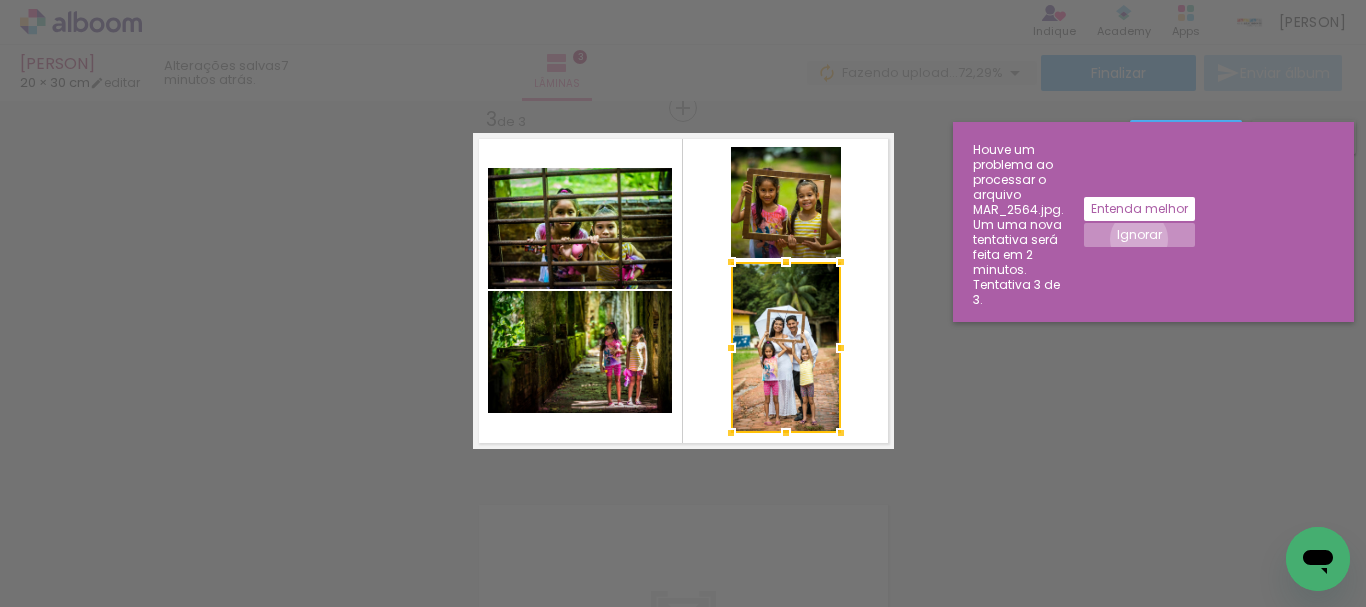 click on "Ignorar" 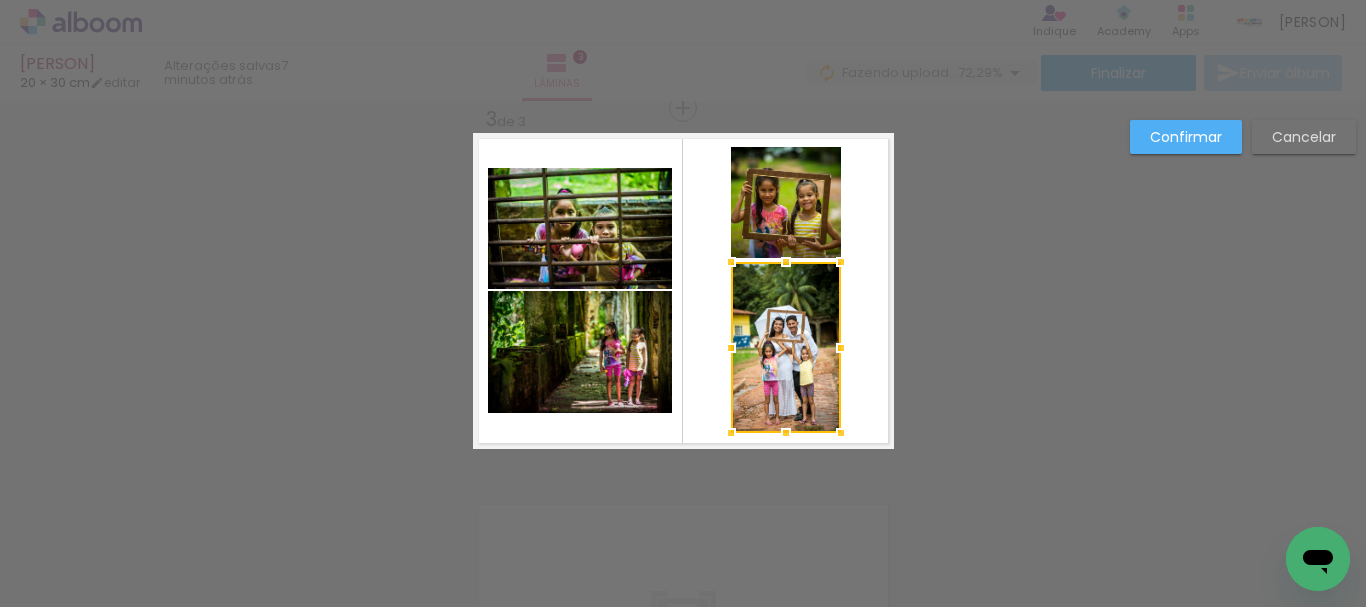 click on "Confirmar" at bounding box center (0, 0) 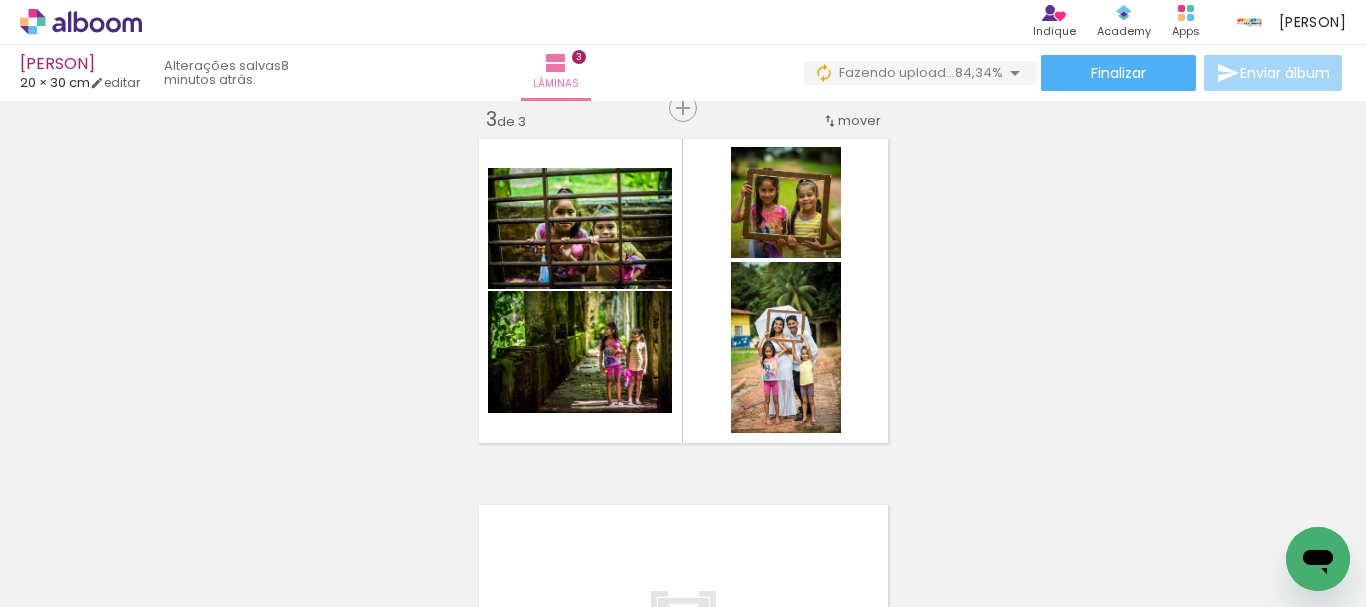 scroll, scrollTop: 0, scrollLeft: 4292, axis: horizontal 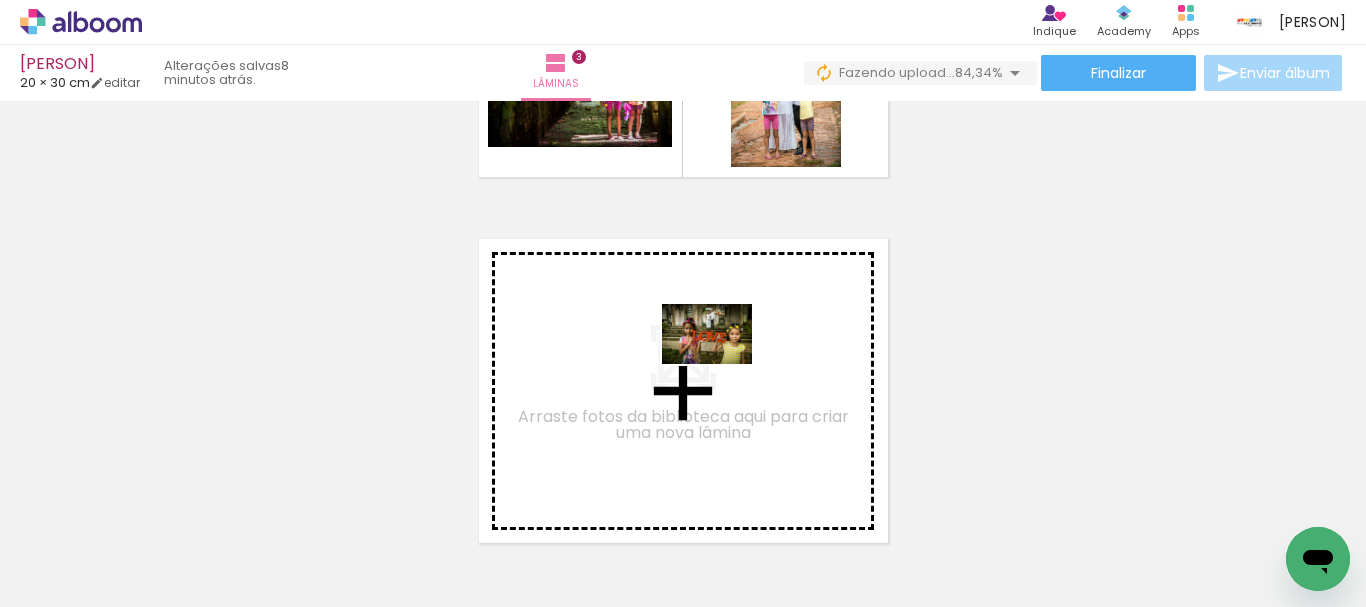 drag, startPoint x: 801, startPoint y: 545, endPoint x: 975, endPoint y: 402, distance: 225.2221 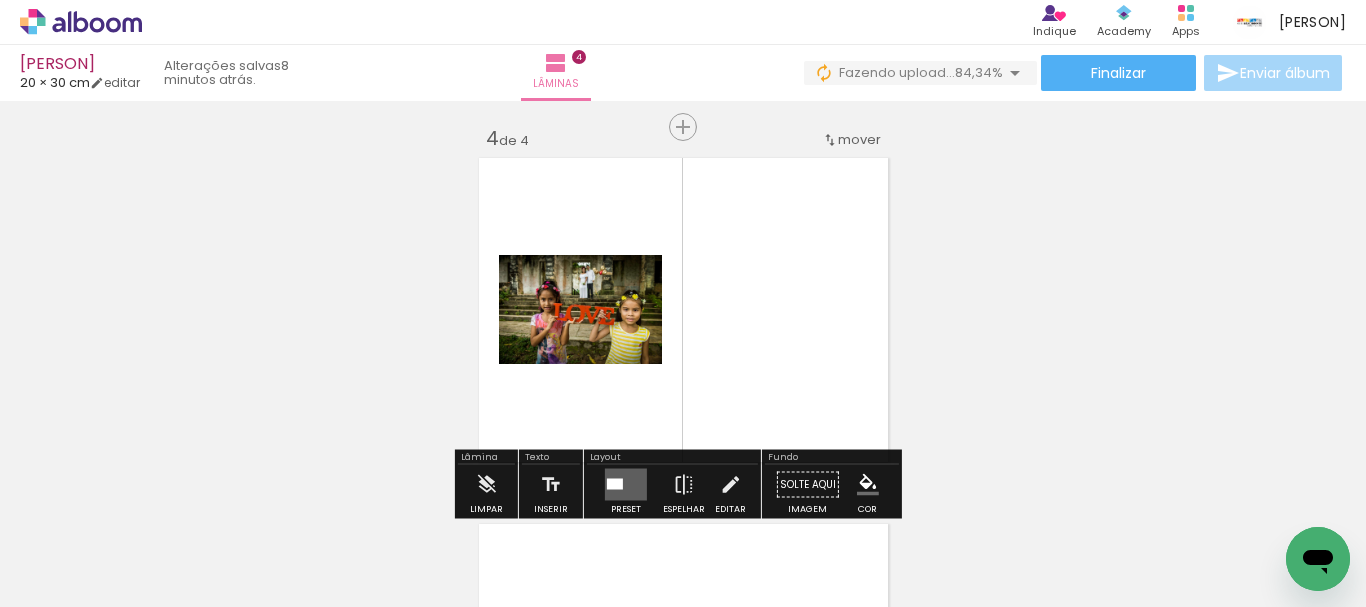 scroll, scrollTop: 1124, scrollLeft: 0, axis: vertical 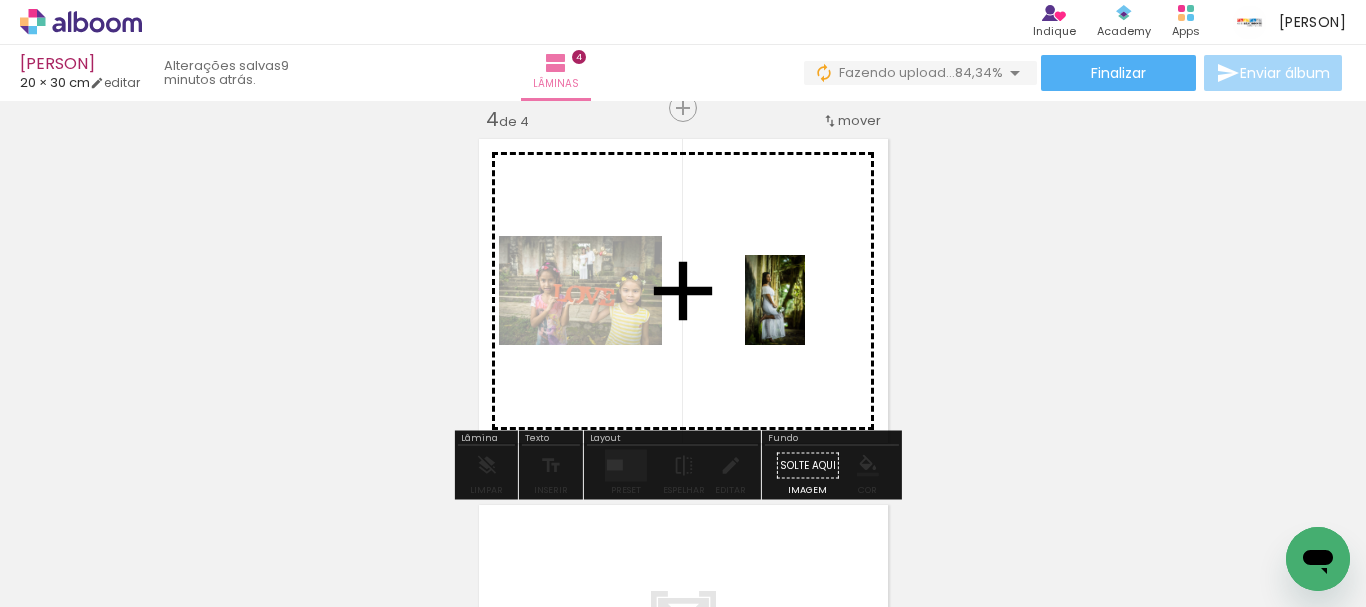 drag, startPoint x: 1026, startPoint y: 543, endPoint x: 805, endPoint y: 315, distance: 317.52954 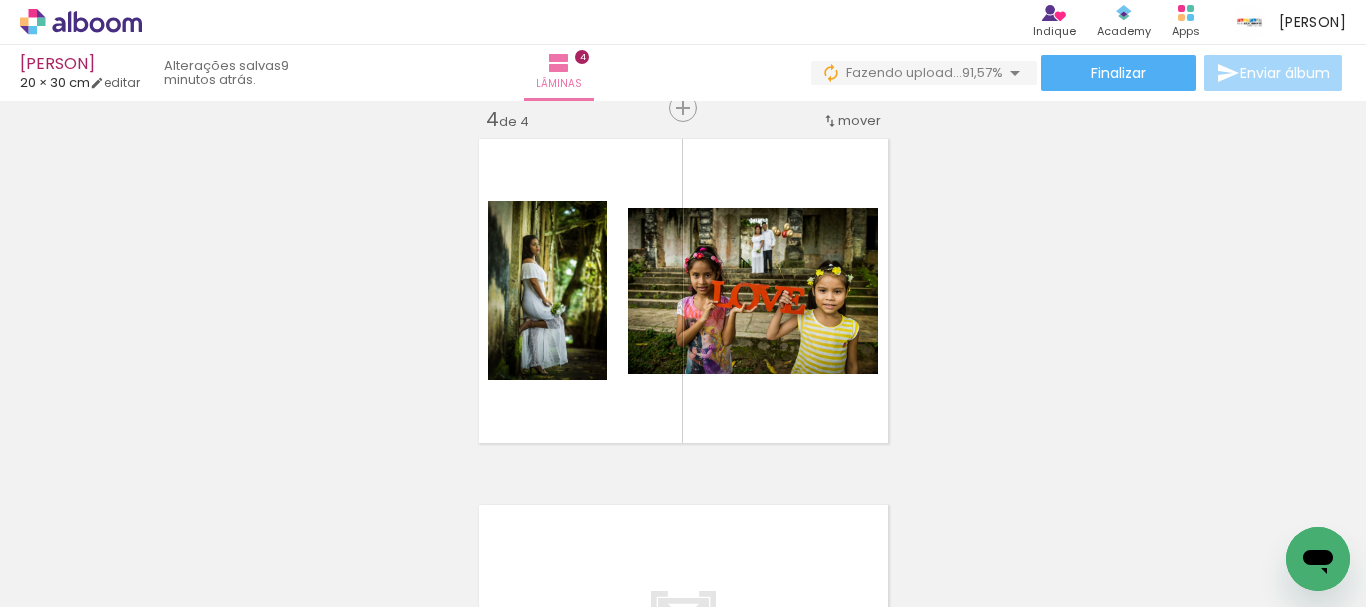 scroll, scrollTop: 0, scrollLeft: 6012, axis: horizontal 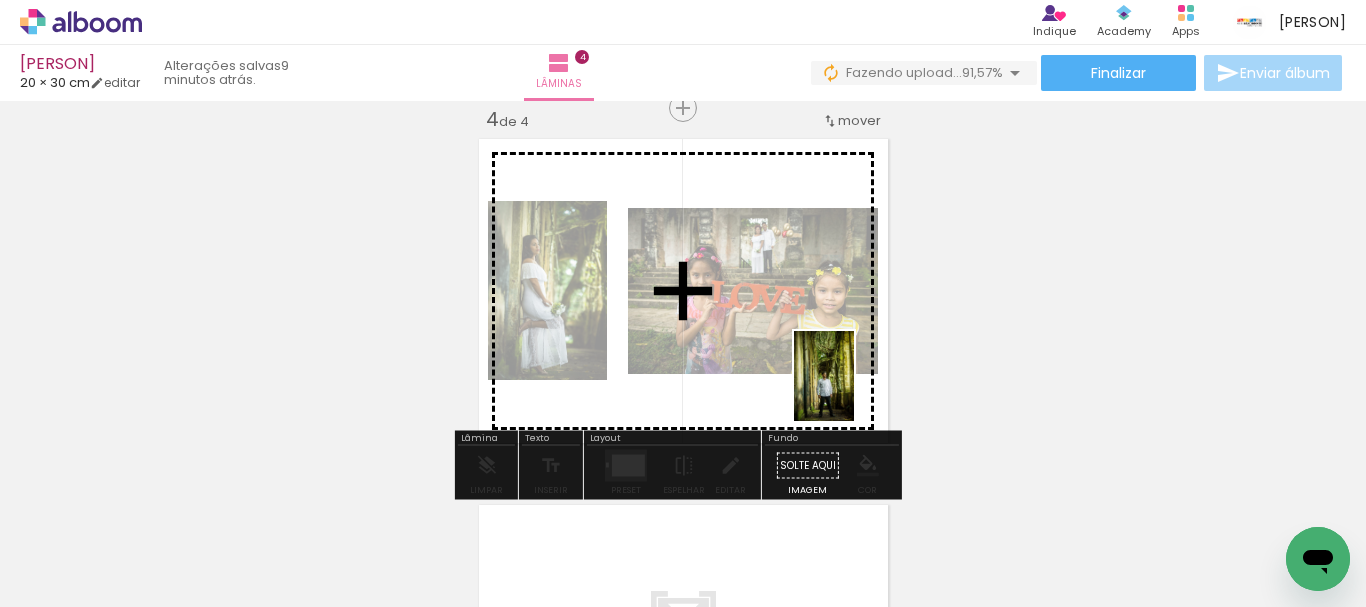 drag, startPoint x: 1039, startPoint y: 559, endPoint x: 854, endPoint y: 391, distance: 249.89798 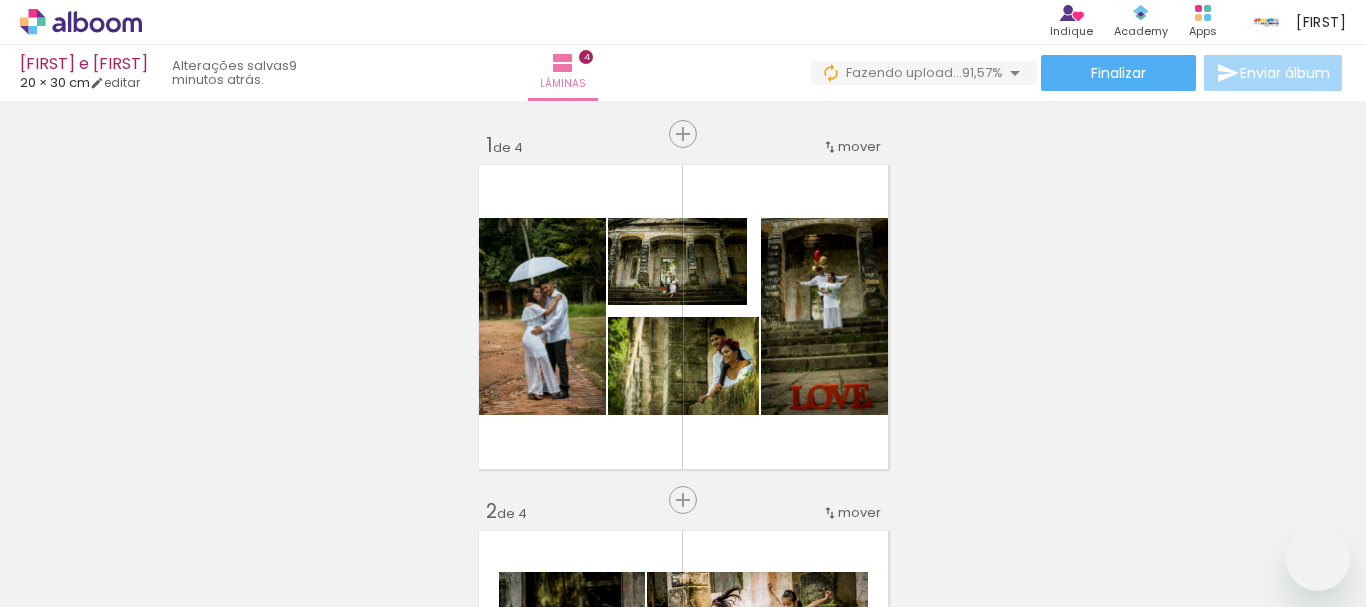 scroll, scrollTop: 0, scrollLeft: 0, axis: both 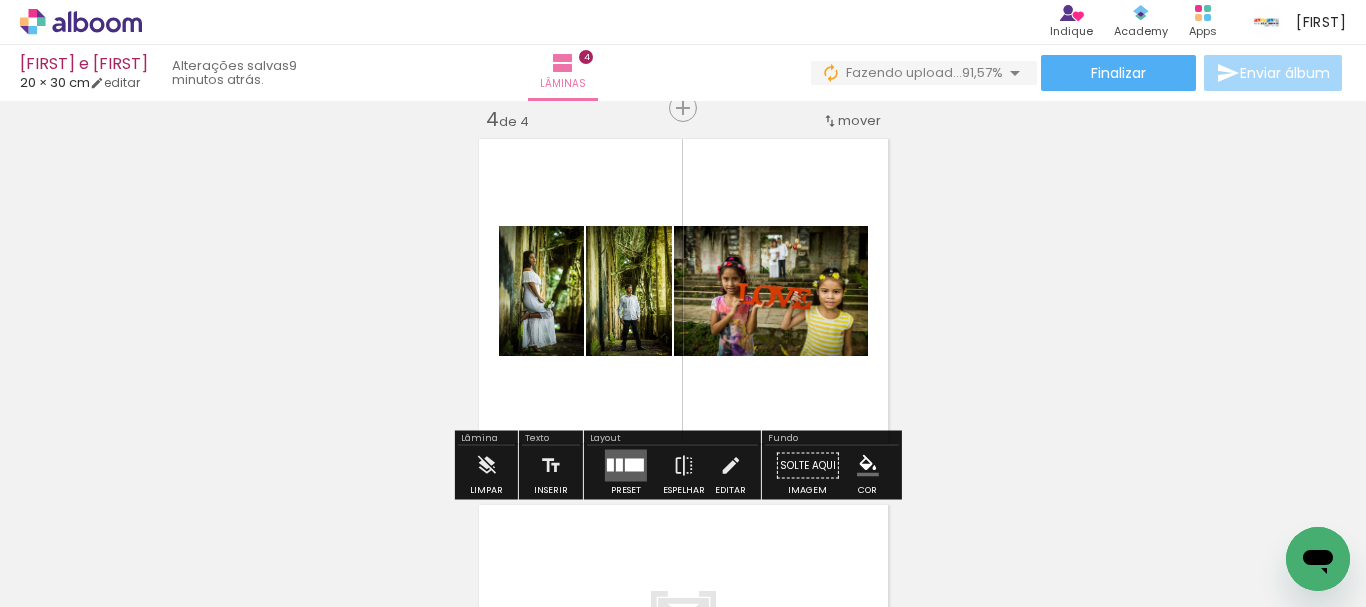 click at bounding box center (634, 465) 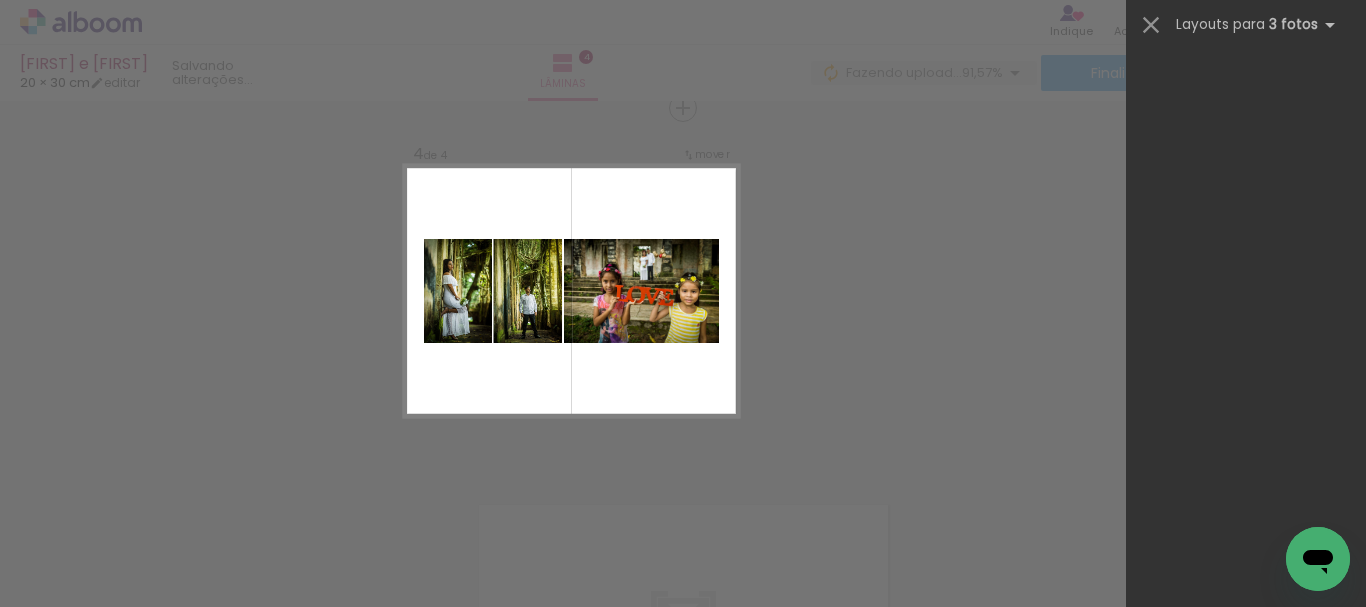 scroll, scrollTop: 0, scrollLeft: 0, axis: both 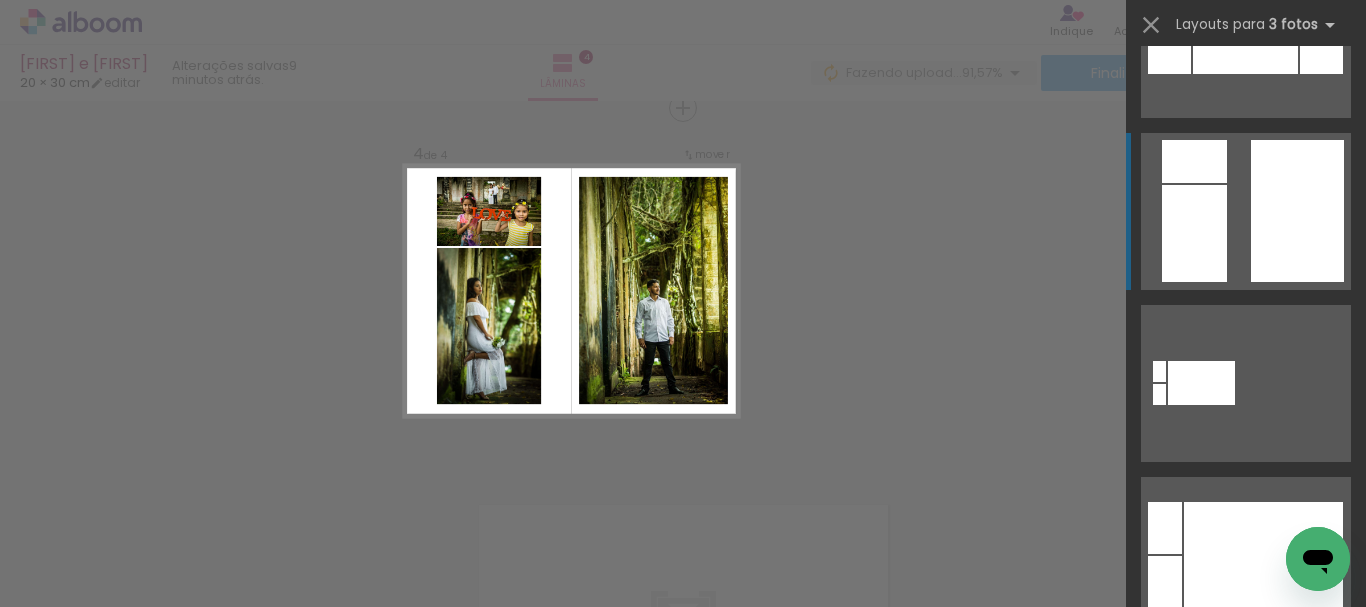 click at bounding box center [1326, -305] 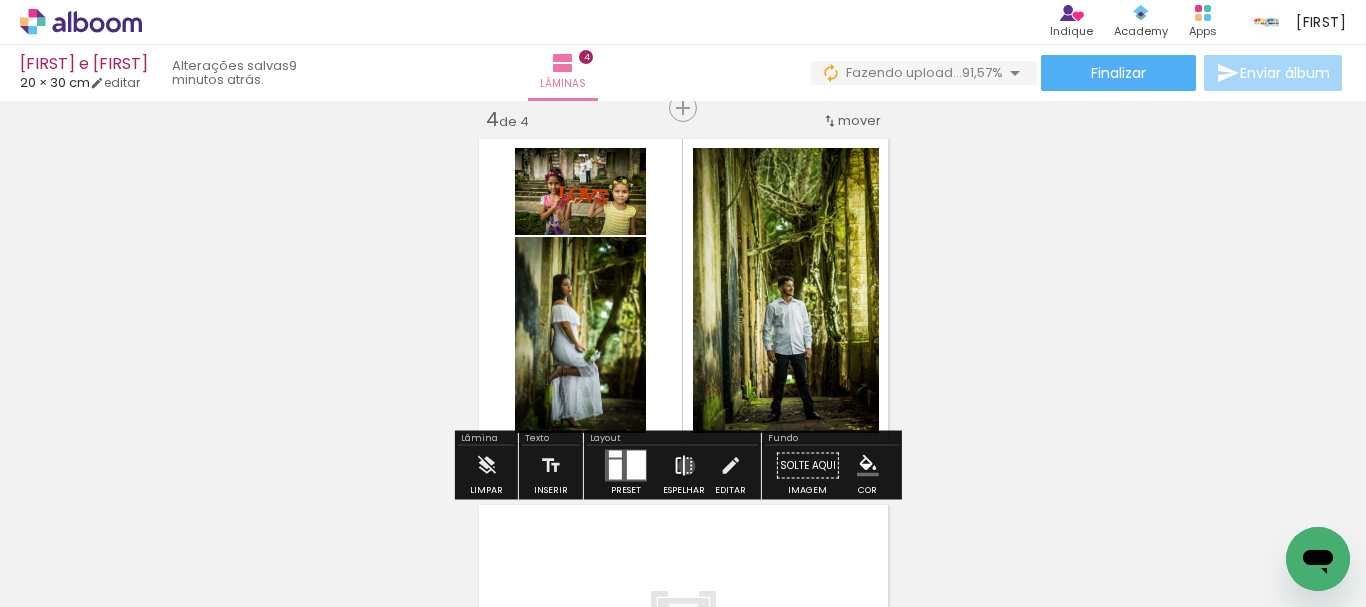click at bounding box center (684, 466) 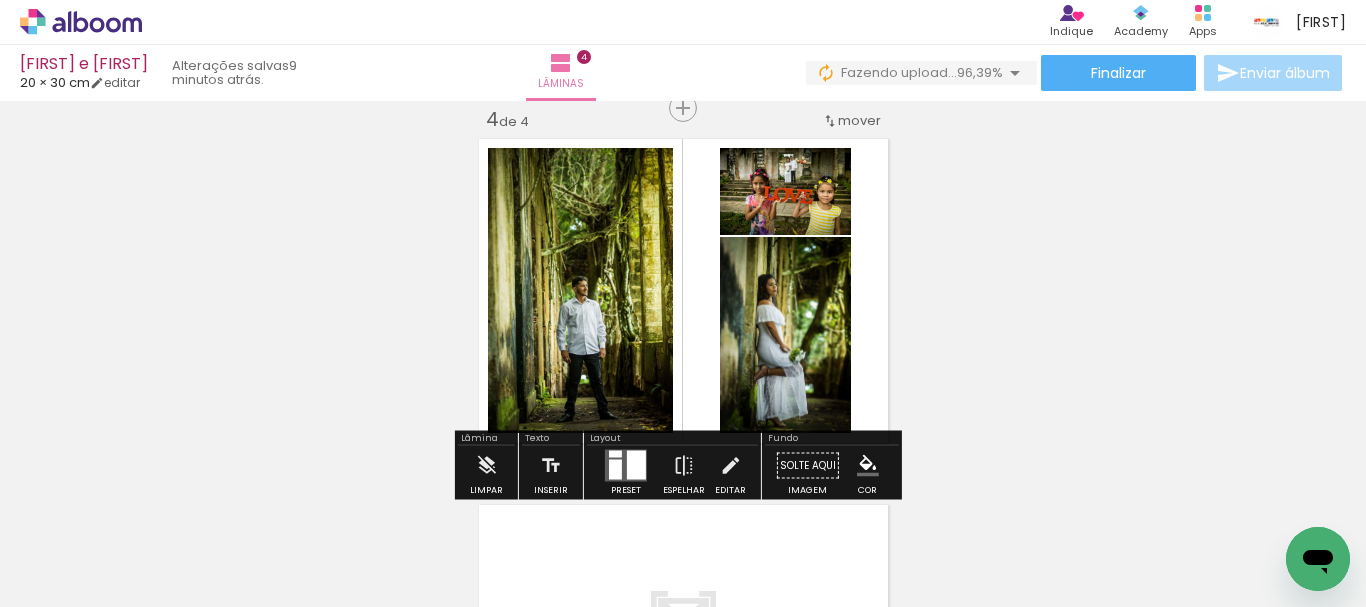 click at bounding box center (636, 465) 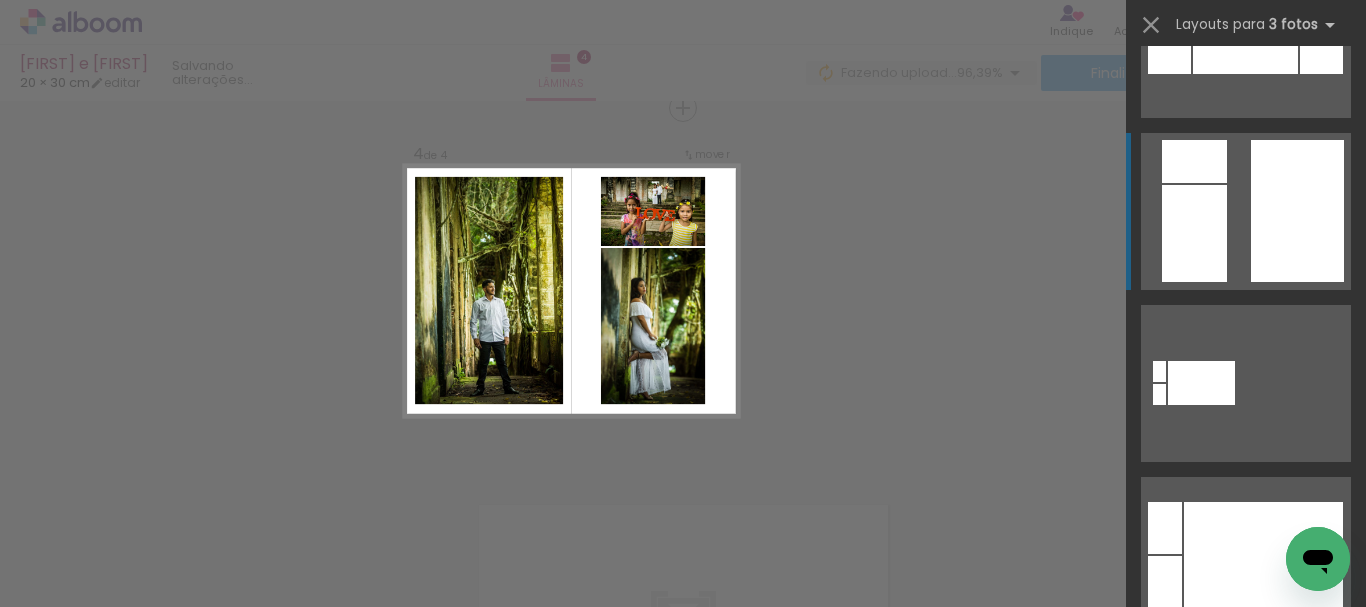 scroll, scrollTop: 1032, scrollLeft: 0, axis: vertical 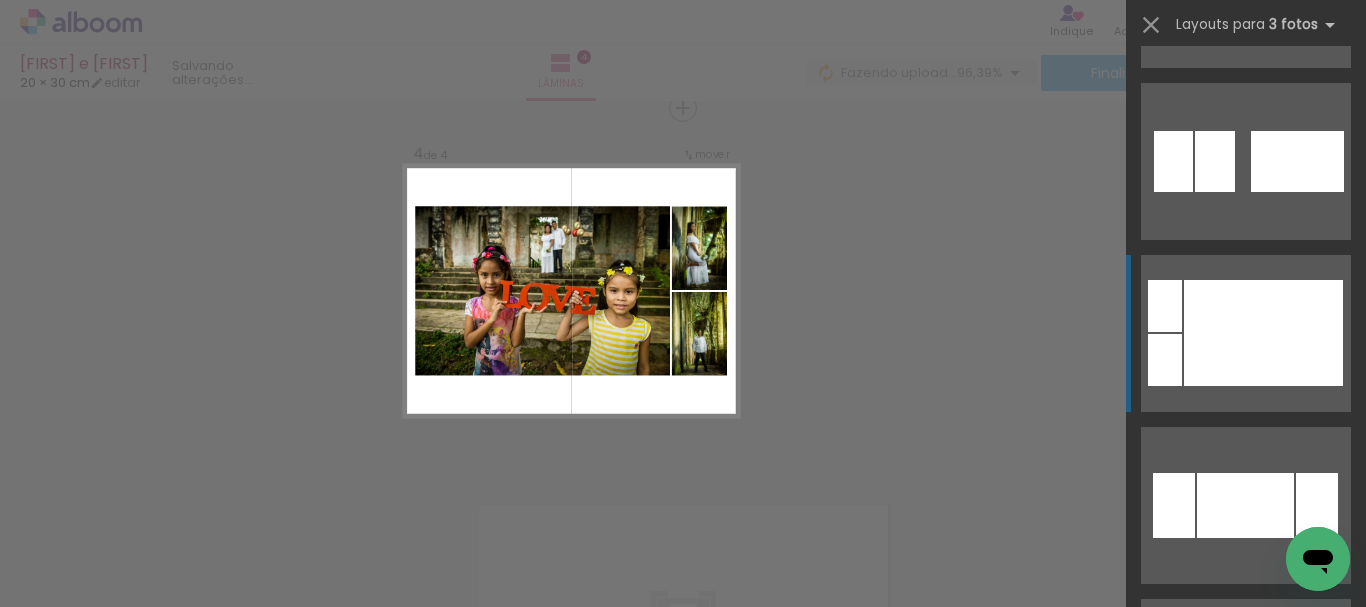 click at bounding box center [1263, 333] 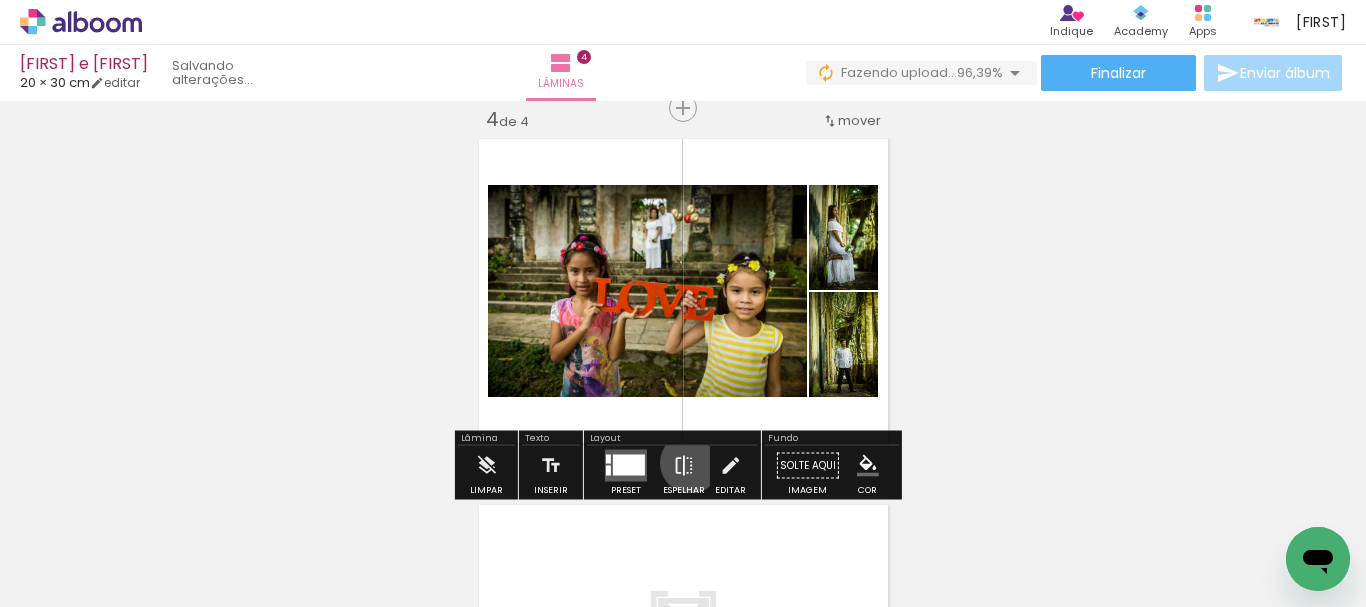 click at bounding box center (684, 466) 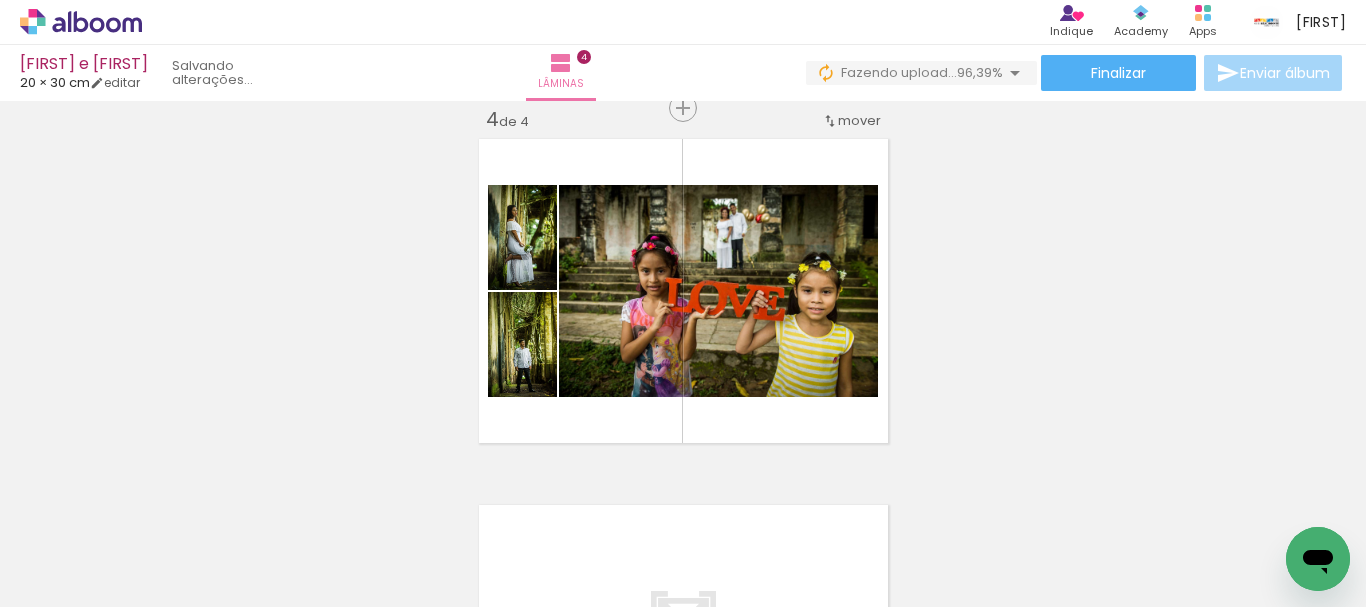 scroll, scrollTop: 0, scrollLeft: 6652, axis: horizontal 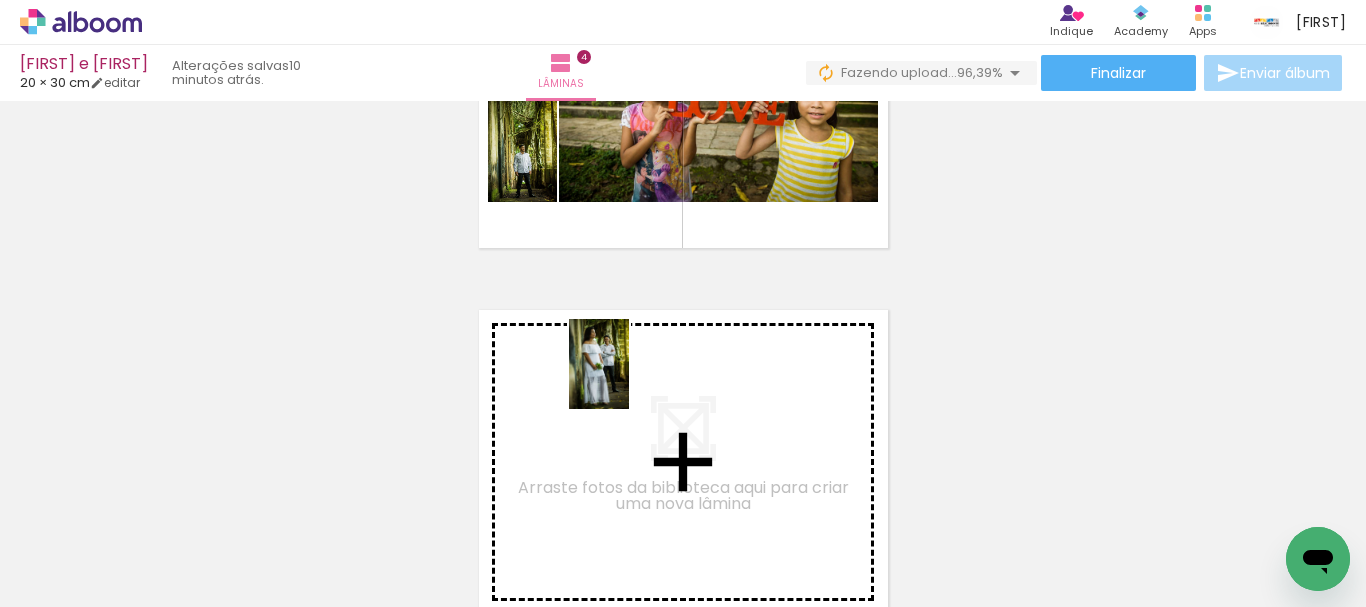 drag, startPoint x: 624, startPoint y: 542, endPoint x: 629, endPoint y: 379, distance: 163.07668 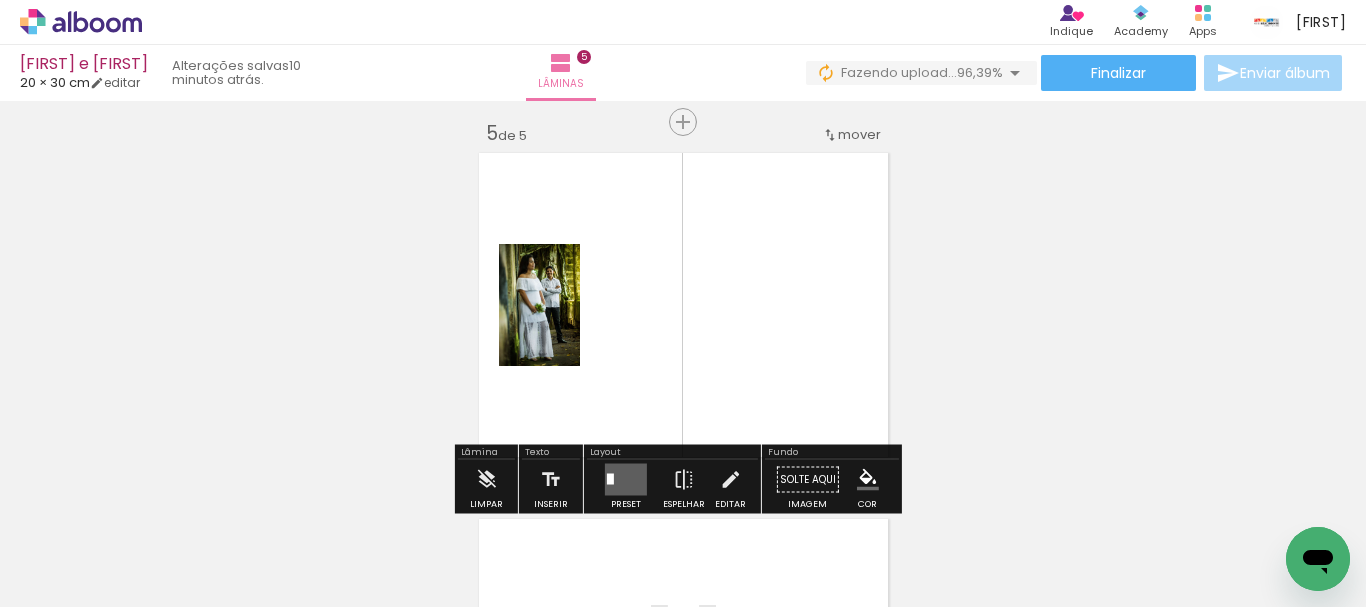 scroll, scrollTop: 1490, scrollLeft: 0, axis: vertical 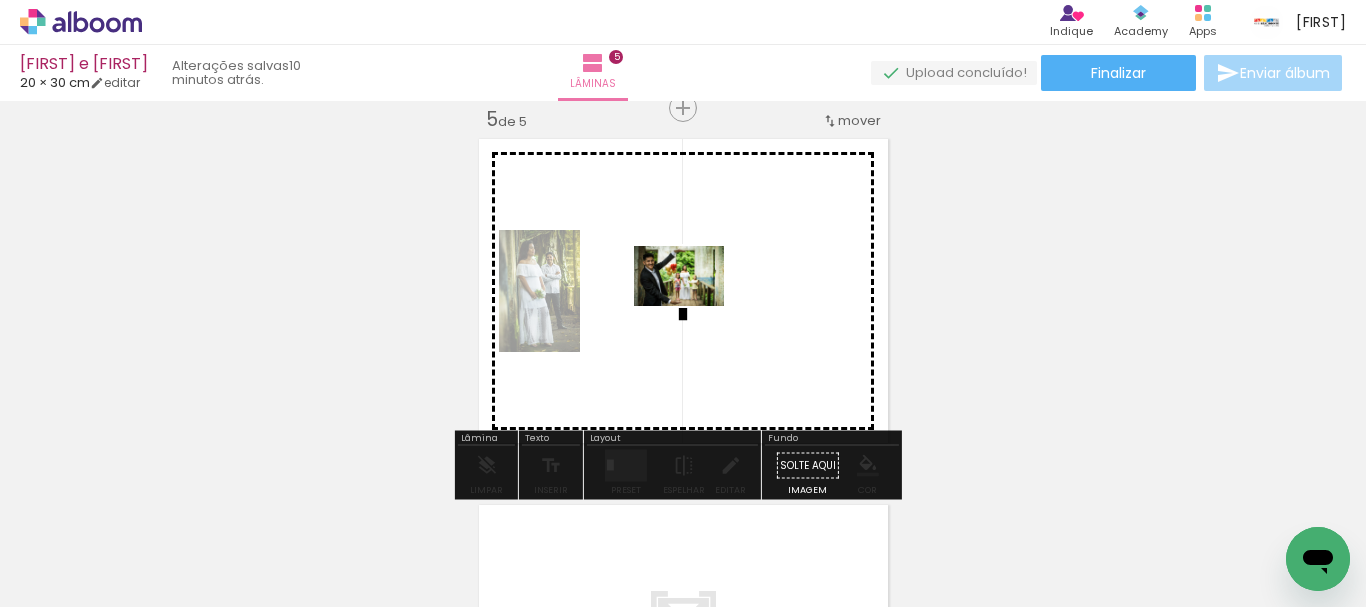 drag, startPoint x: 931, startPoint y: 545, endPoint x: 694, endPoint y: 306, distance: 336.5858 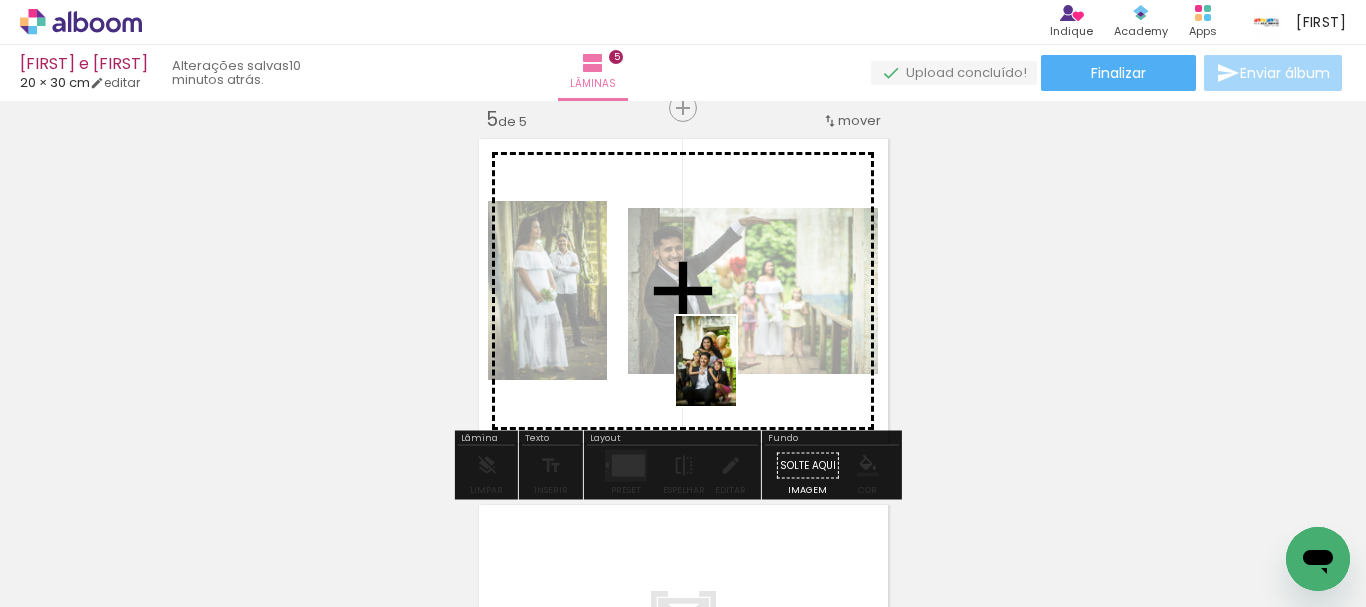 drag, startPoint x: 779, startPoint y: 395, endPoint x: 736, endPoint y: 376, distance: 47.010635 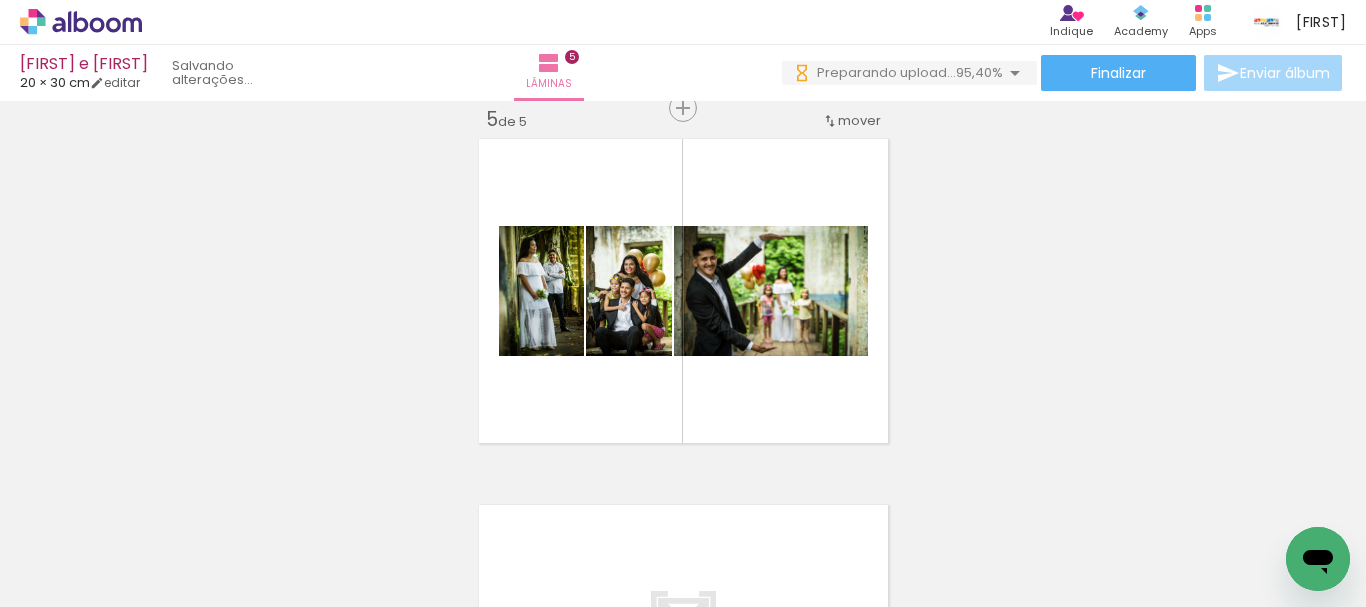 scroll, scrollTop: 0, scrollLeft: 7772, axis: horizontal 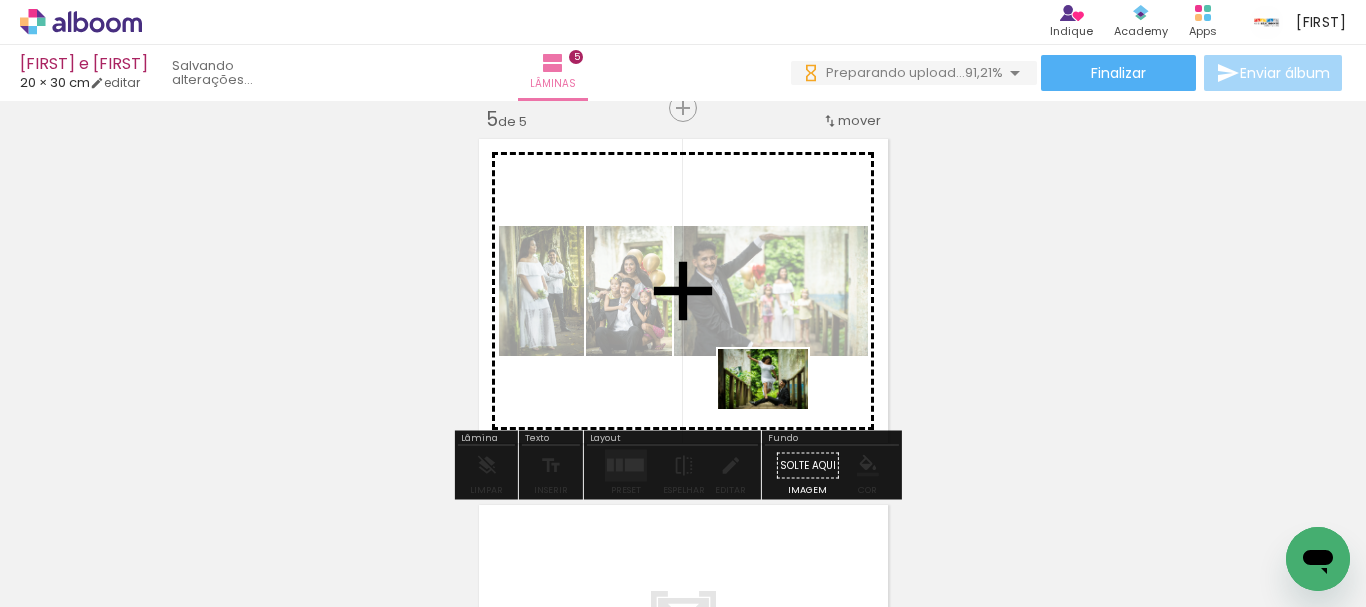 drag, startPoint x: 1048, startPoint y: 557, endPoint x: 778, endPoint y: 409, distance: 307.9026 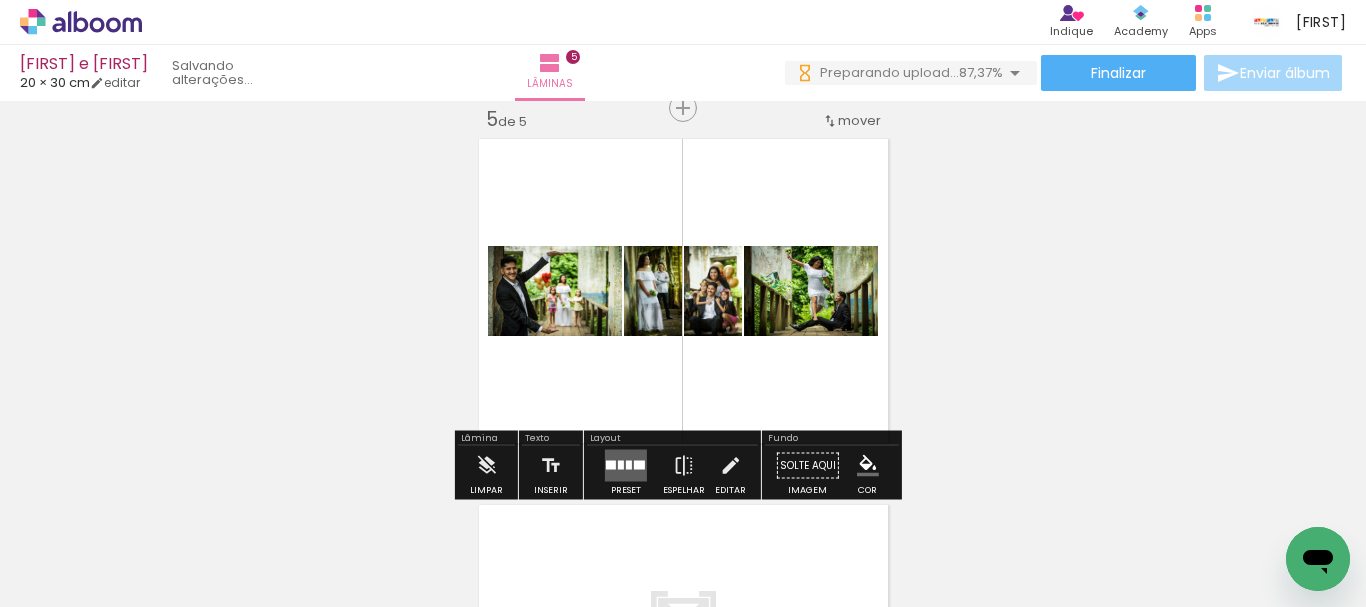 click at bounding box center [626, 466] 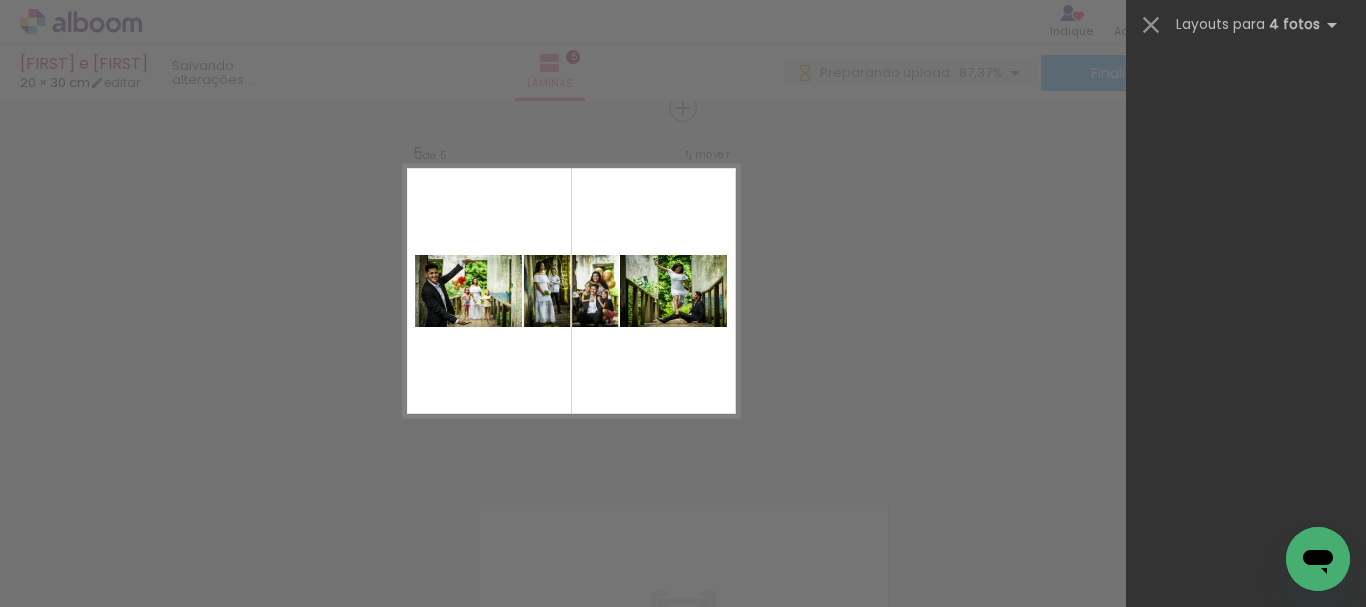 scroll, scrollTop: 0, scrollLeft: 0, axis: both 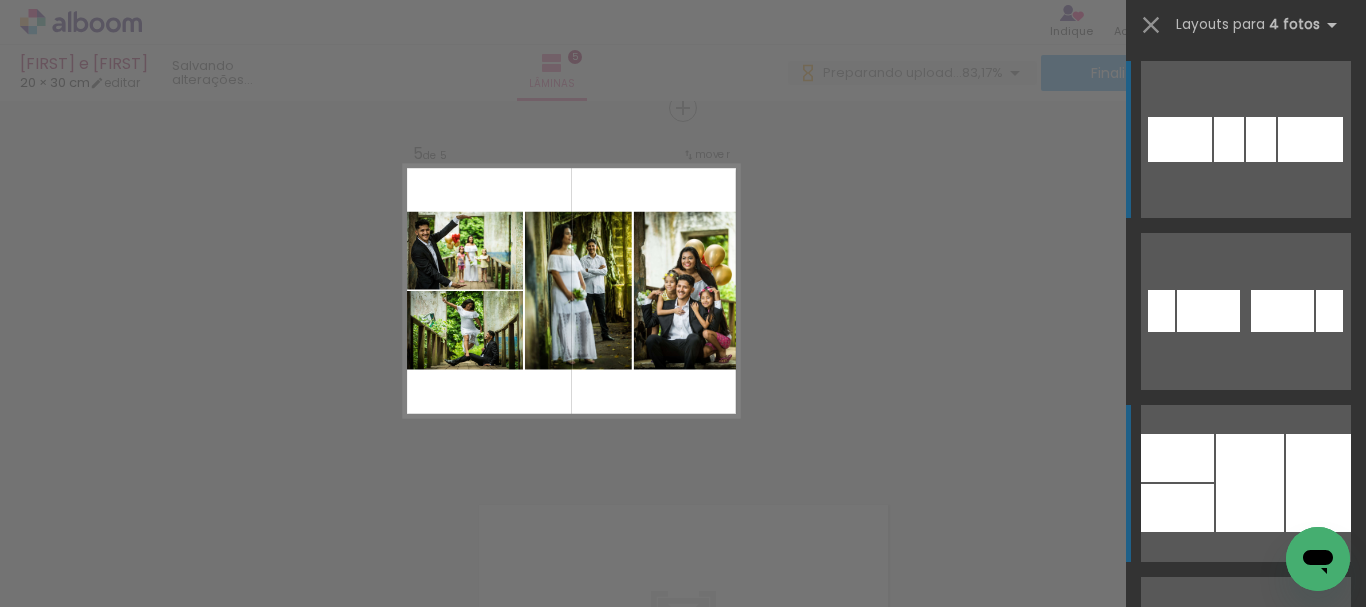 click at bounding box center [1318, 483] 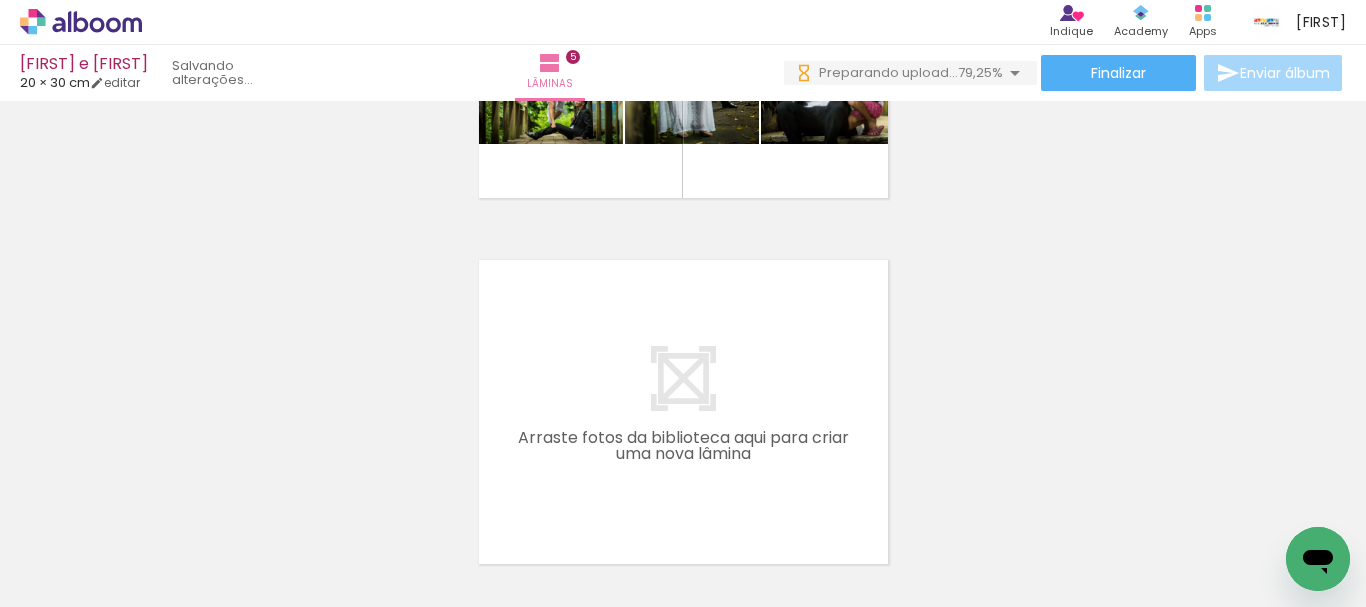 scroll, scrollTop: 1745, scrollLeft: 0, axis: vertical 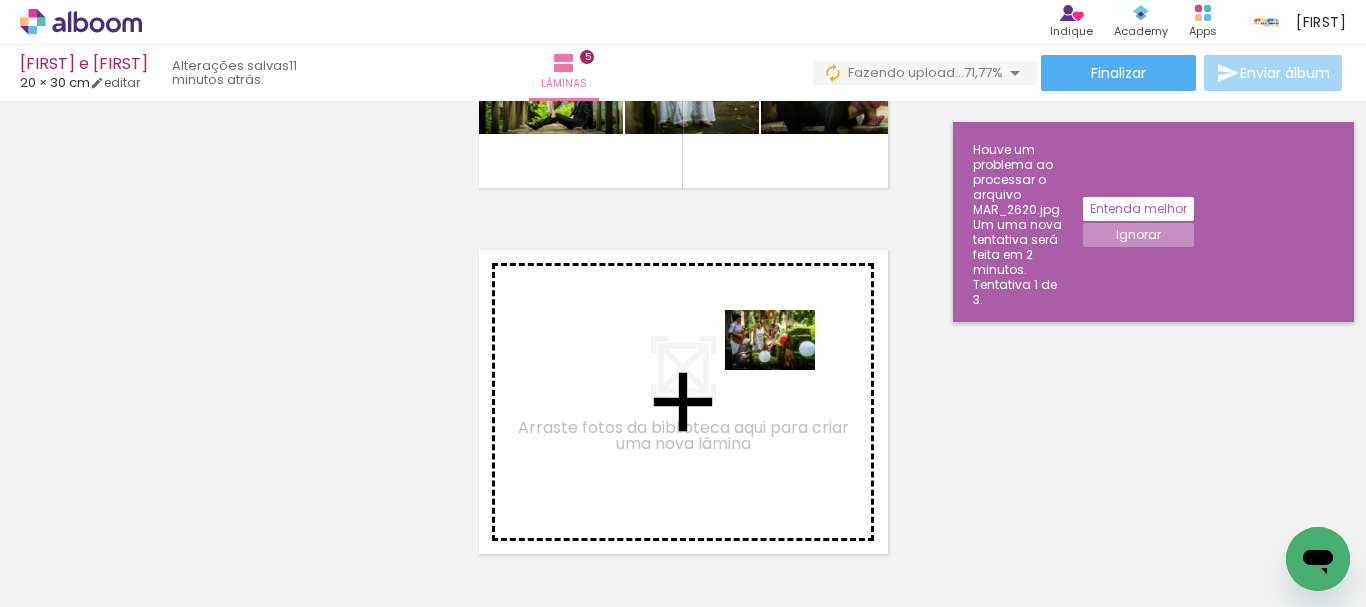 drag, startPoint x: 968, startPoint y: 553, endPoint x: 775, endPoint y: 362, distance: 271.53268 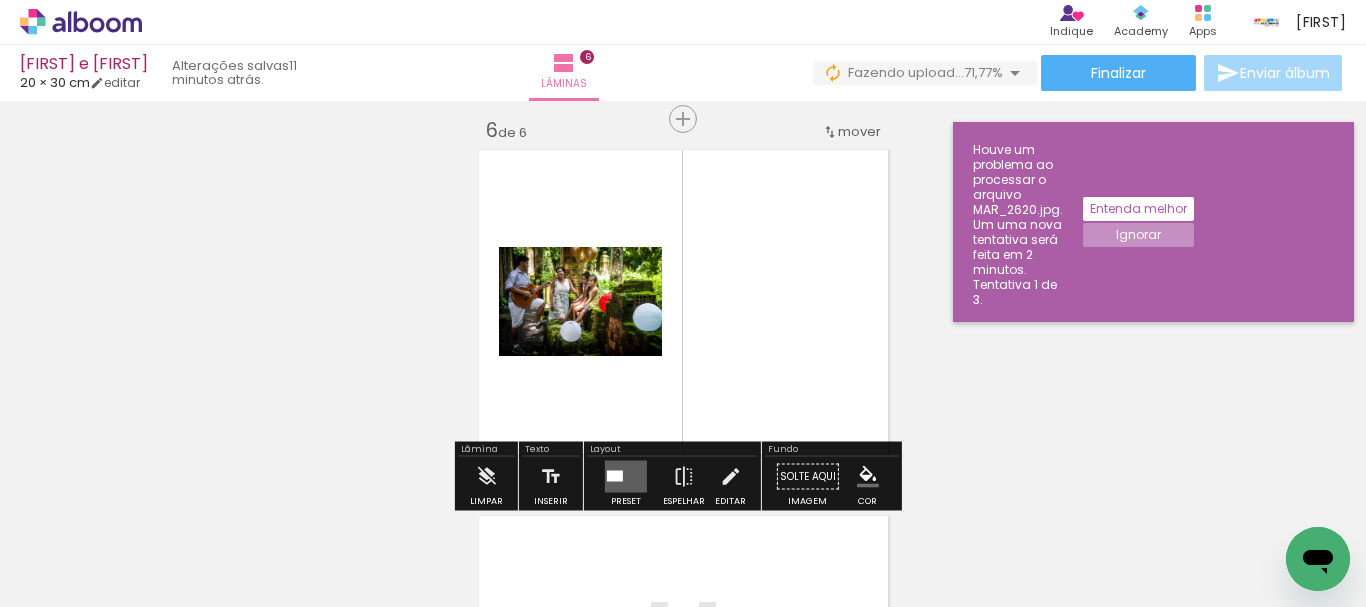 scroll, scrollTop: 1856, scrollLeft: 0, axis: vertical 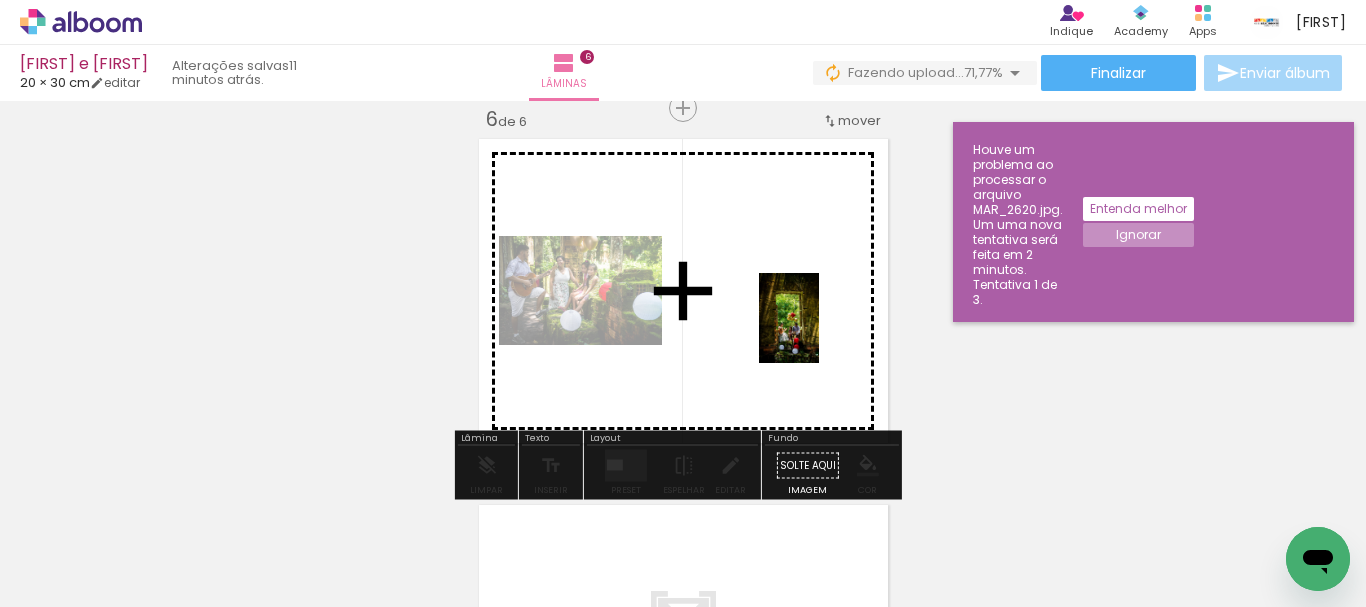 drag, startPoint x: 943, startPoint y: 541, endPoint x: 819, endPoint y: 333, distance: 242.15697 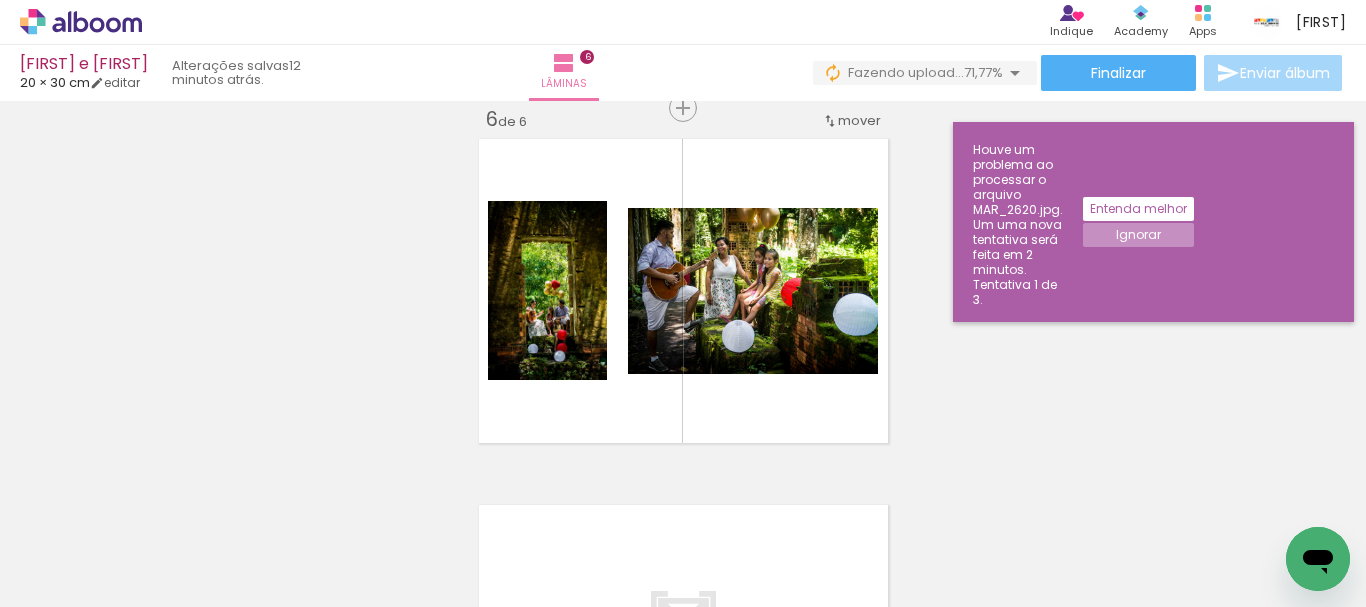 scroll, scrollTop: 0, scrollLeft: 9492, axis: horizontal 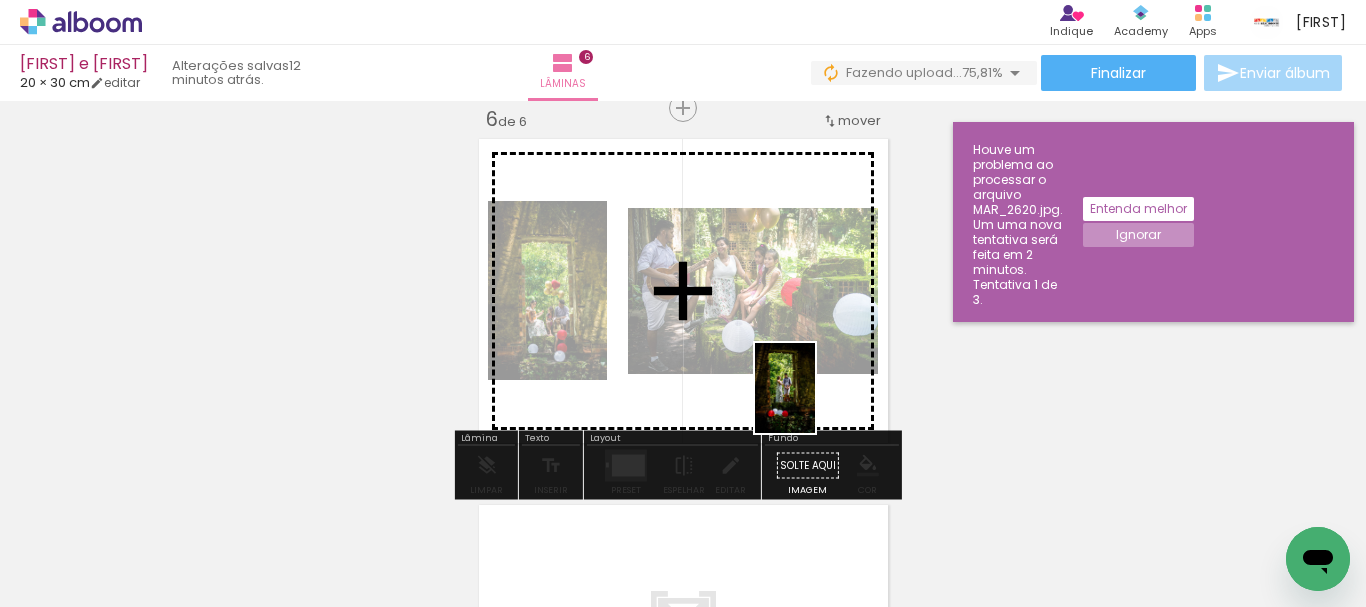 drag, startPoint x: 1028, startPoint y: 554, endPoint x: 815, endPoint y: 403, distance: 261.09384 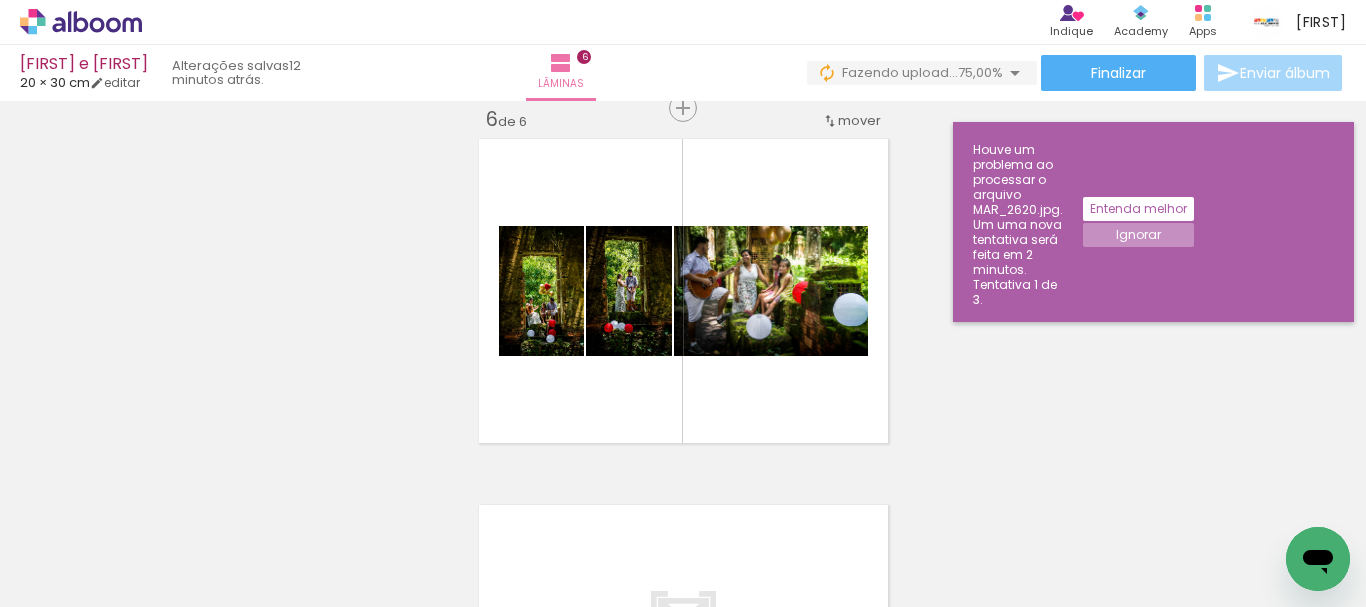 scroll, scrollTop: 0, scrollLeft: 9732, axis: horizontal 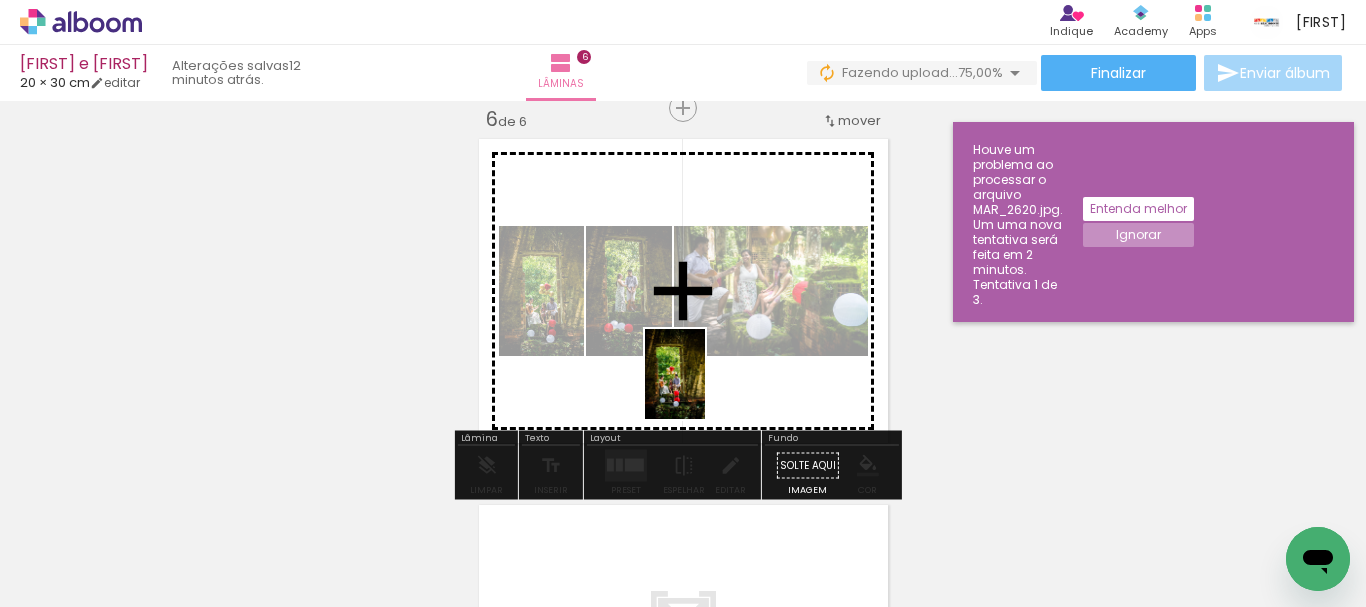 drag, startPoint x: 341, startPoint y: 558, endPoint x: 706, endPoint y: 387, distance: 403.0707 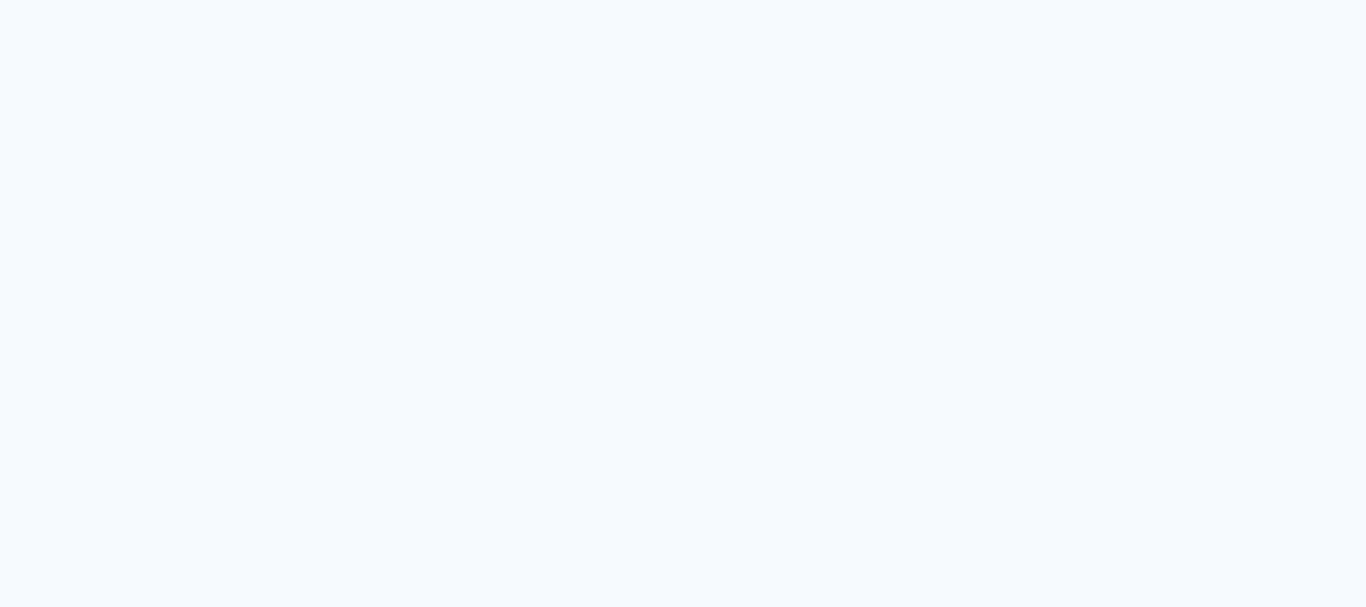 scroll, scrollTop: 0, scrollLeft: 0, axis: both 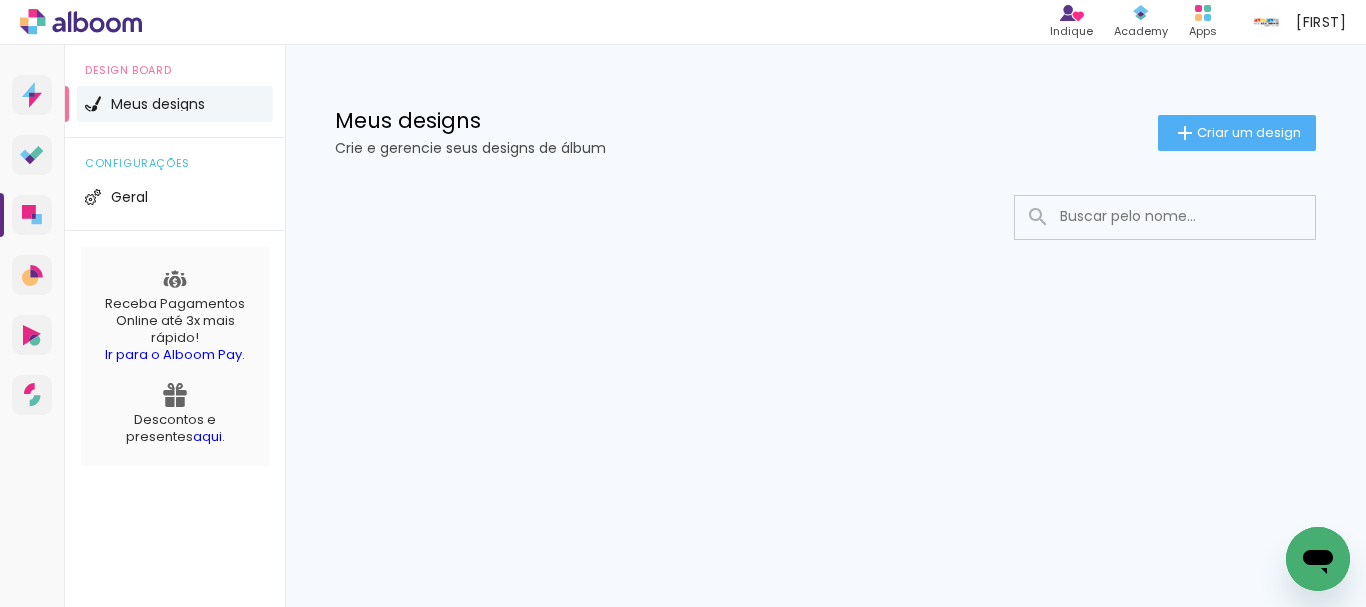 click at bounding box center (1192, 216) 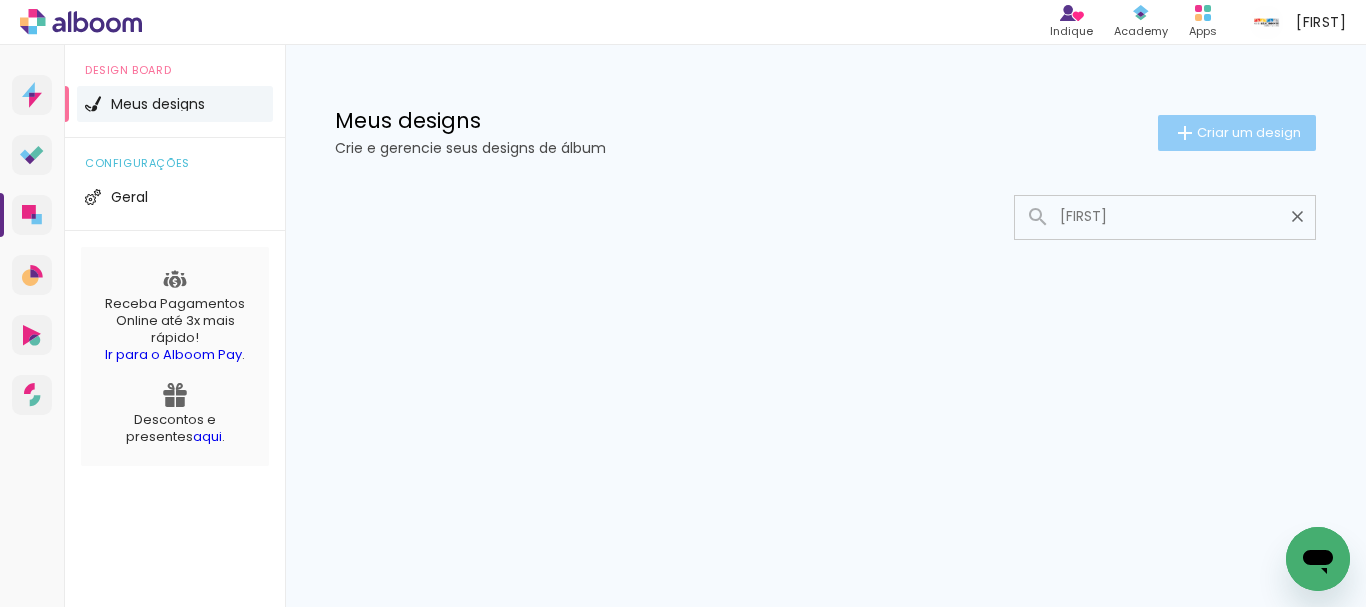 type on "[FIRST]" 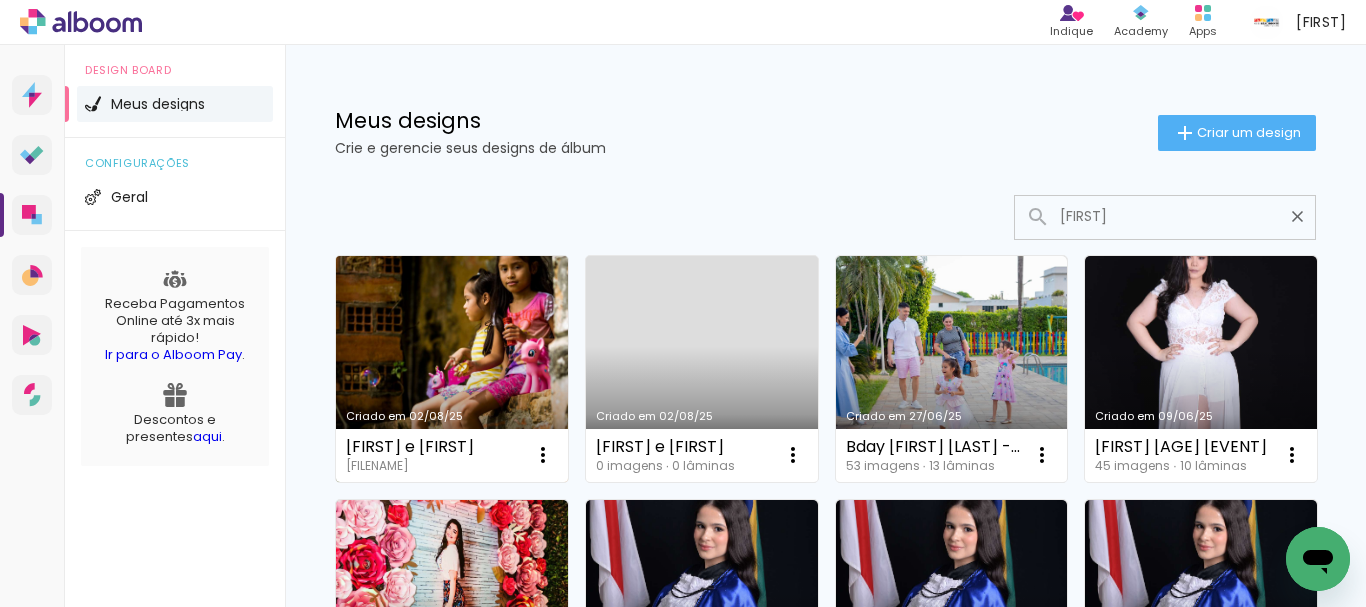 click on "Criado em 02/08/25" at bounding box center (452, 369) 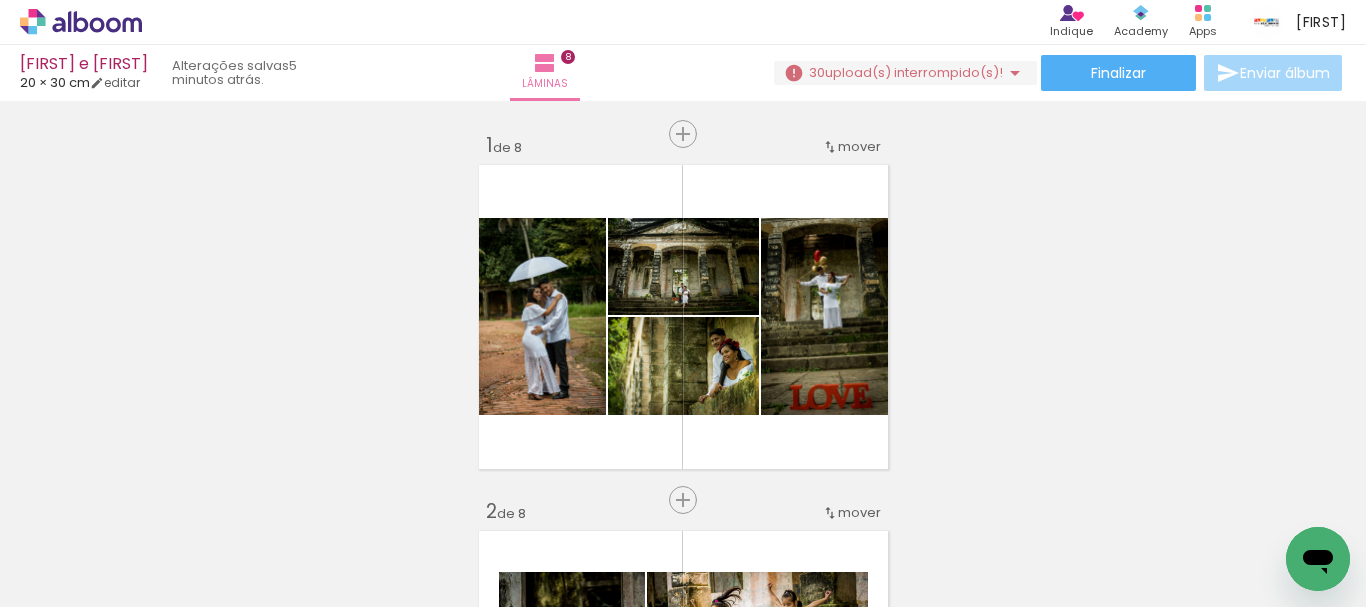 scroll, scrollTop: 0, scrollLeft: 13127, axis: horizontal 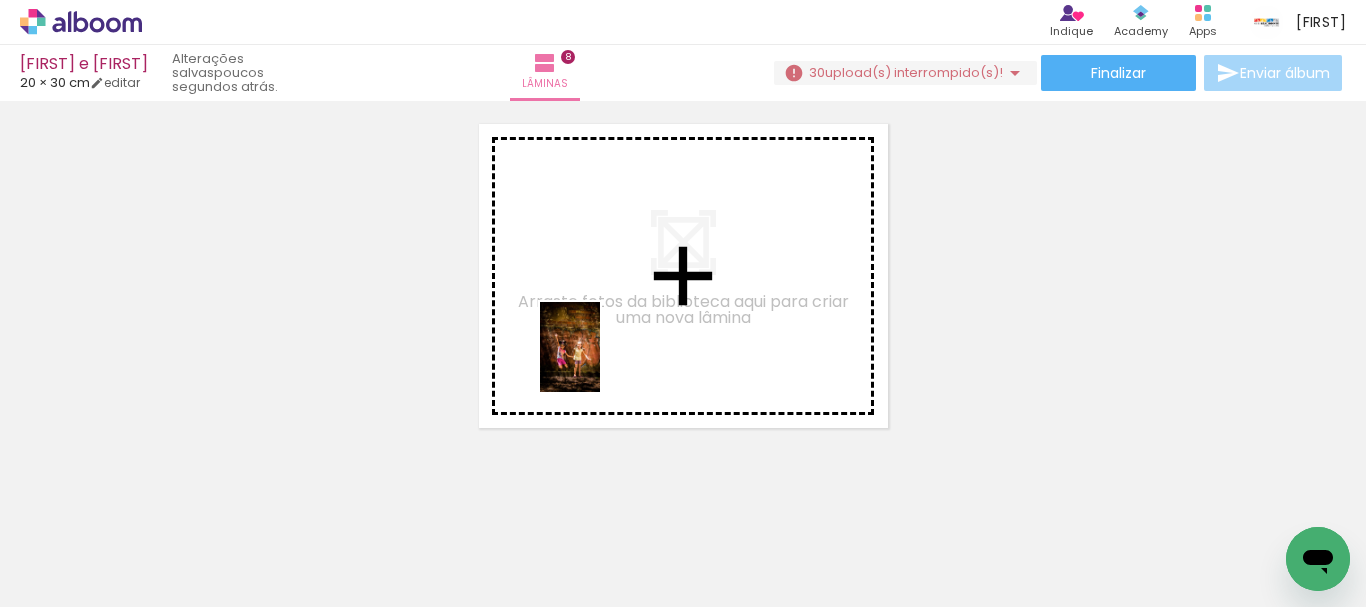 drag, startPoint x: 539, startPoint y: 557, endPoint x: 600, endPoint y: 362, distance: 204.31837 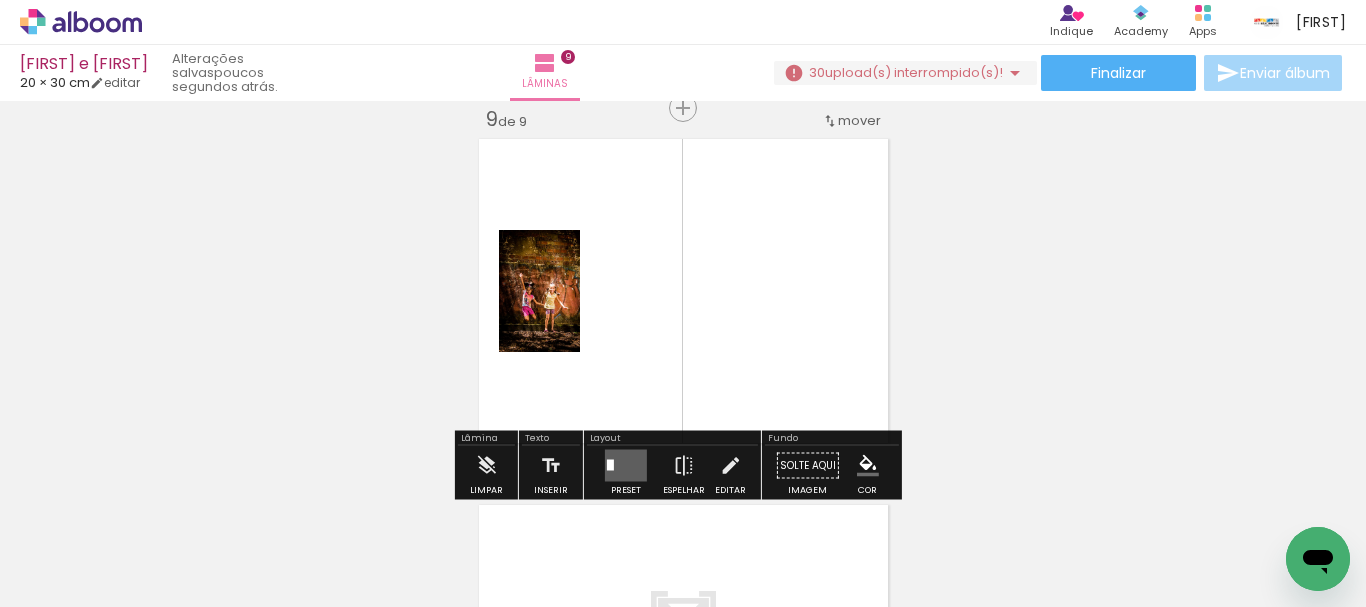 scroll, scrollTop: 2954, scrollLeft: 0, axis: vertical 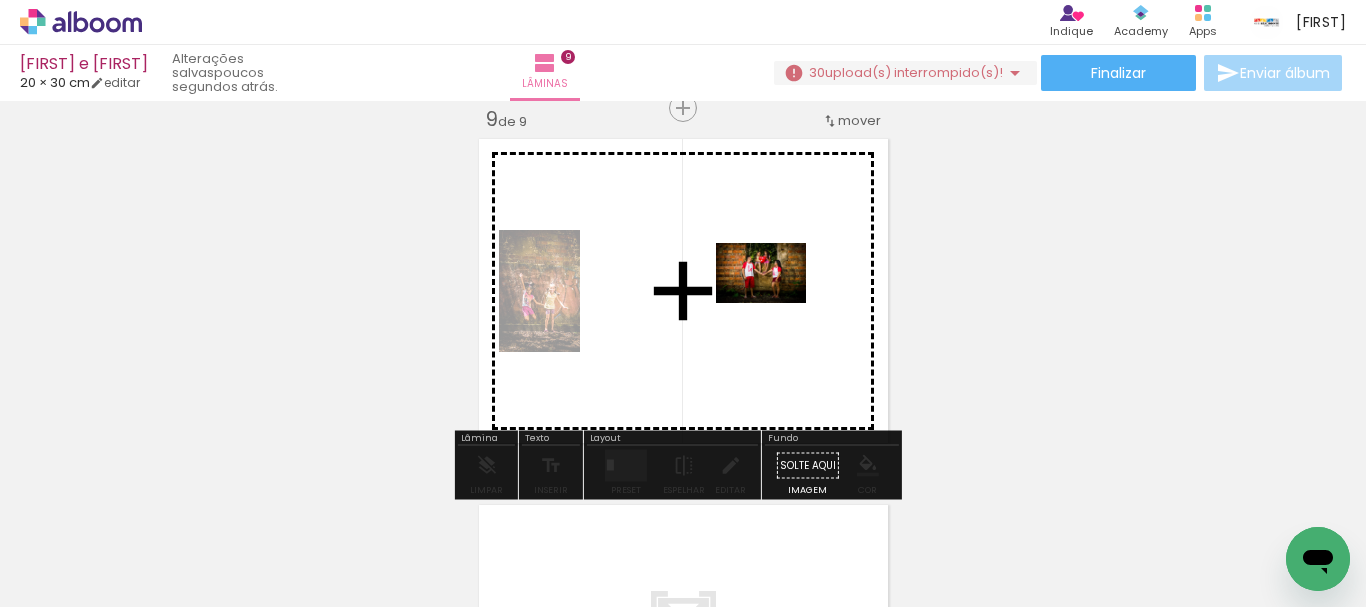 drag, startPoint x: 866, startPoint y: 535, endPoint x: 775, endPoint y: 302, distance: 250.13995 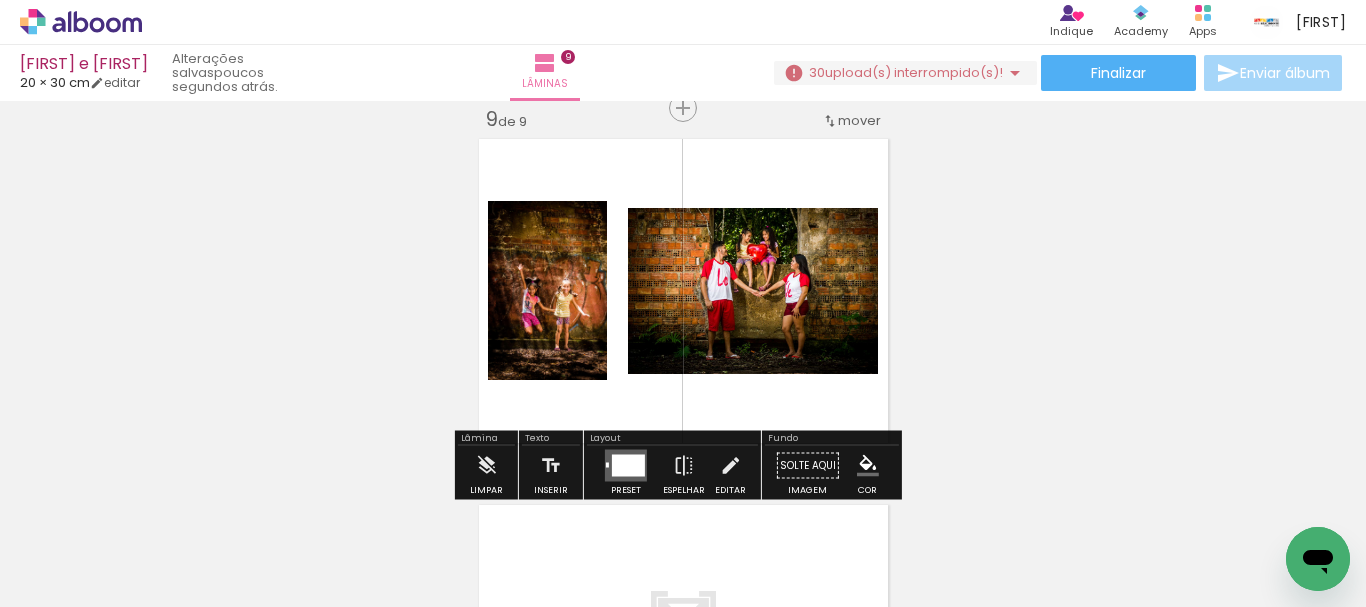 click at bounding box center [1073, 539] 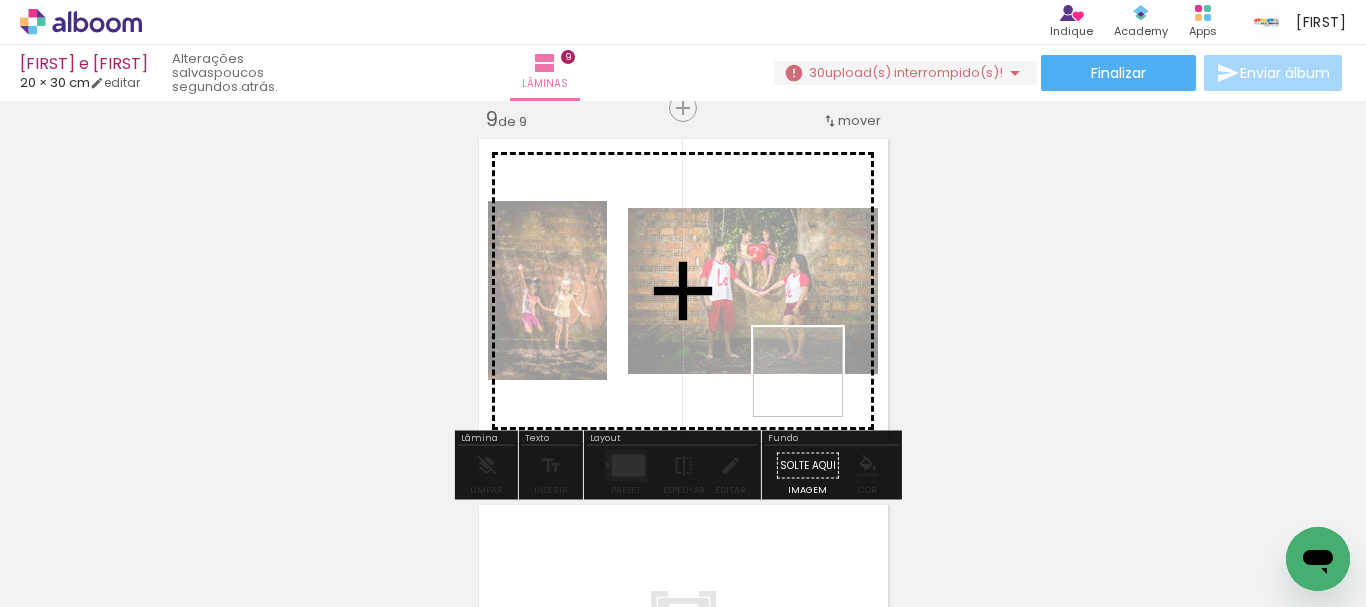 drag, startPoint x: 1097, startPoint y: 559, endPoint x: 813, endPoint y: 387, distance: 332.0241 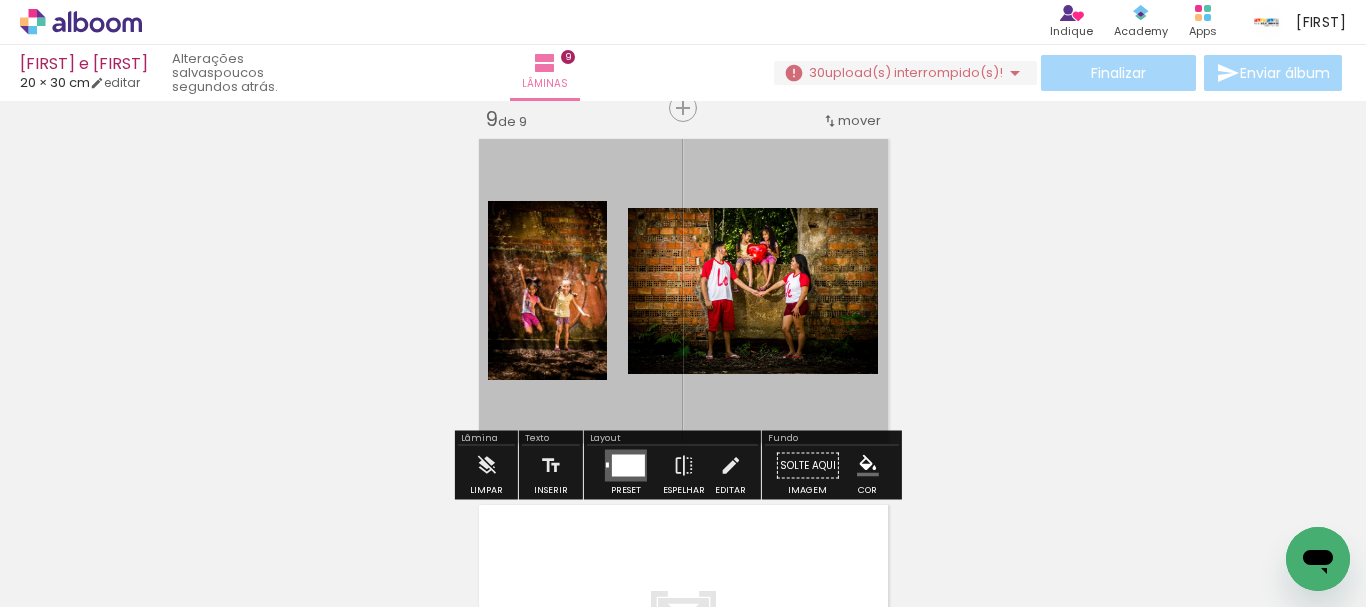 click at bounding box center (1073, 539) 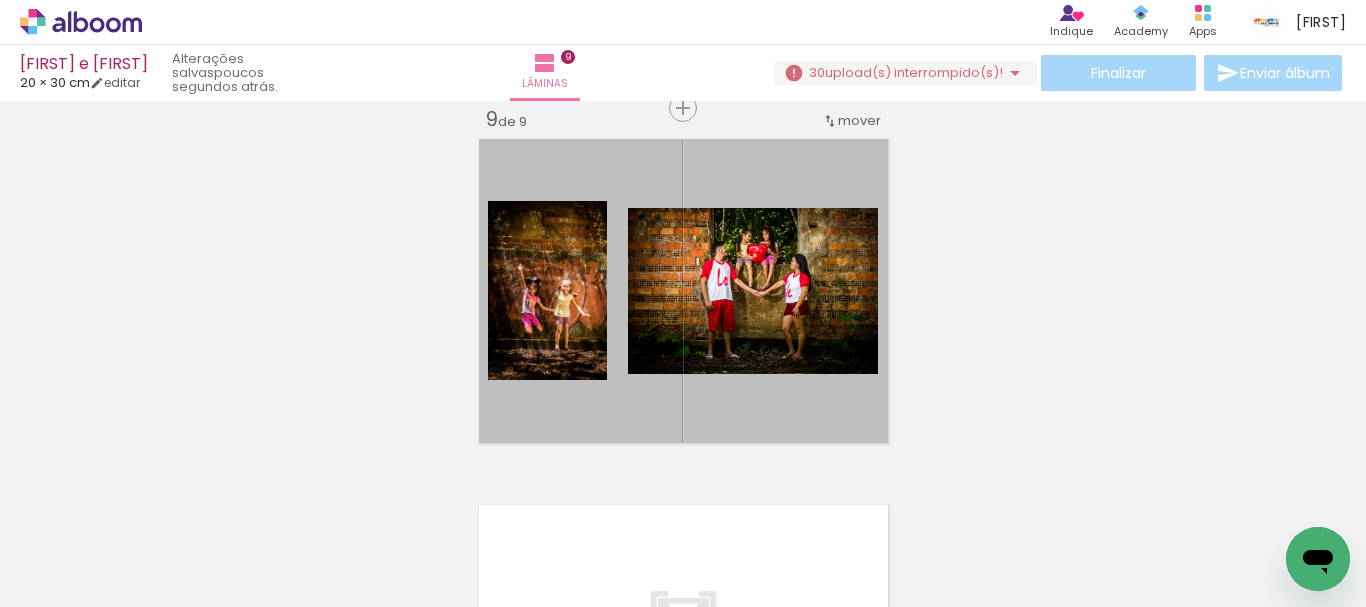 click at bounding box center (1029, 499) 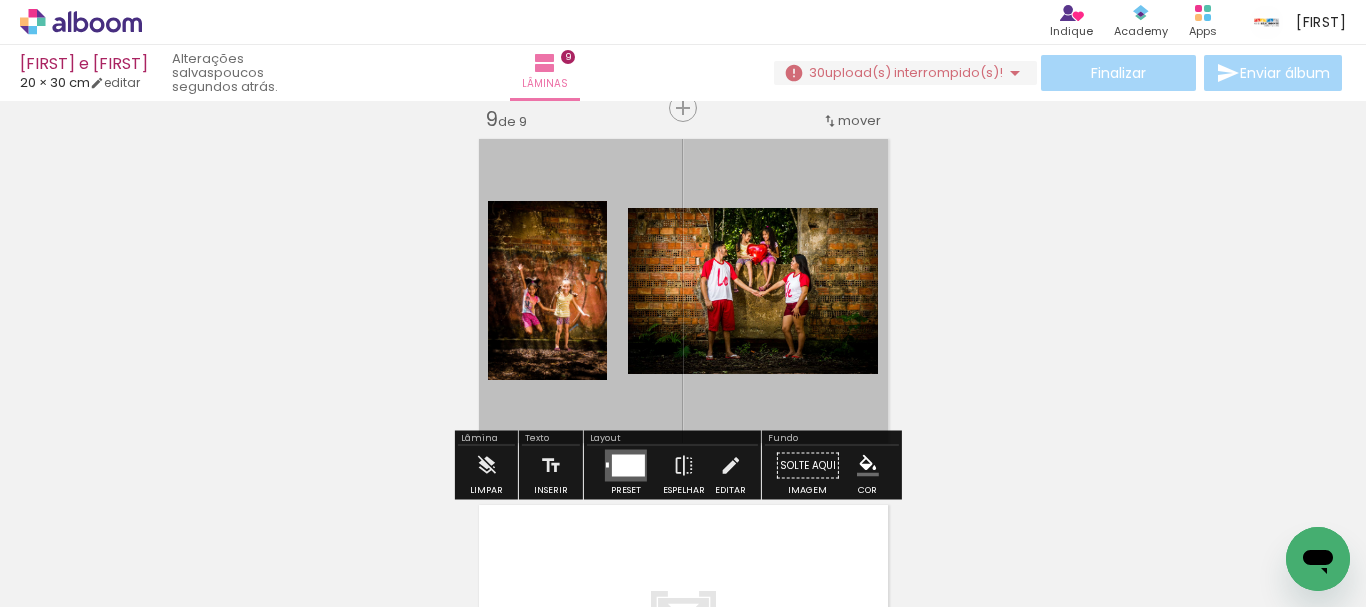 click on "Inserir lâmina 1  de 9  Inserir lâmina 2  de 9  Inserir lâmina 3  de 9  Inserir lâmina 4  de 9  Inserir lâmina 5  de 9  Inserir lâmina 6  de 9  Inserir lâmina 7  de 9  Inserir lâmina 8  de 9  Inserir lâmina 9  de 9" at bounding box center [683, -1016] 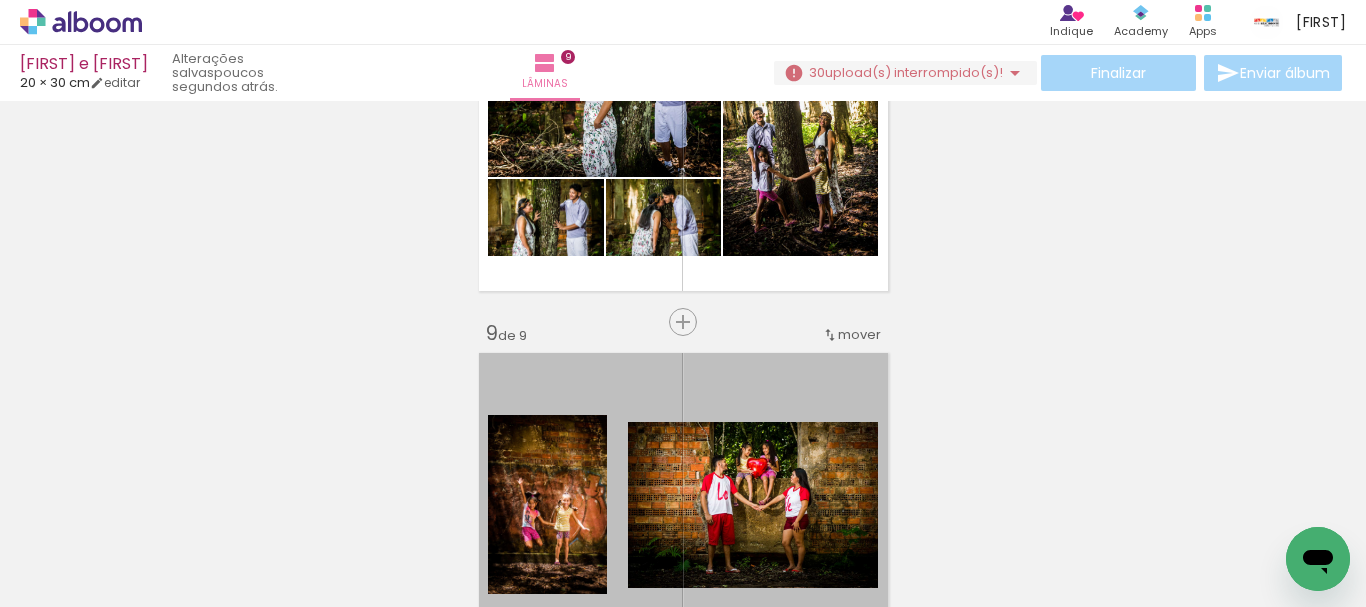scroll, scrollTop: 2727, scrollLeft: 0, axis: vertical 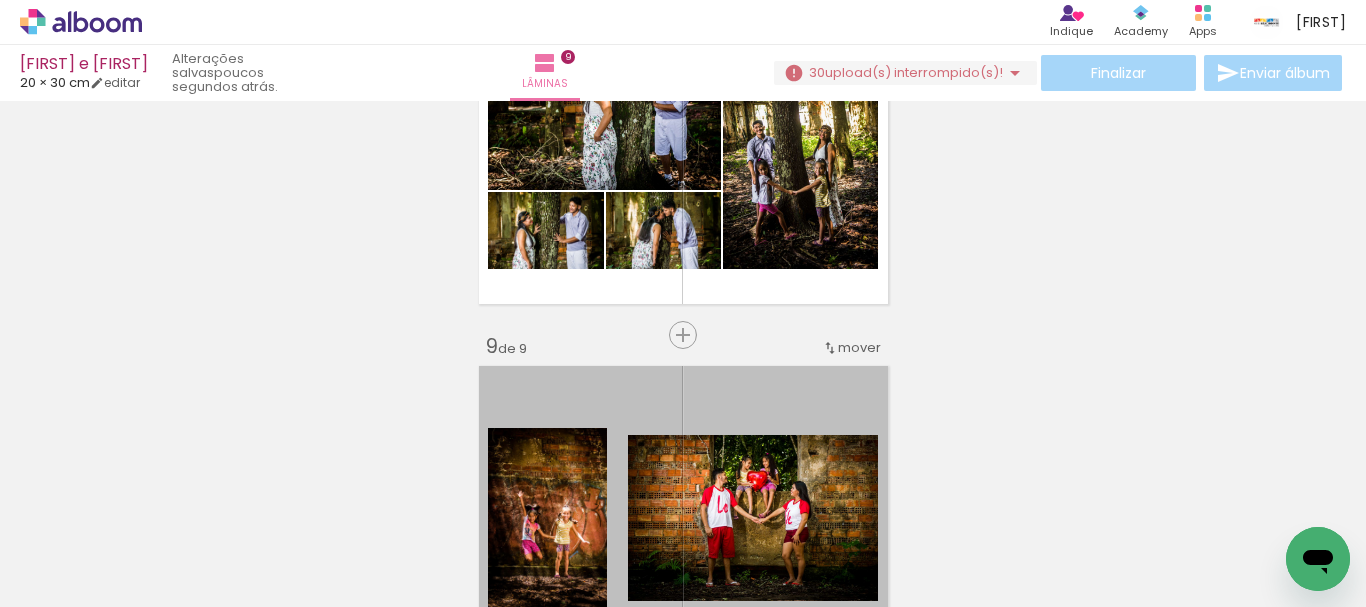 click at bounding box center (683, 518) 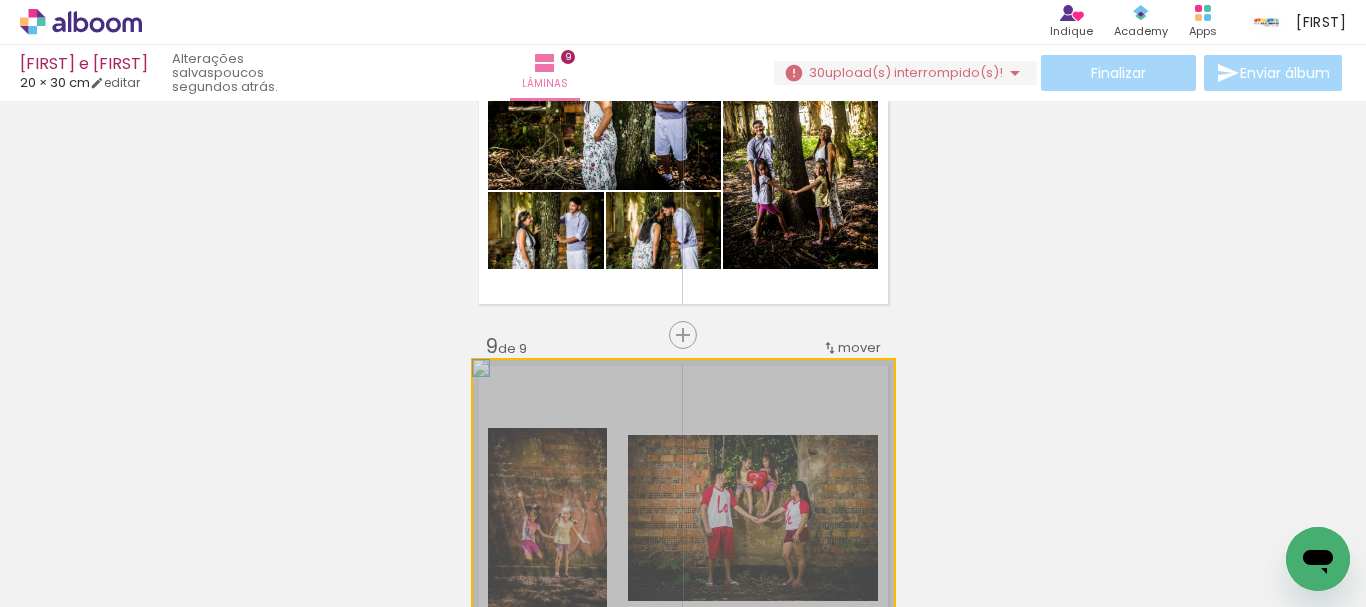 click at bounding box center [683, 518] 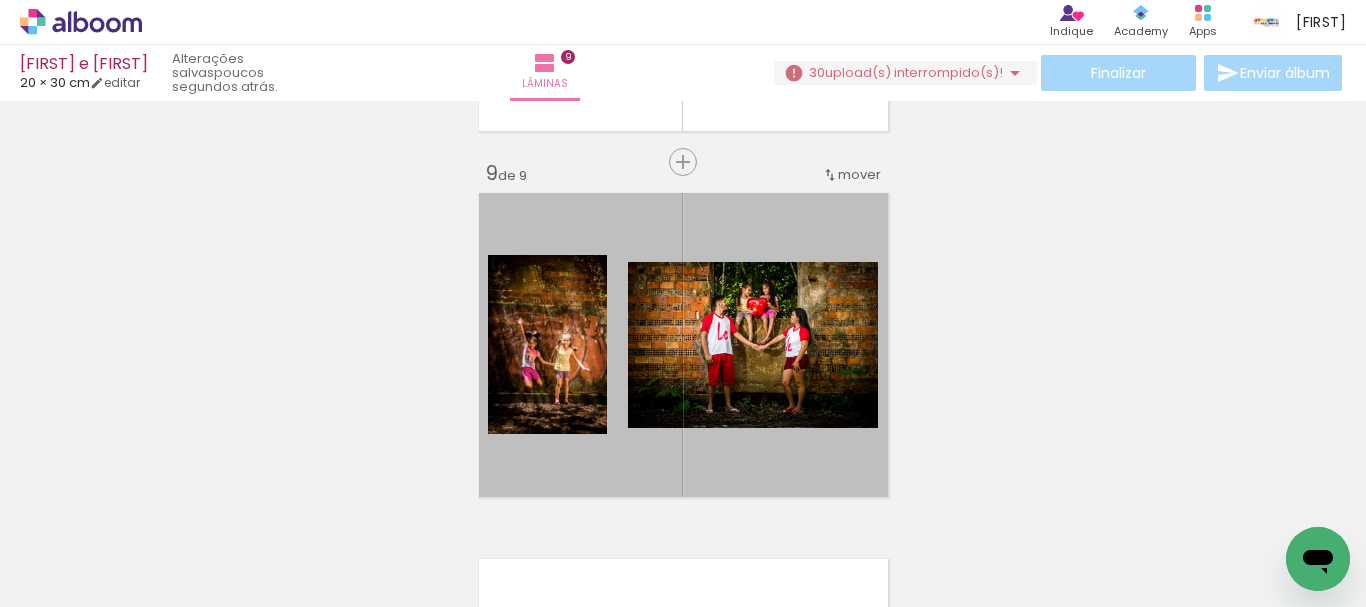 scroll, scrollTop: 2908, scrollLeft: 0, axis: vertical 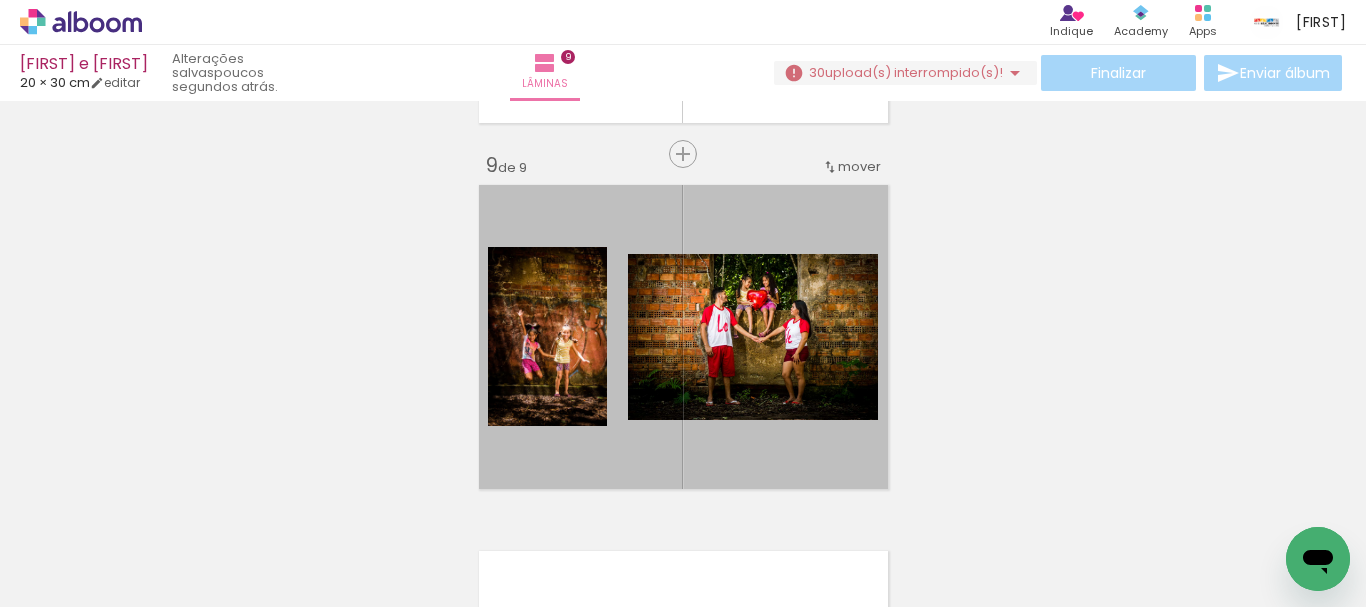 click at bounding box center (1029, 499) 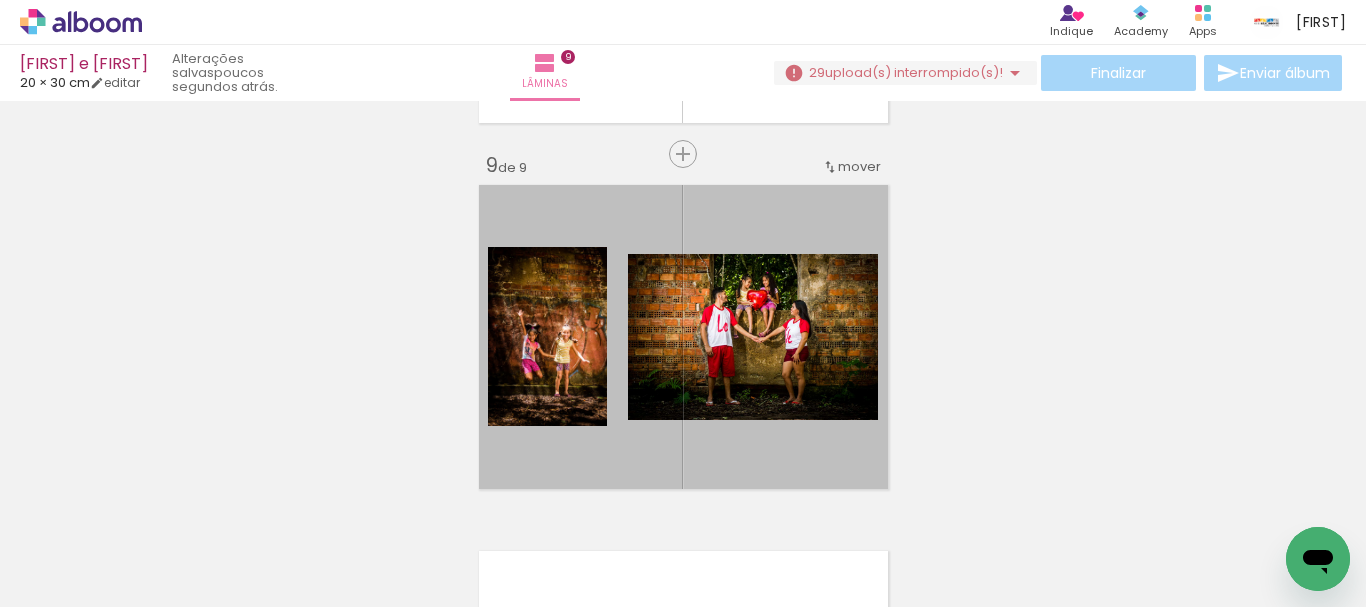 click at bounding box center (1029, 499) 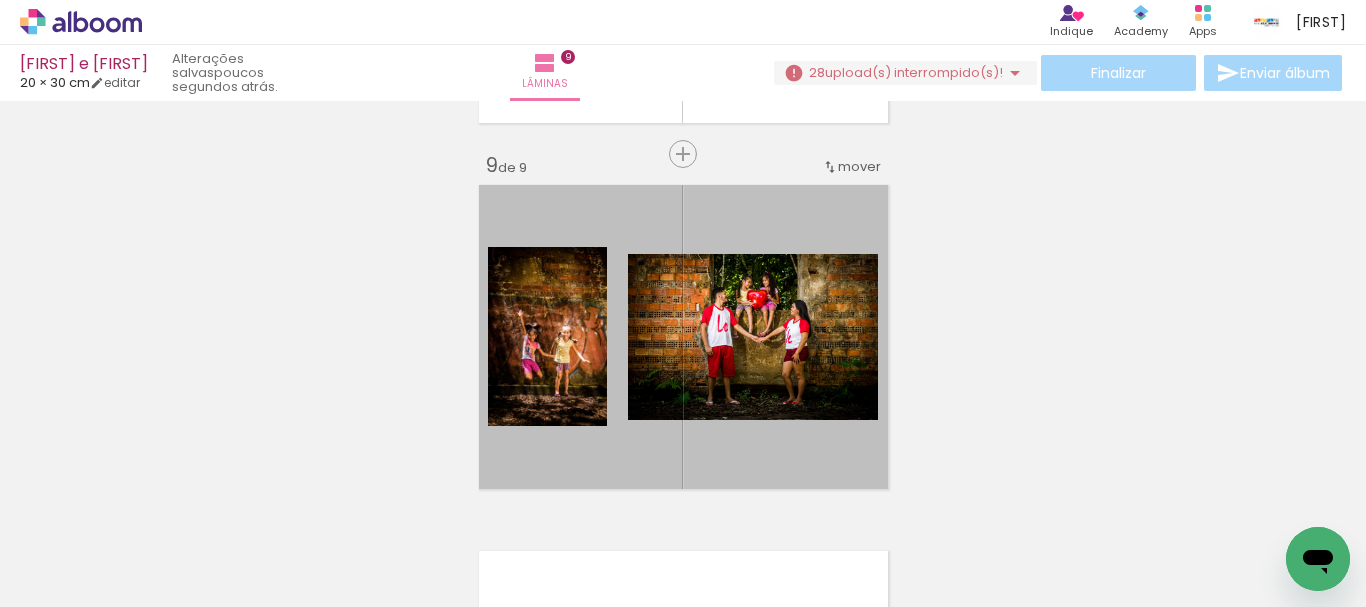 click at bounding box center (1029, 499) 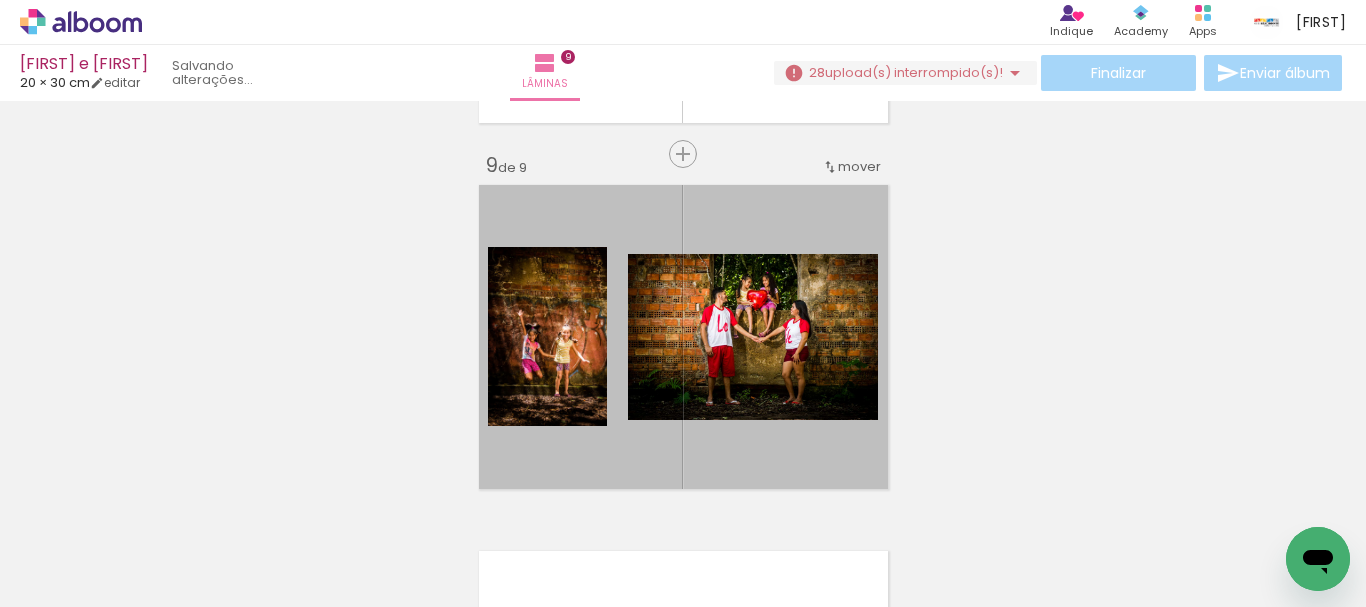 click at bounding box center (1029, 499) 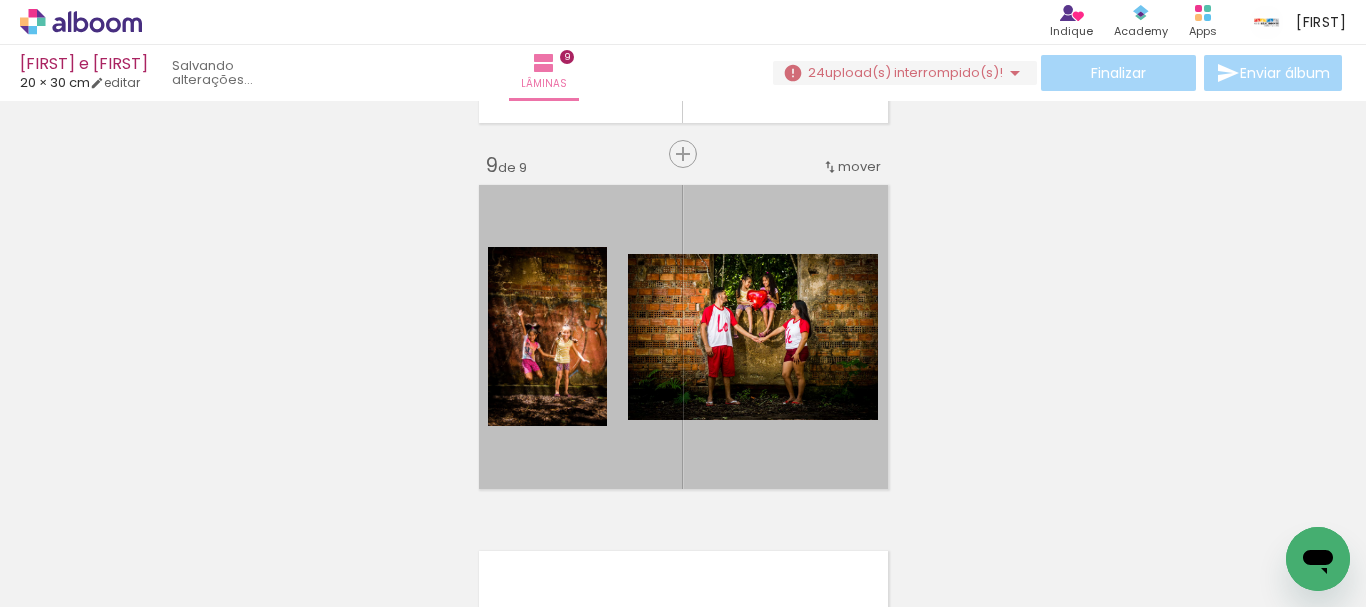 click at bounding box center [1029, 499] 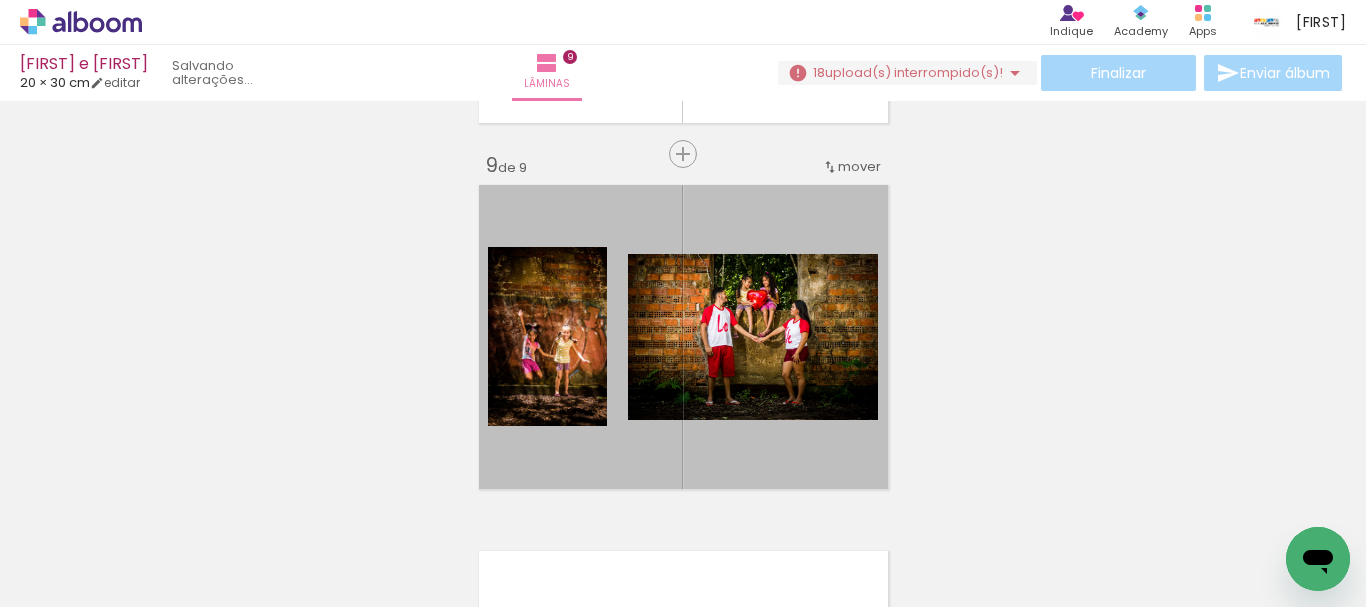 click at bounding box center (1029, 499) 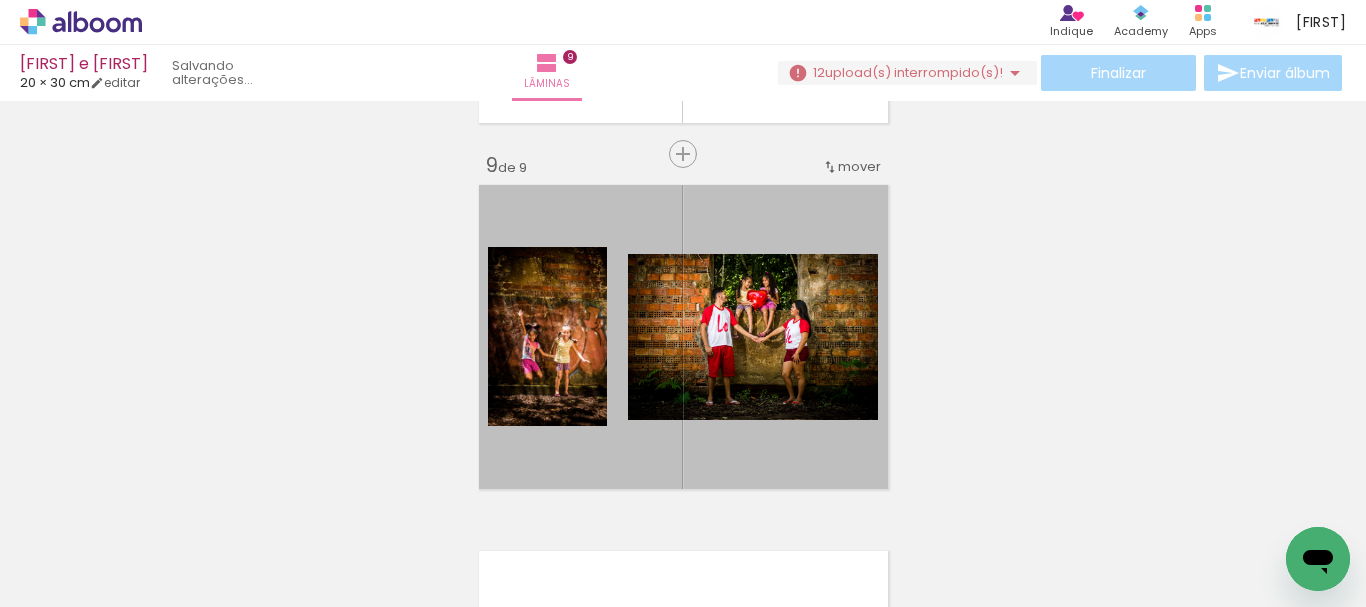 click at bounding box center (1029, 499) 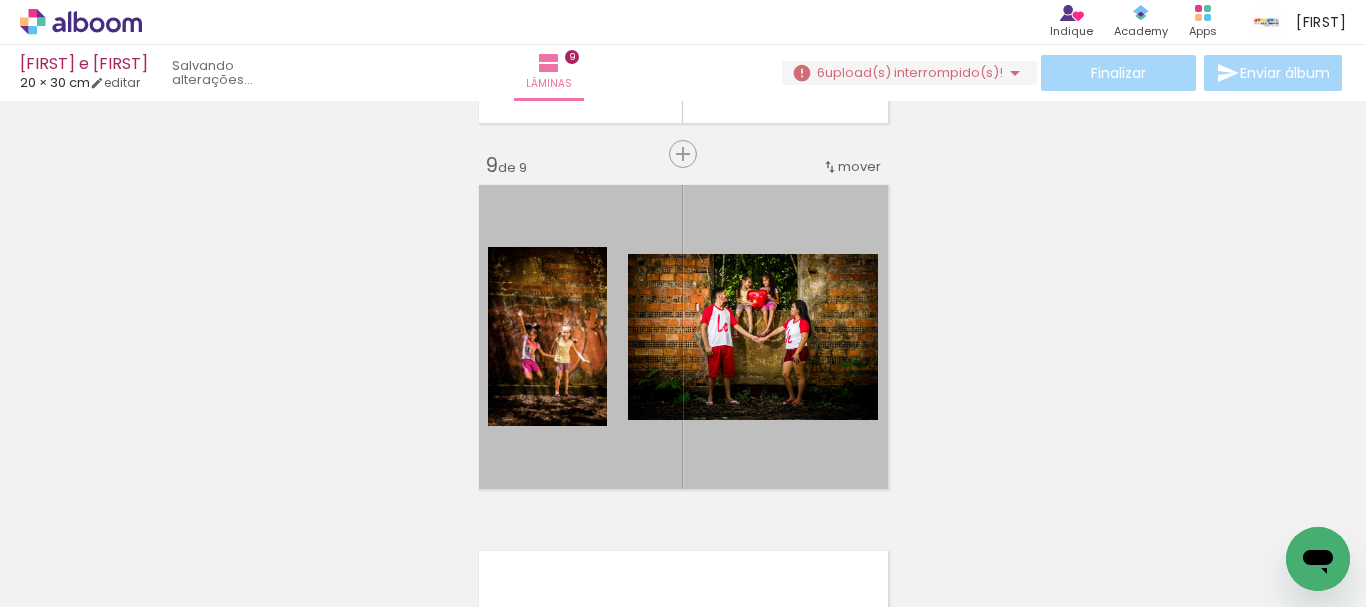 click at bounding box center [1029, 499] 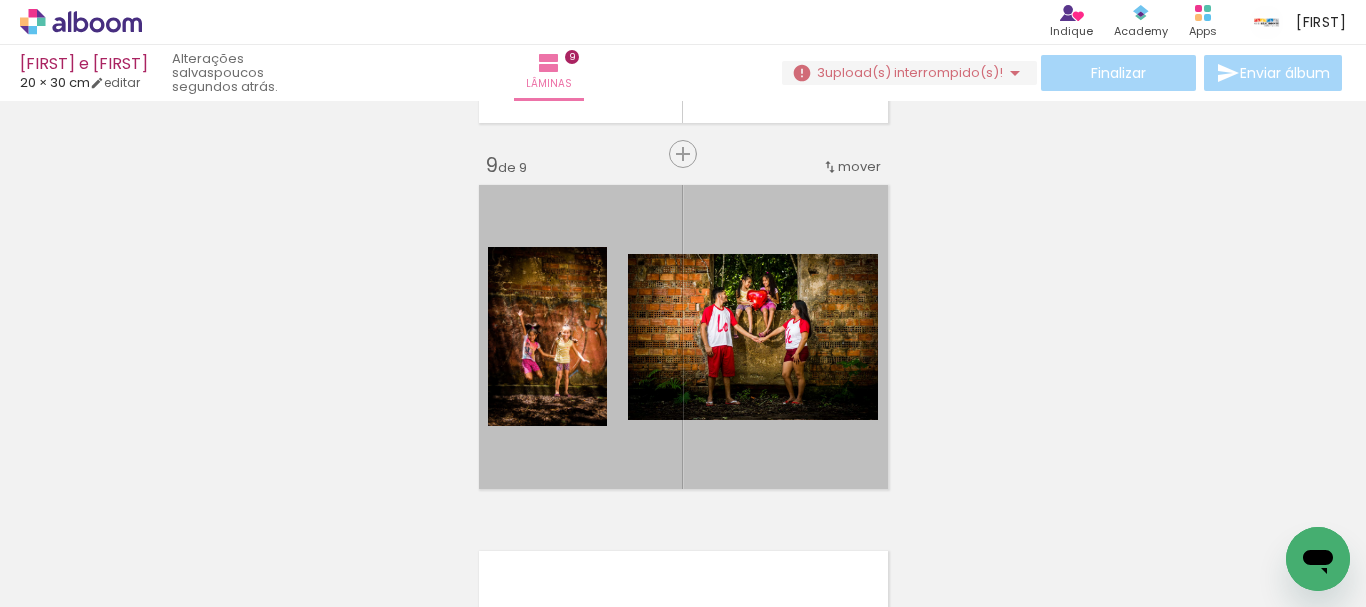 click at bounding box center (1128, 499) 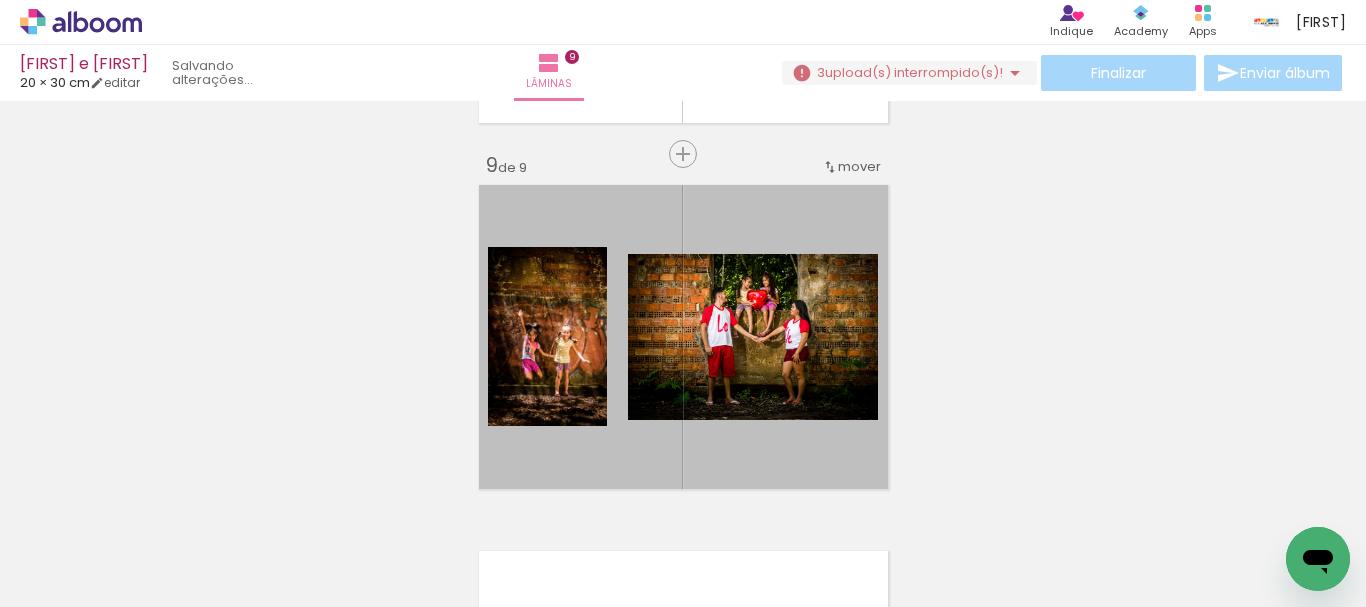 scroll, scrollTop: 0, scrollLeft: 12916, axis: horizontal 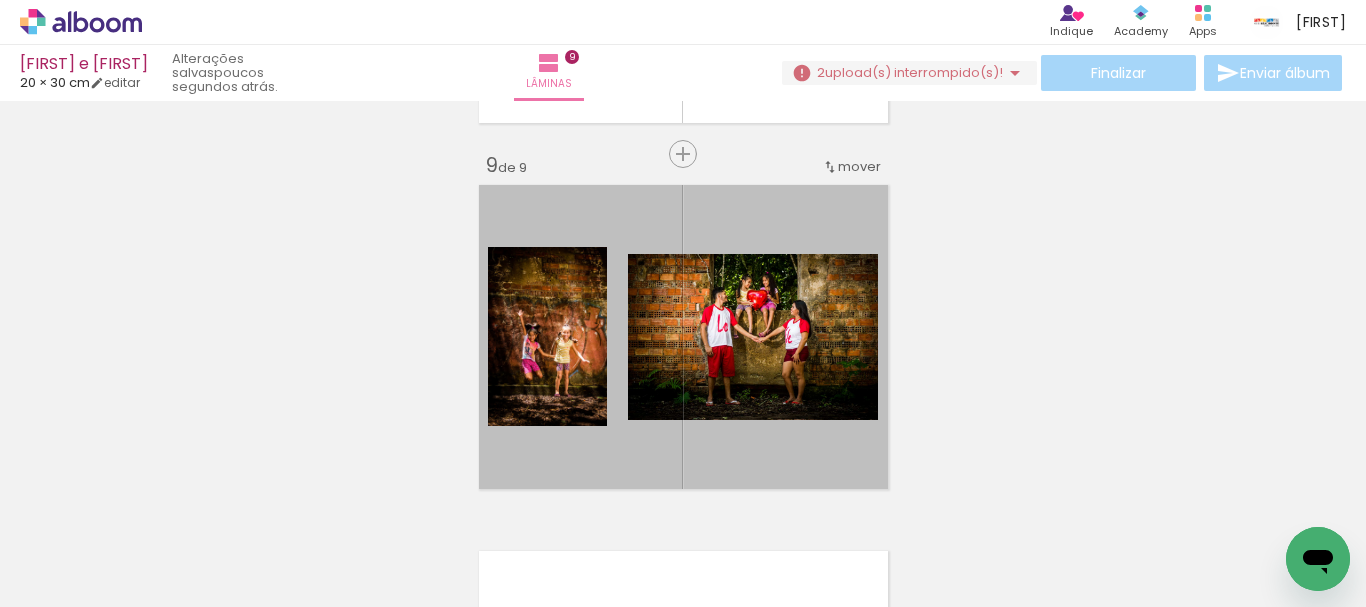 click at bounding box center [1240, 499] 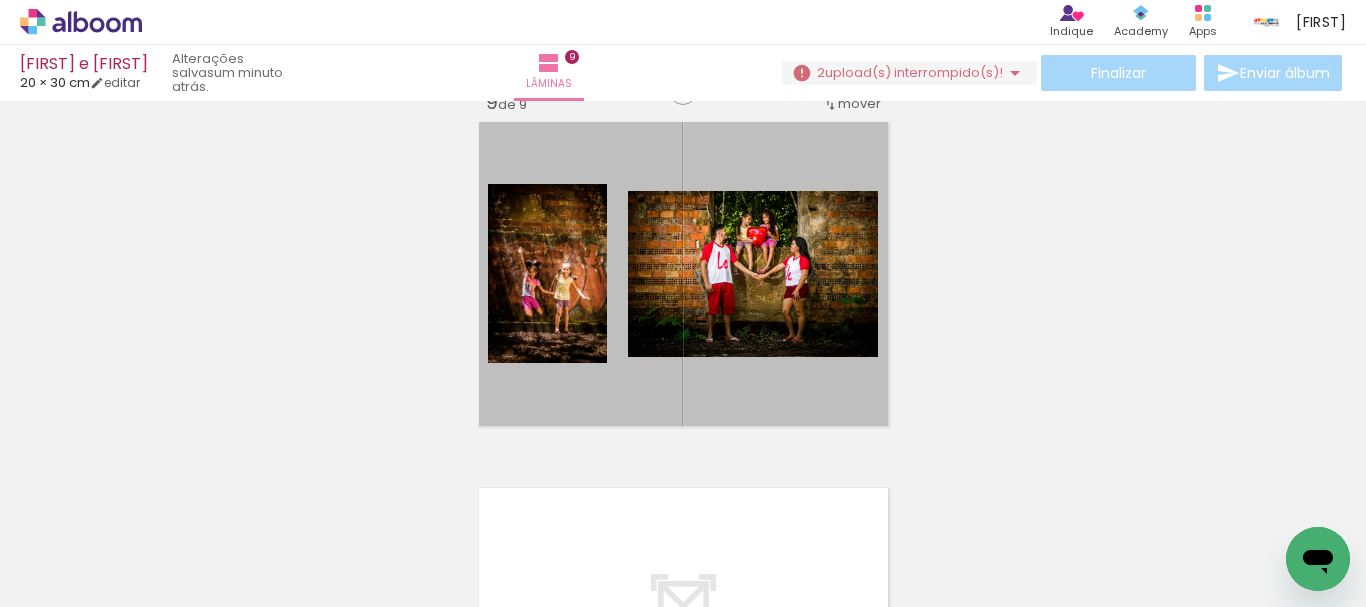 scroll, scrollTop: 2930, scrollLeft: 0, axis: vertical 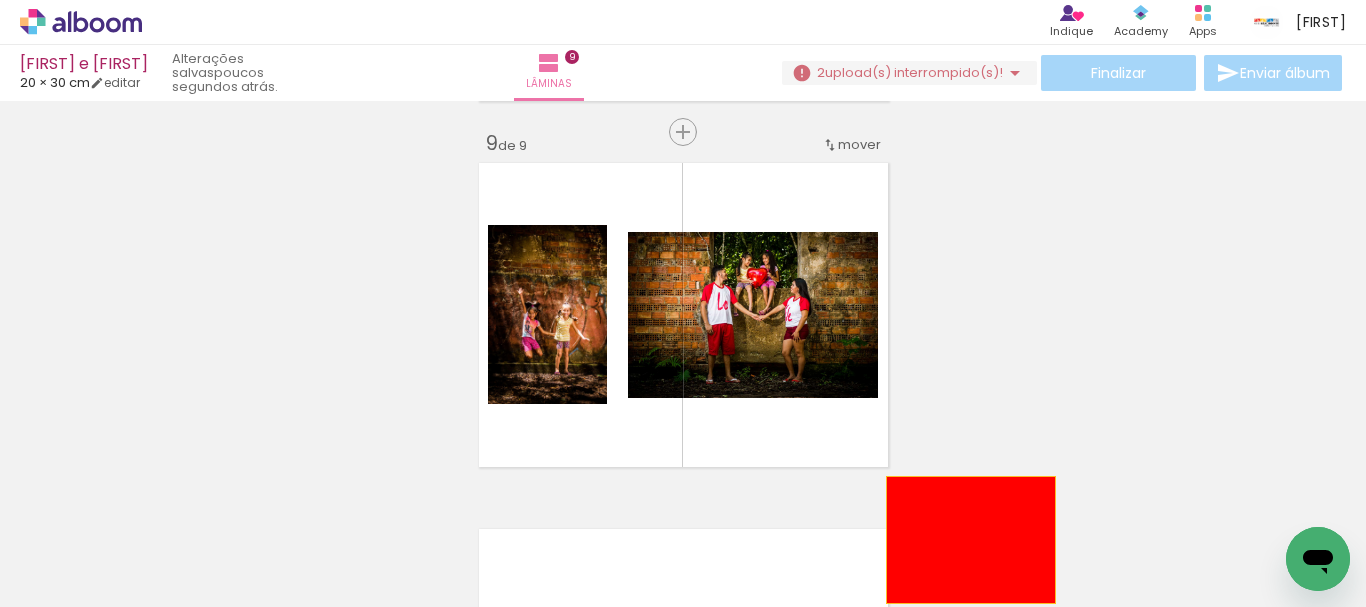 drag, startPoint x: 829, startPoint y: 339, endPoint x: 1004, endPoint y: 497, distance: 235.7732 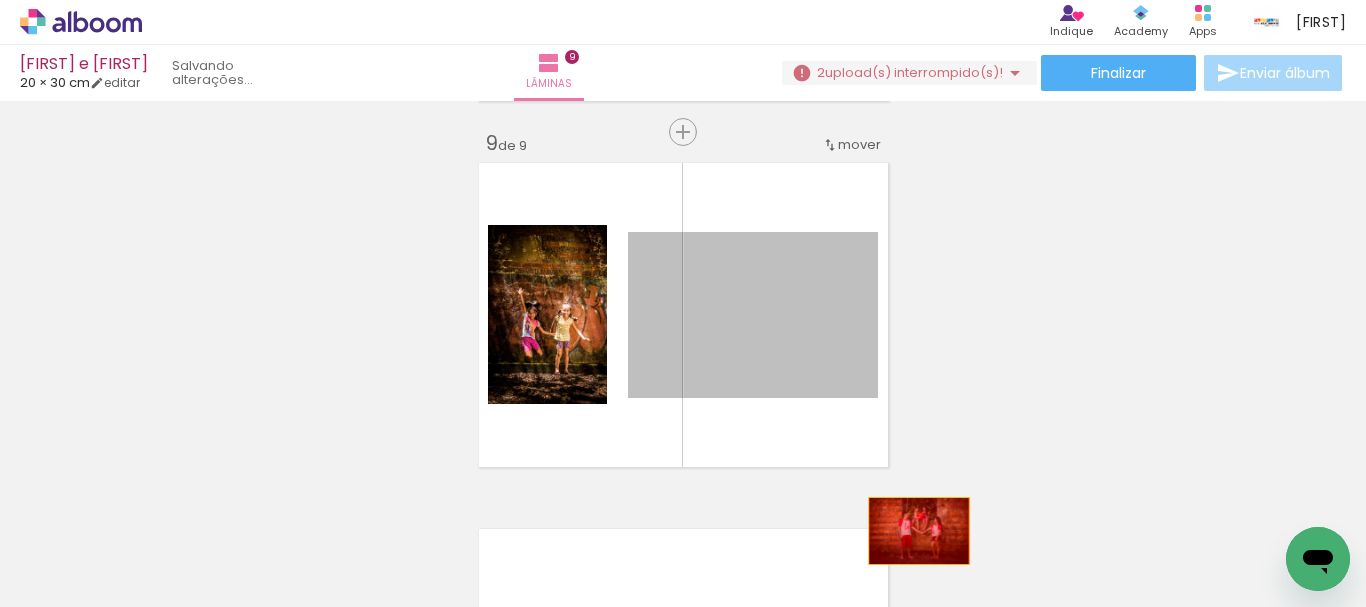 drag, startPoint x: 845, startPoint y: 400, endPoint x: 938, endPoint y: 498, distance: 135.10367 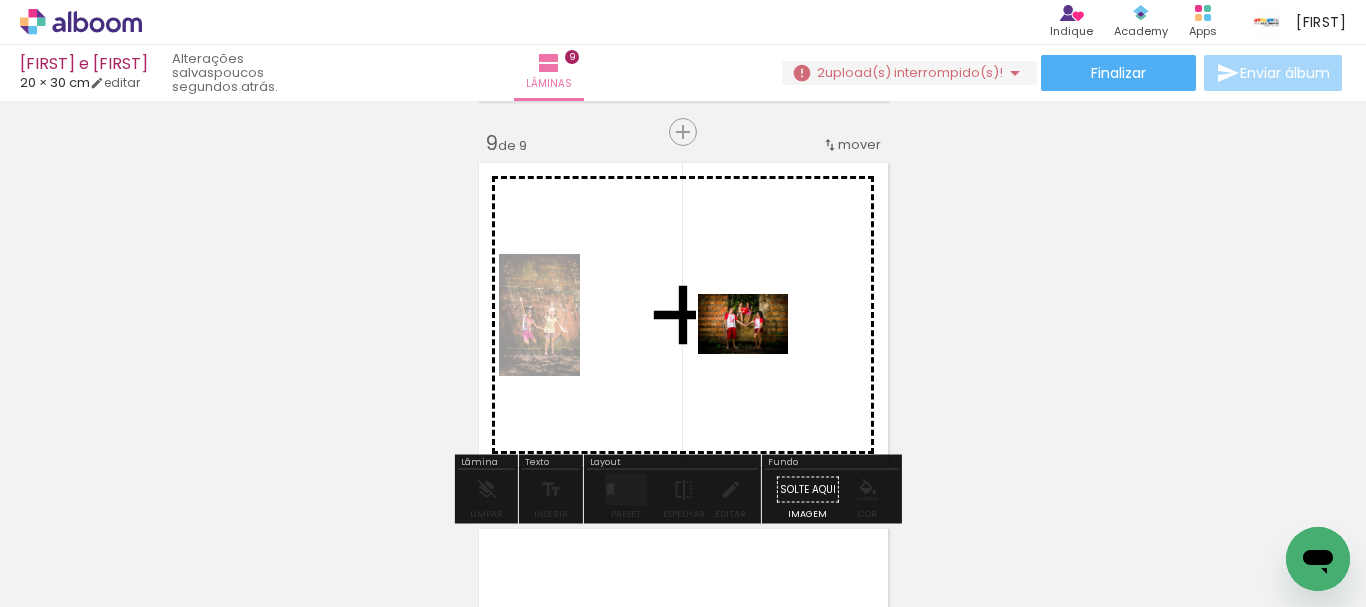 drag, startPoint x: 1073, startPoint y: 555, endPoint x: 758, endPoint y: 354, distance: 373.66562 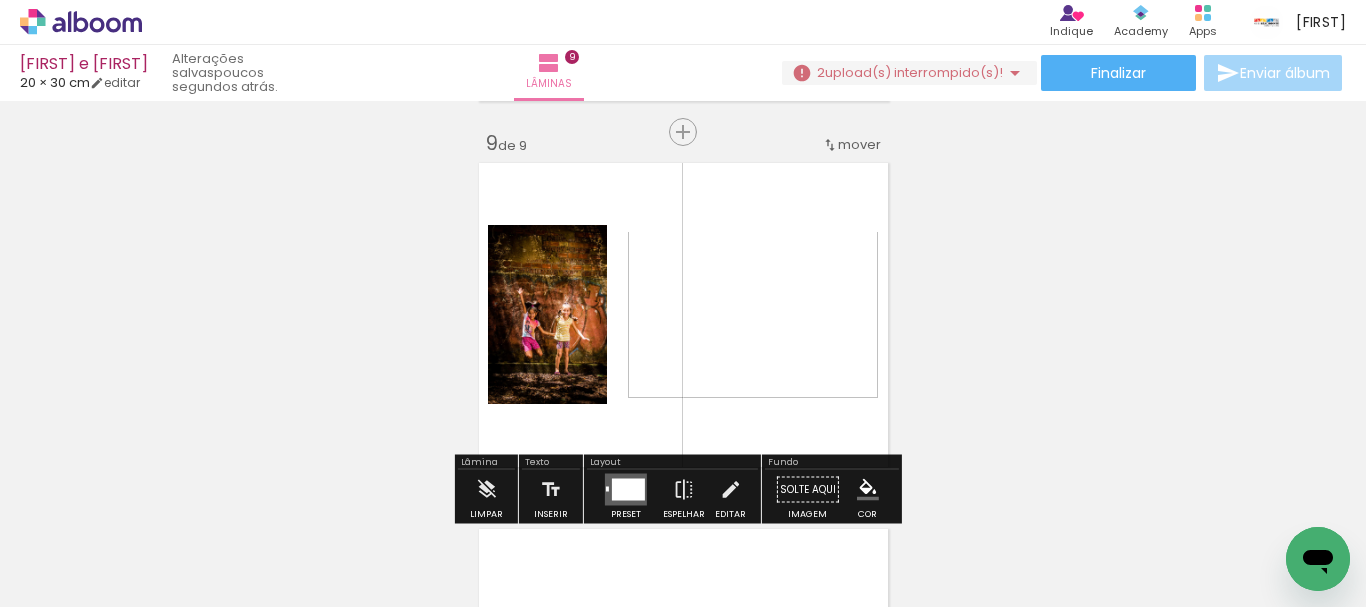 click at bounding box center [1240, 499] 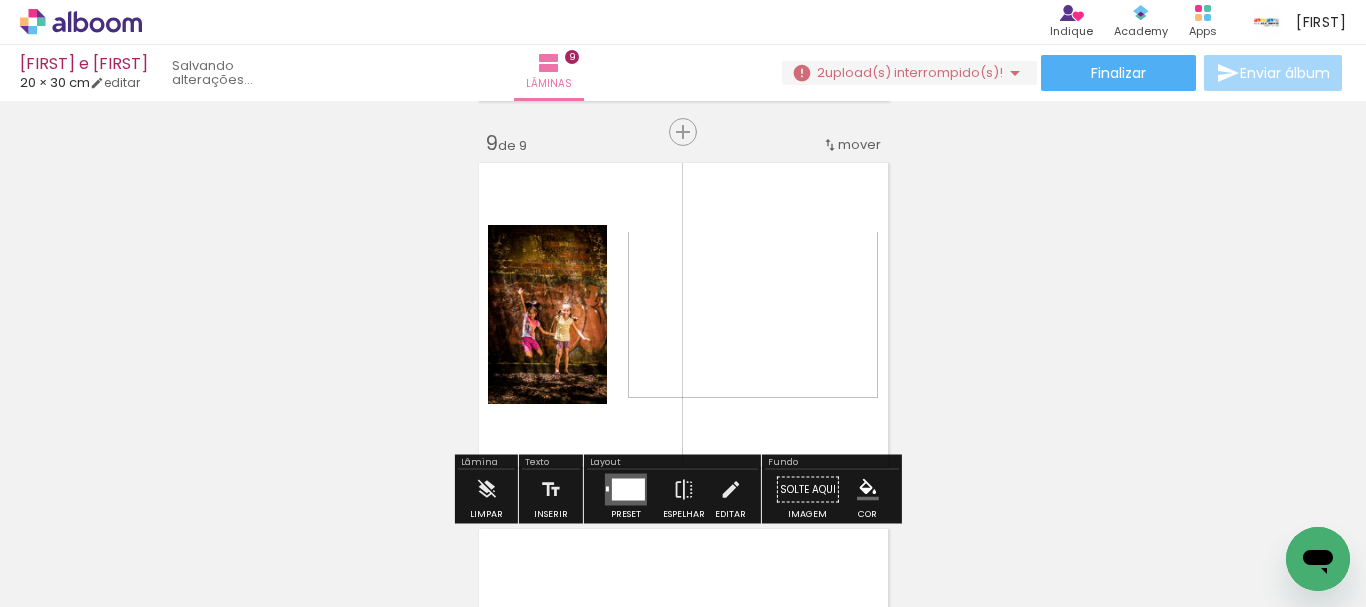 scroll, scrollTop: 0, scrollLeft: 12804, axis: horizontal 